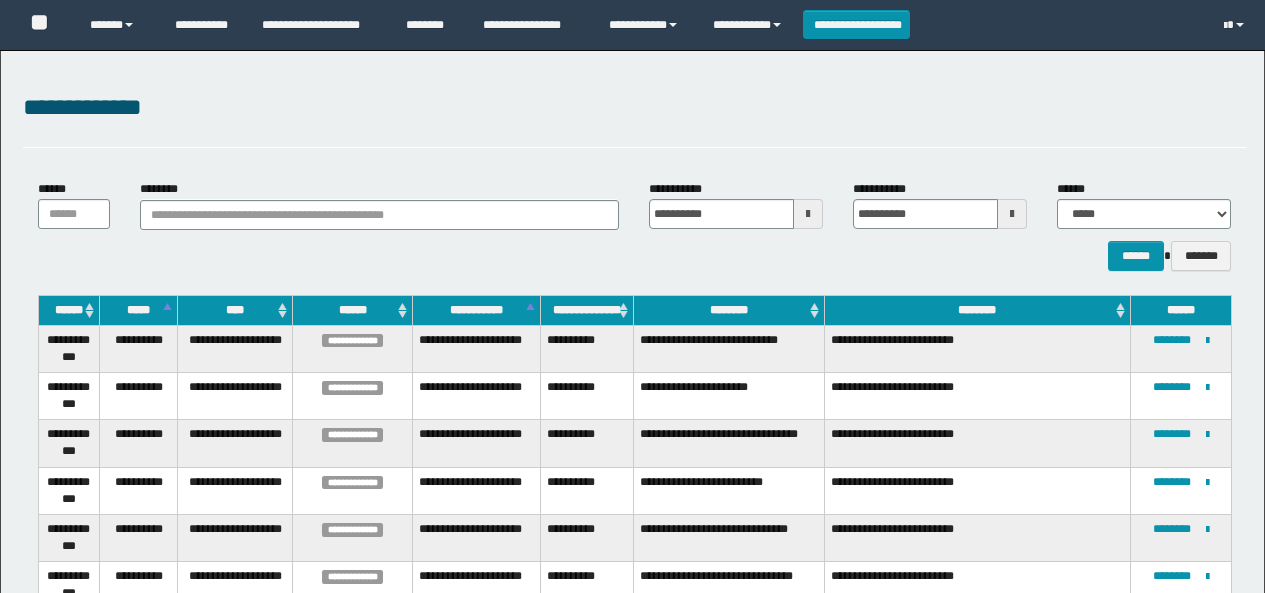 scroll, scrollTop: 0, scrollLeft: 0, axis: both 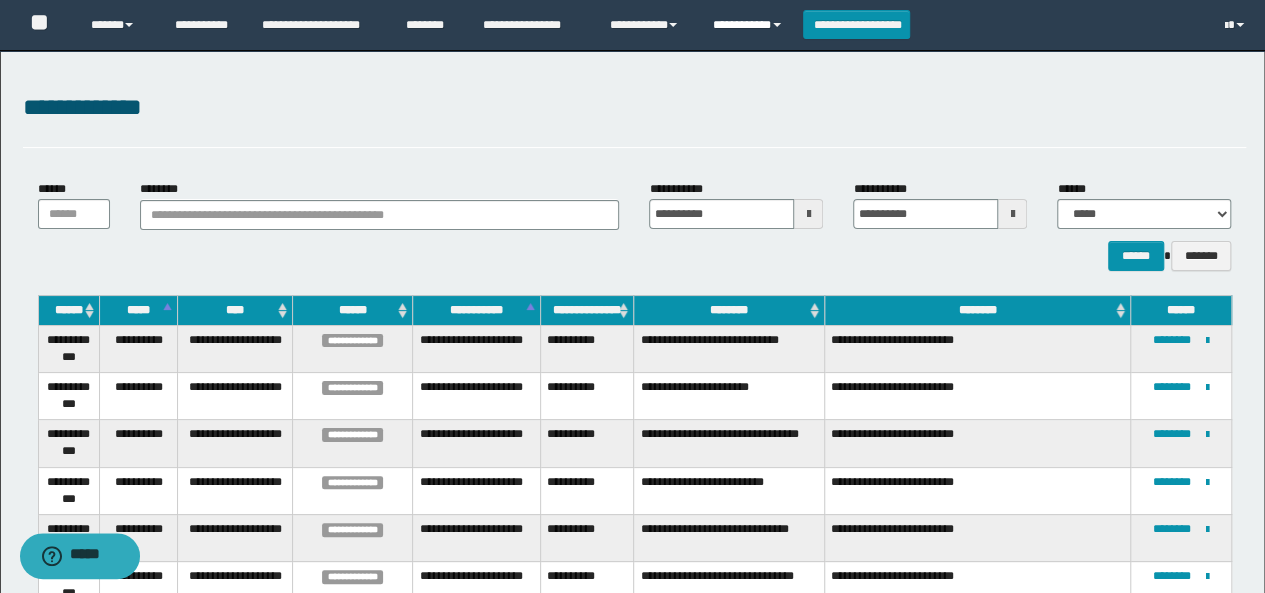click on "**********" at bounding box center [750, 25] 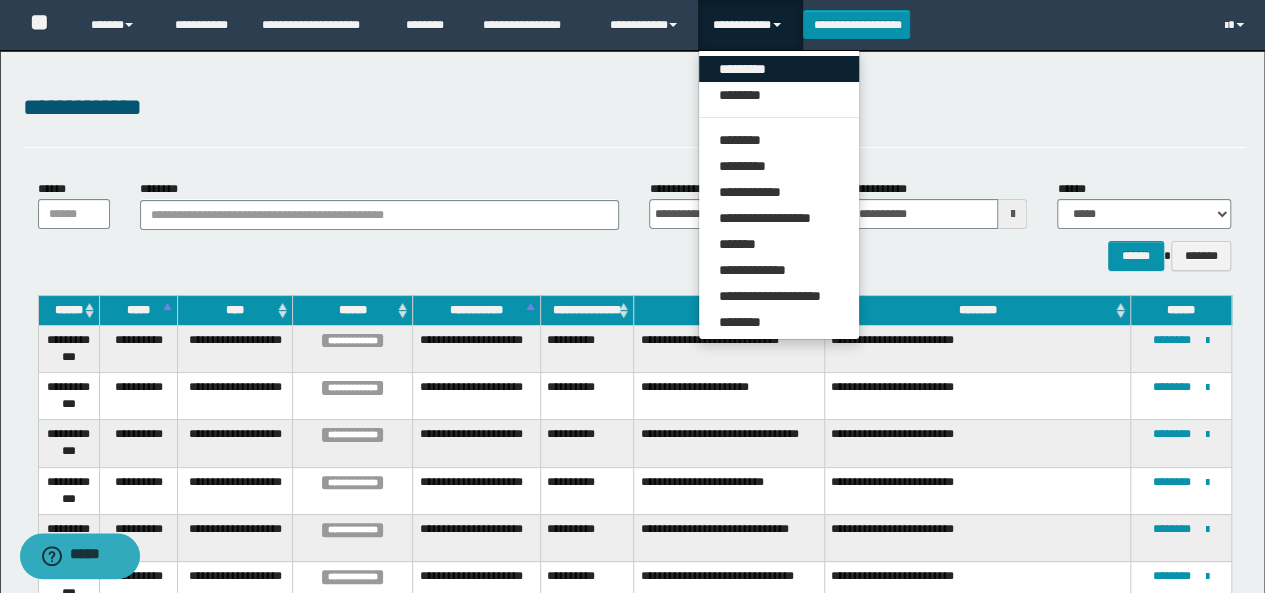 click on "*********" at bounding box center [779, 69] 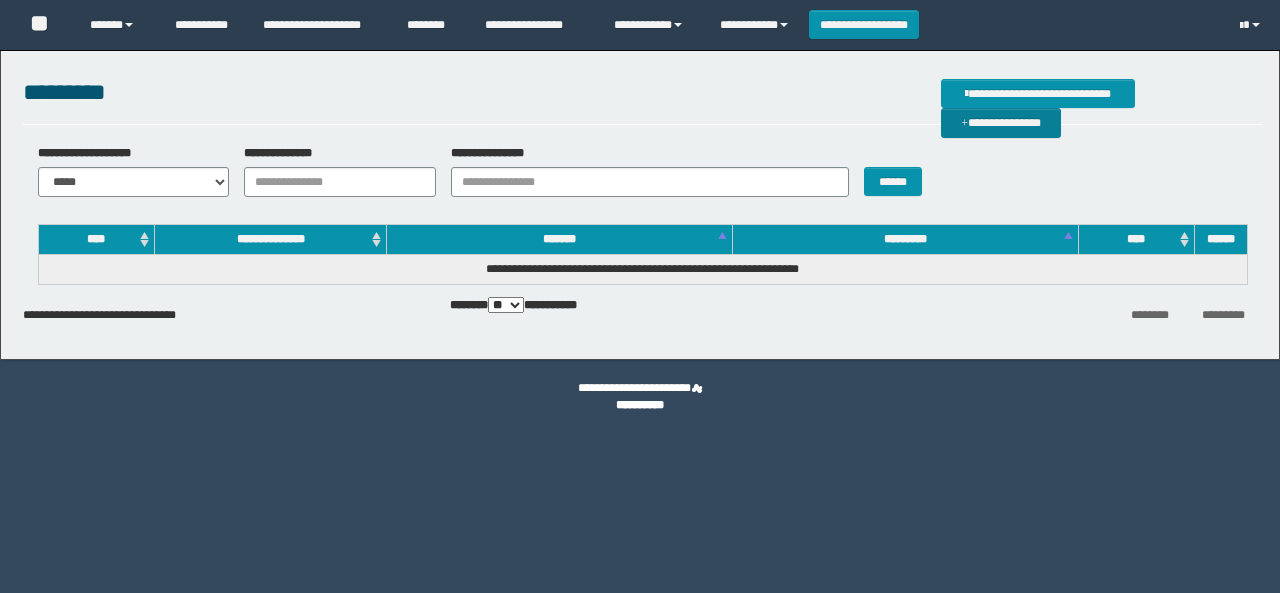 scroll, scrollTop: 0, scrollLeft: 0, axis: both 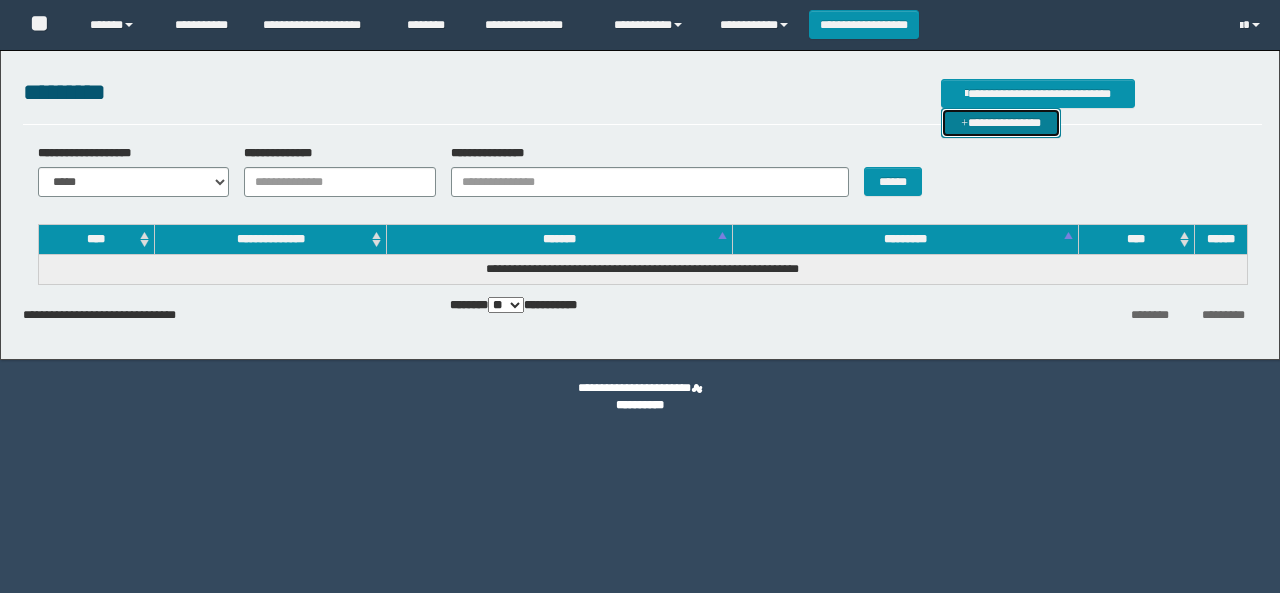 click on "**********" at bounding box center [1001, 122] 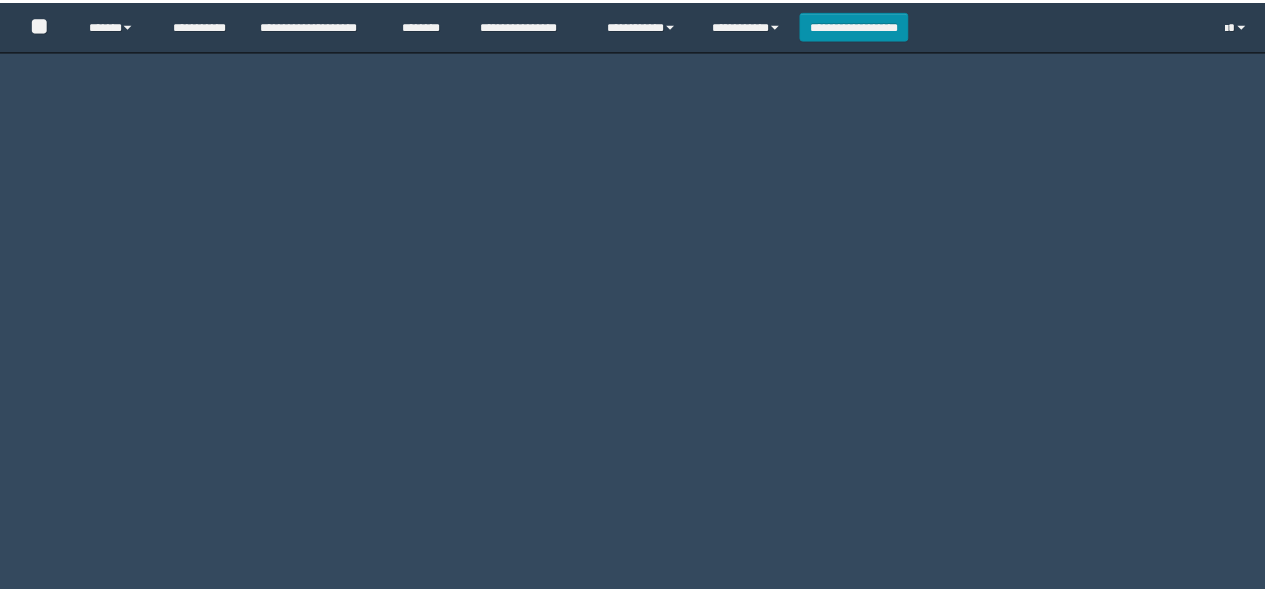 scroll, scrollTop: 0, scrollLeft: 0, axis: both 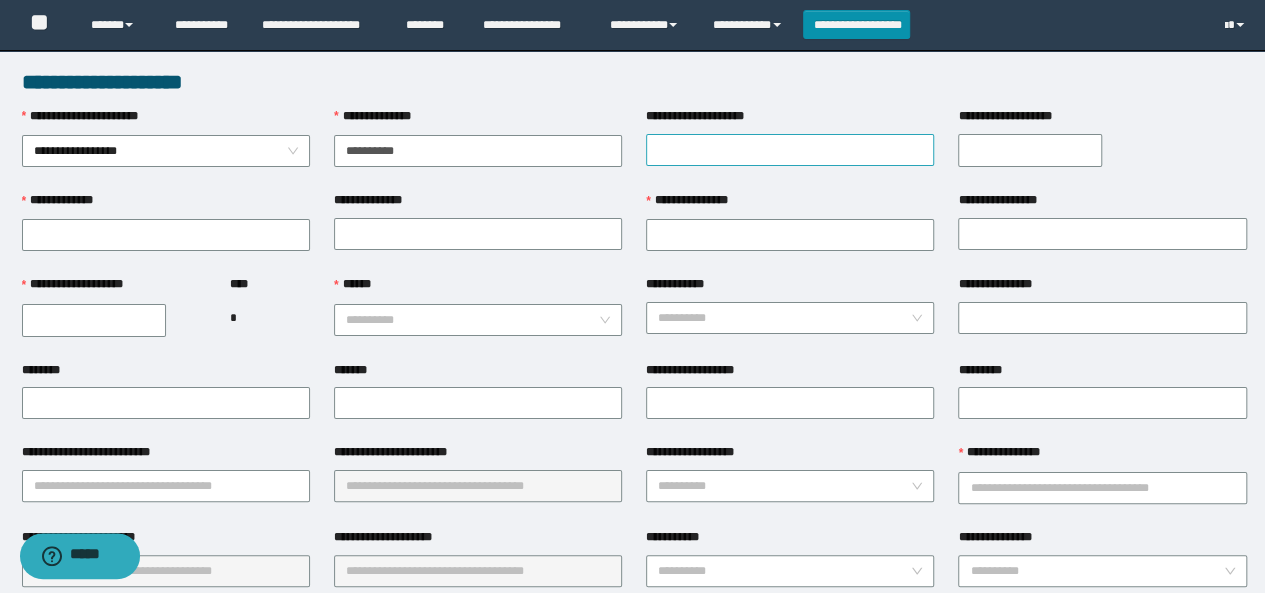 type on "**********" 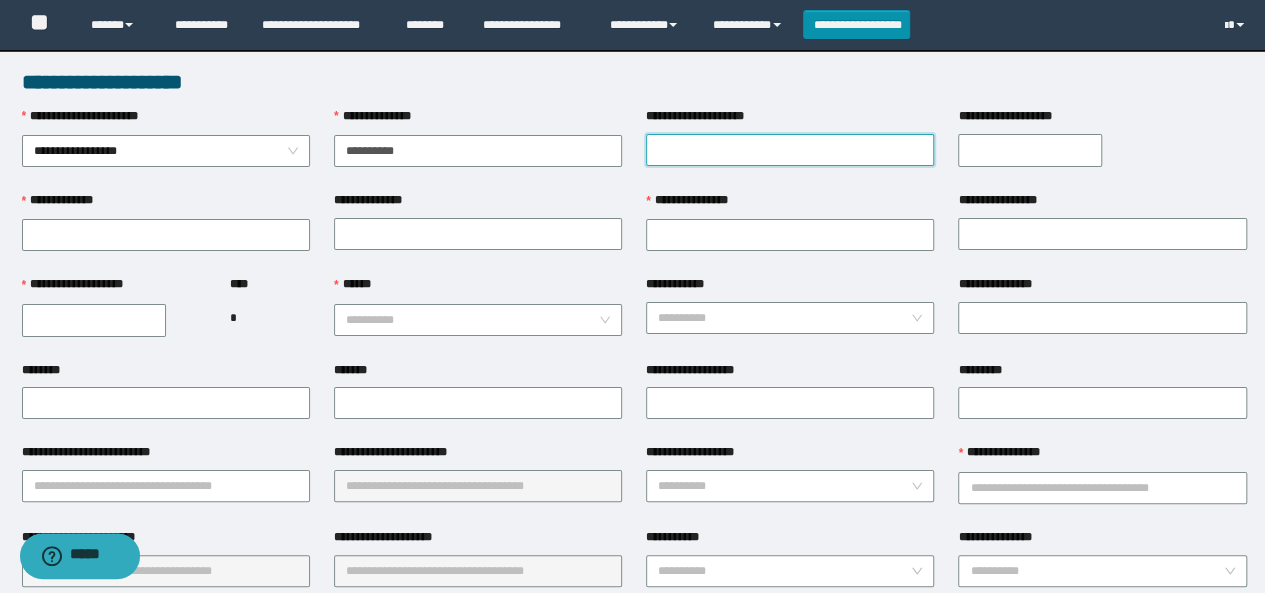click on "**********" at bounding box center [790, 150] 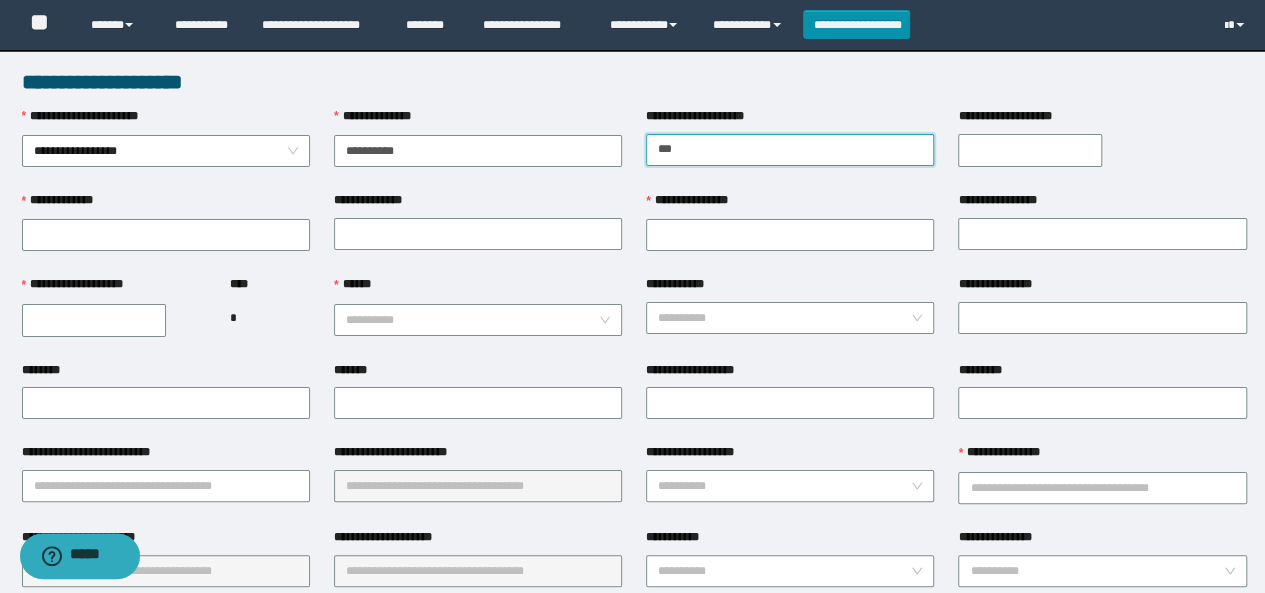 type on "**********" 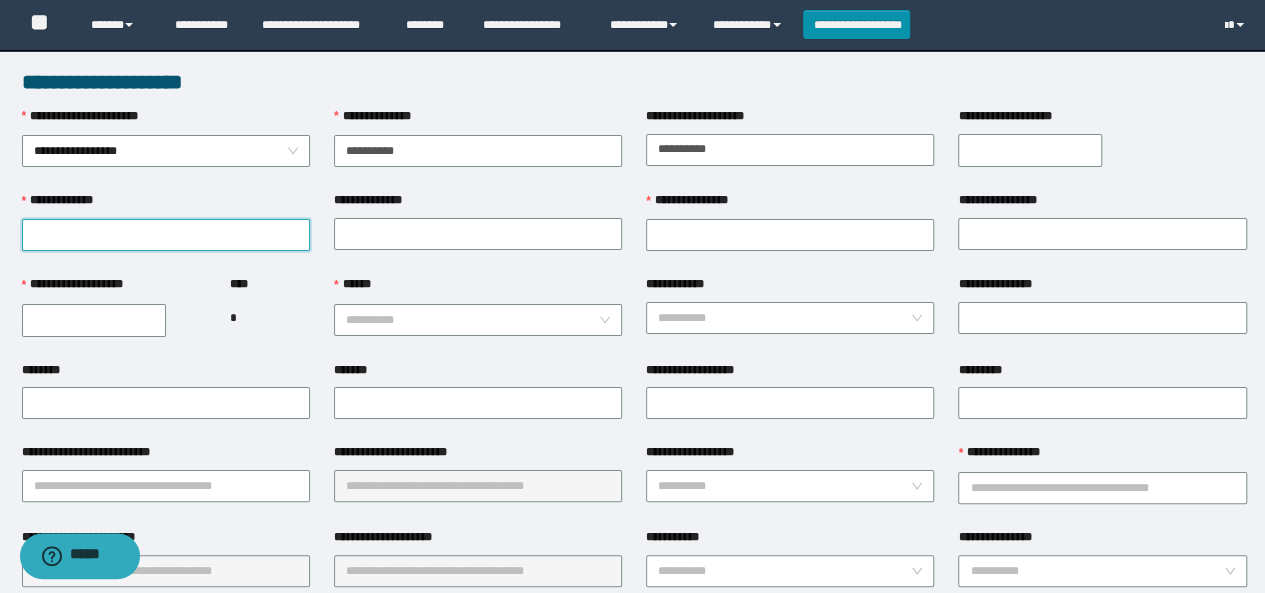 click on "**********" at bounding box center [166, 235] 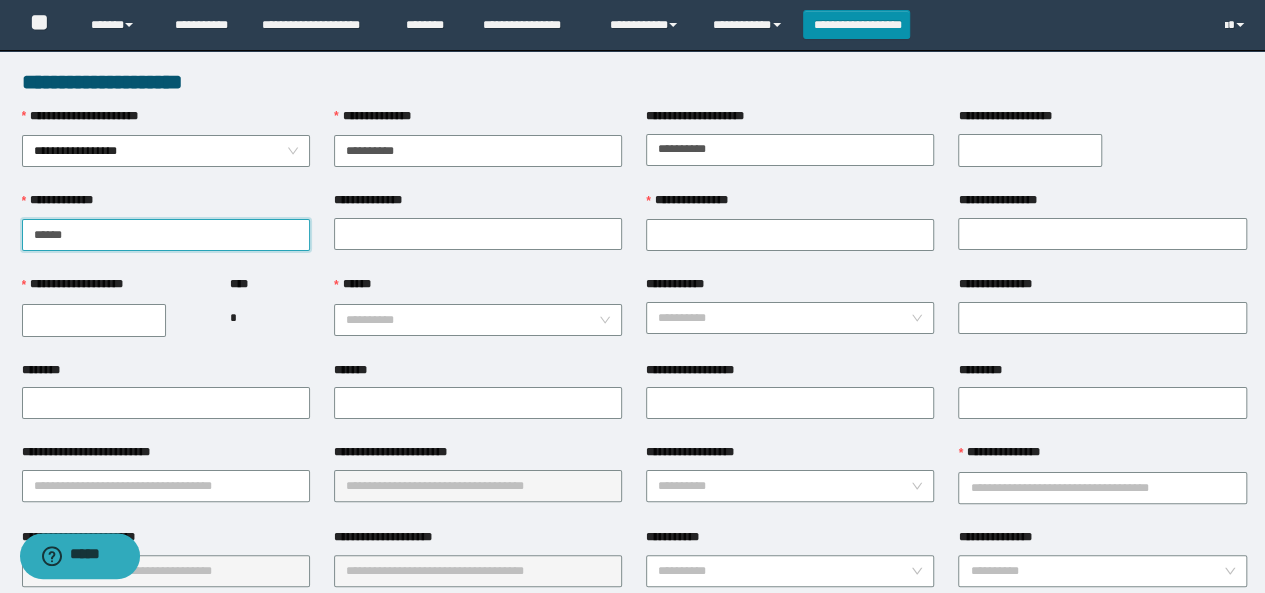 type on "******" 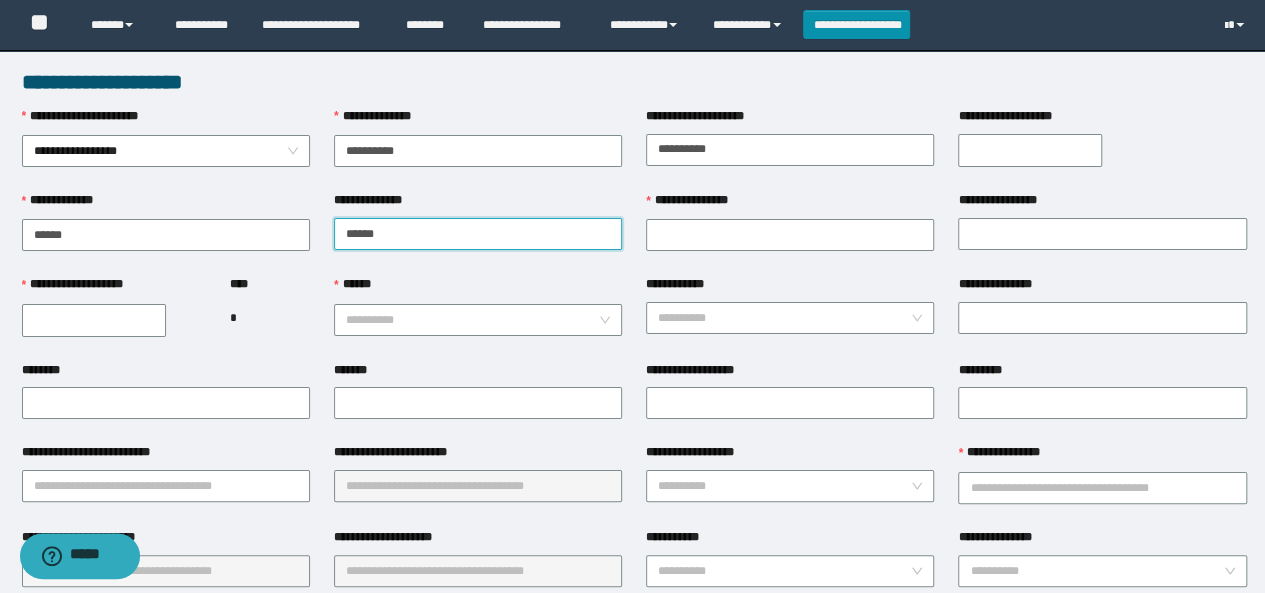 type on "******" 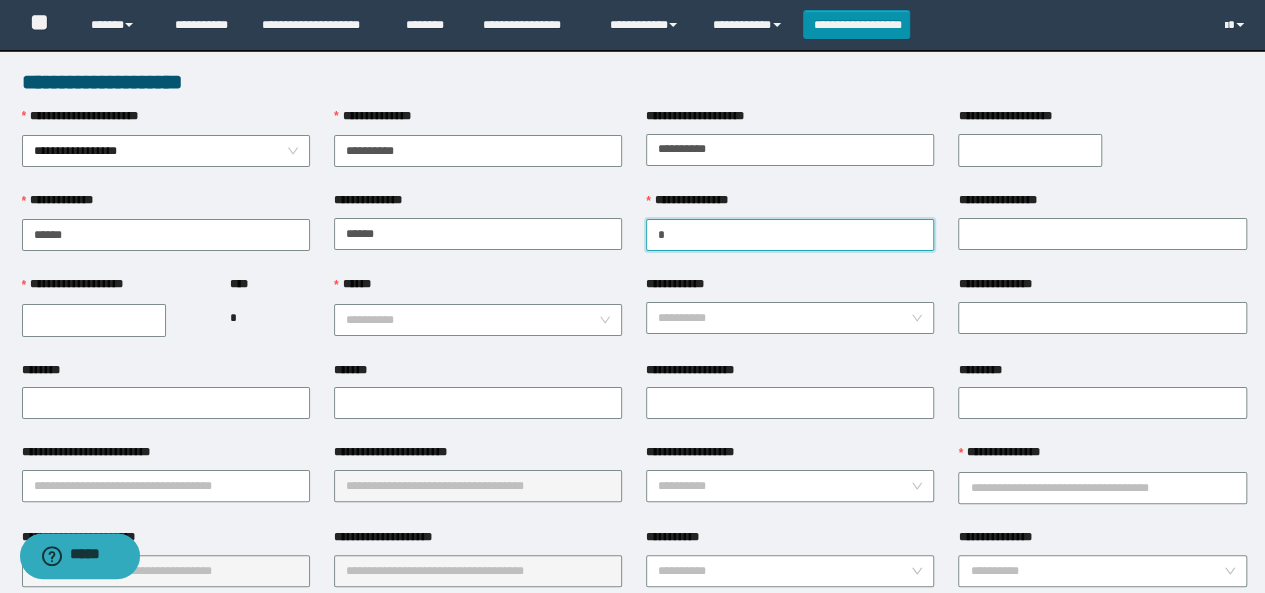 type on "*" 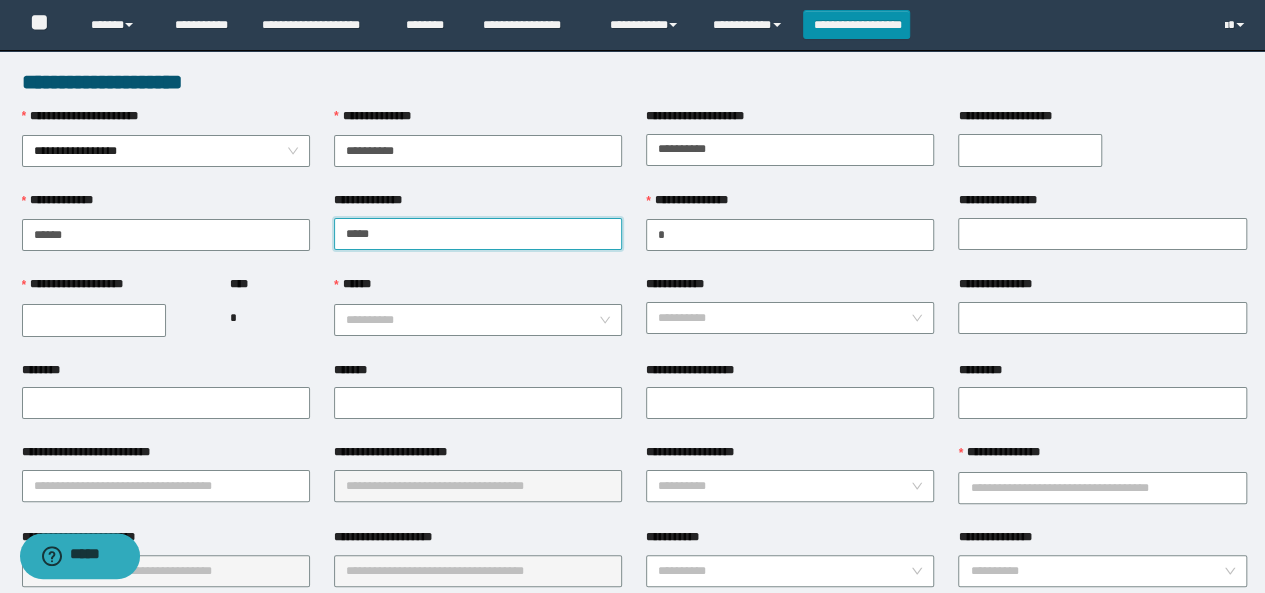 type on "*****" 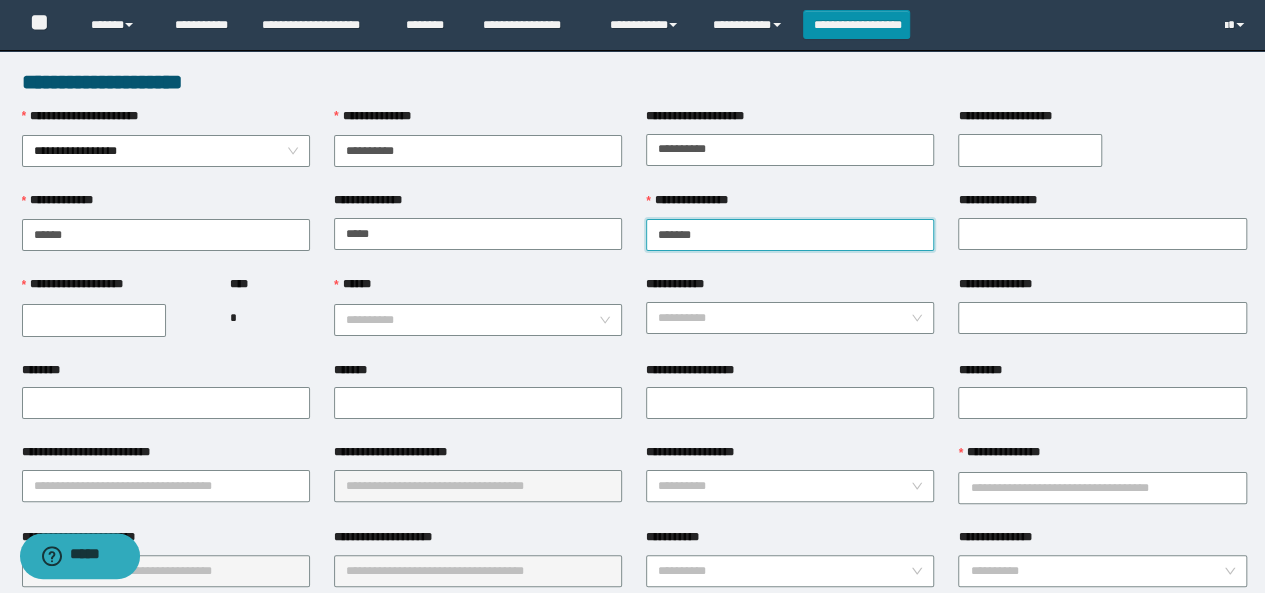 type on "*******" 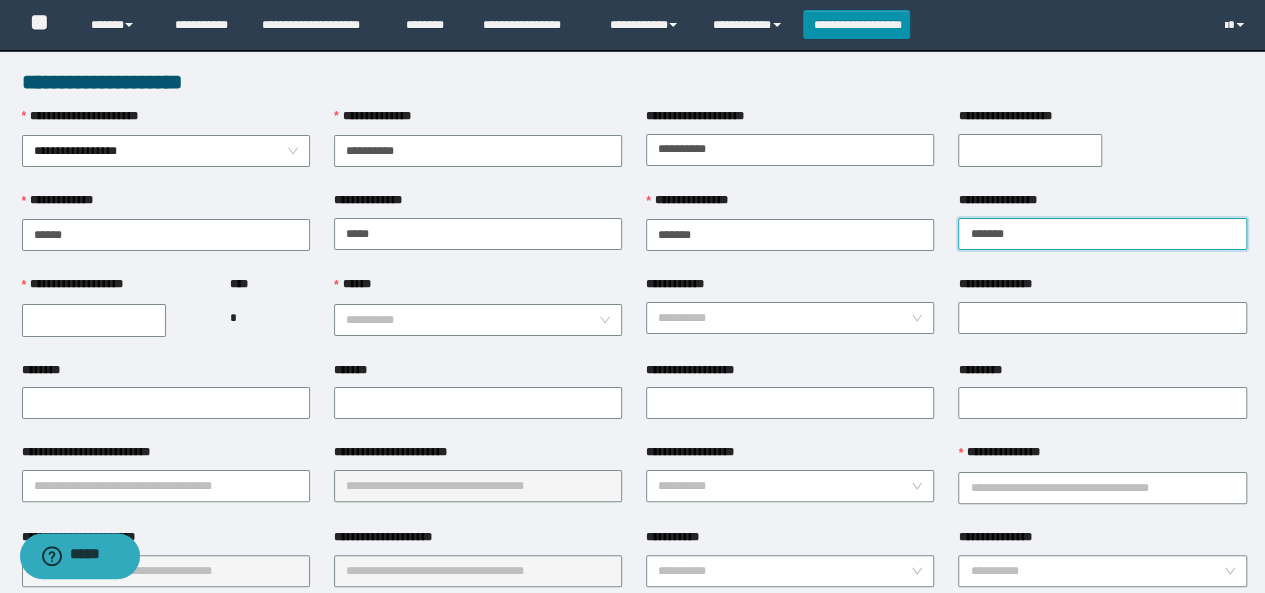 type on "*******" 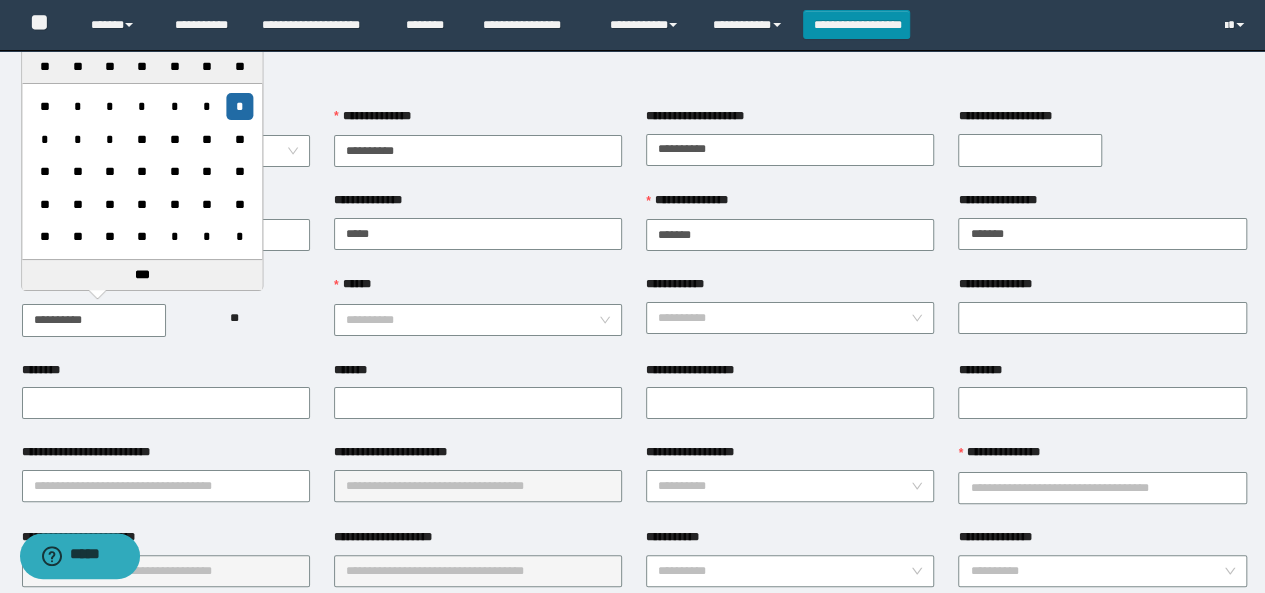 type on "**********" 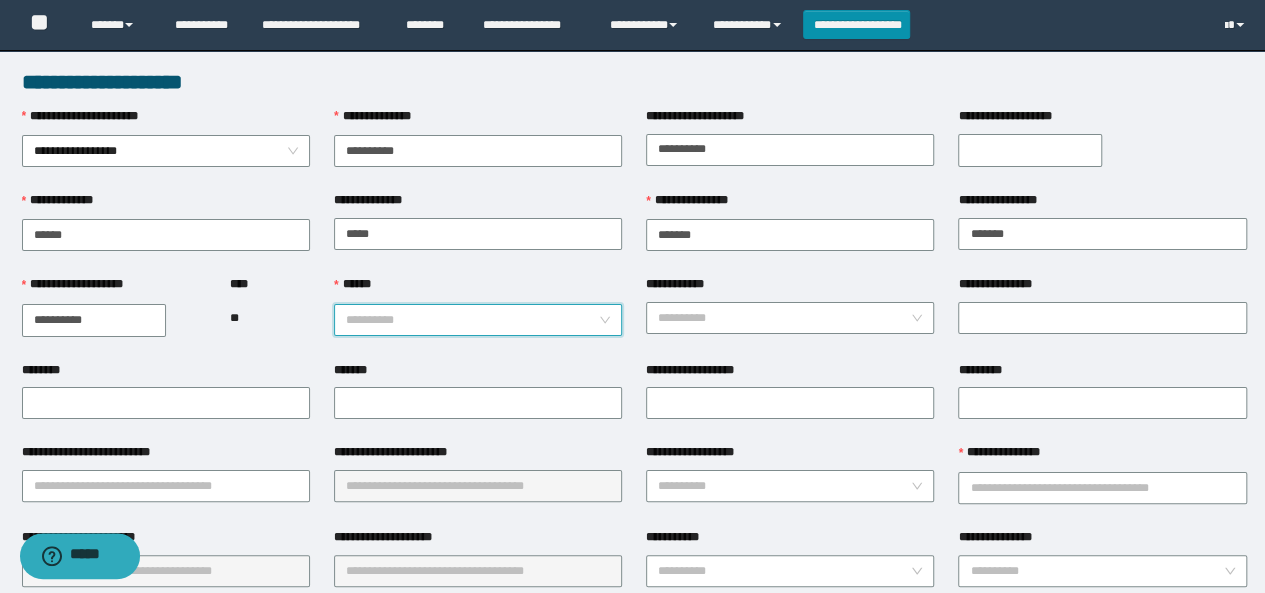click on "**********" at bounding box center [478, 320] 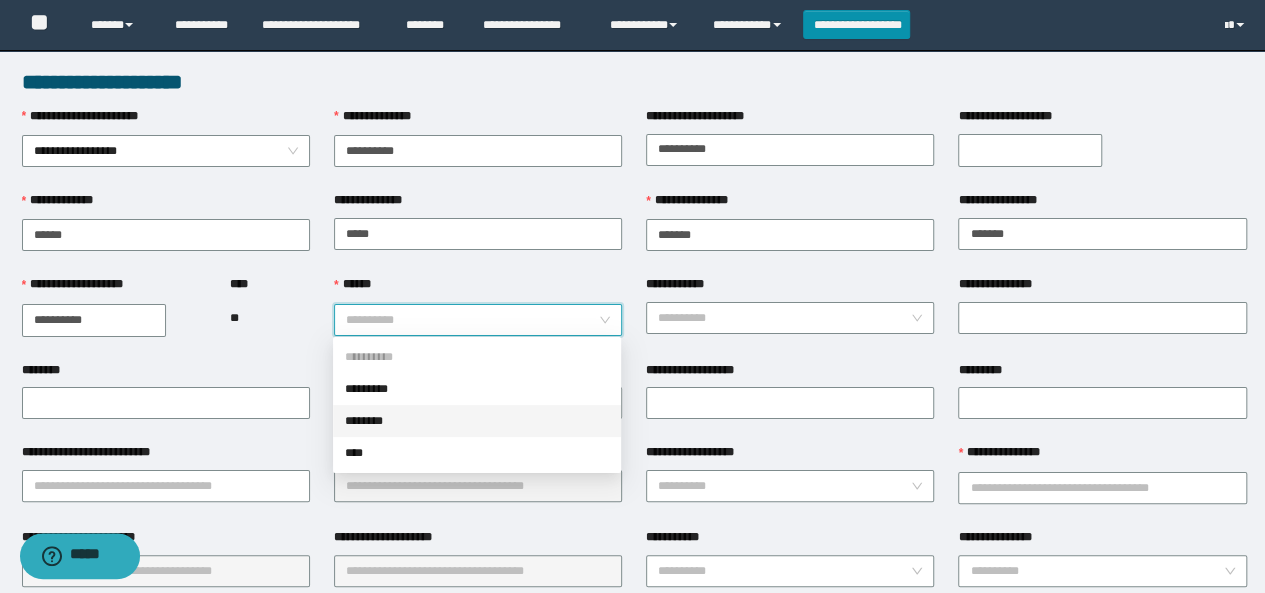 click on "********" at bounding box center (477, 421) 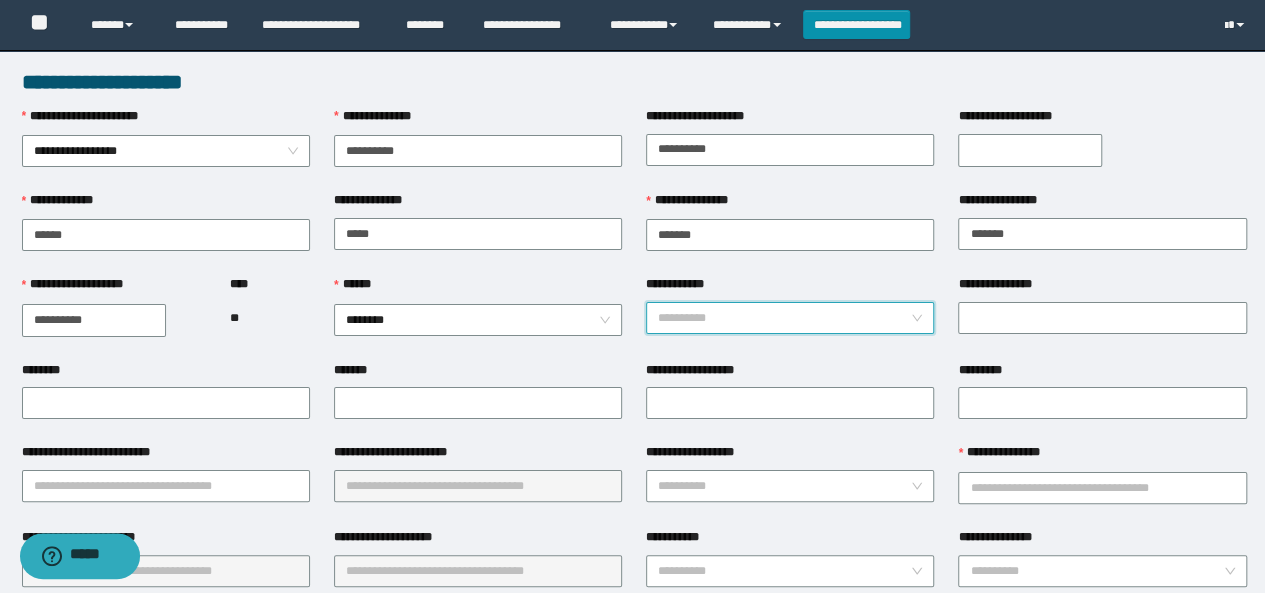 click on "**********" at bounding box center [784, 318] 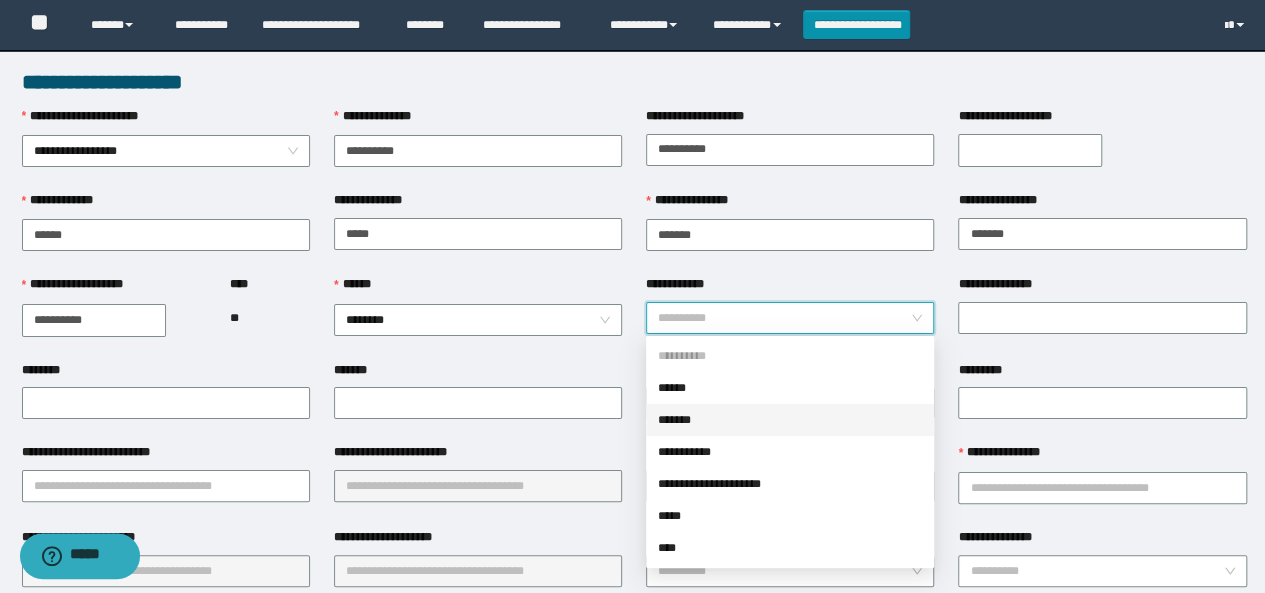 drag, startPoint x: 708, startPoint y: 421, endPoint x: 930, endPoint y: 349, distance: 233.3838 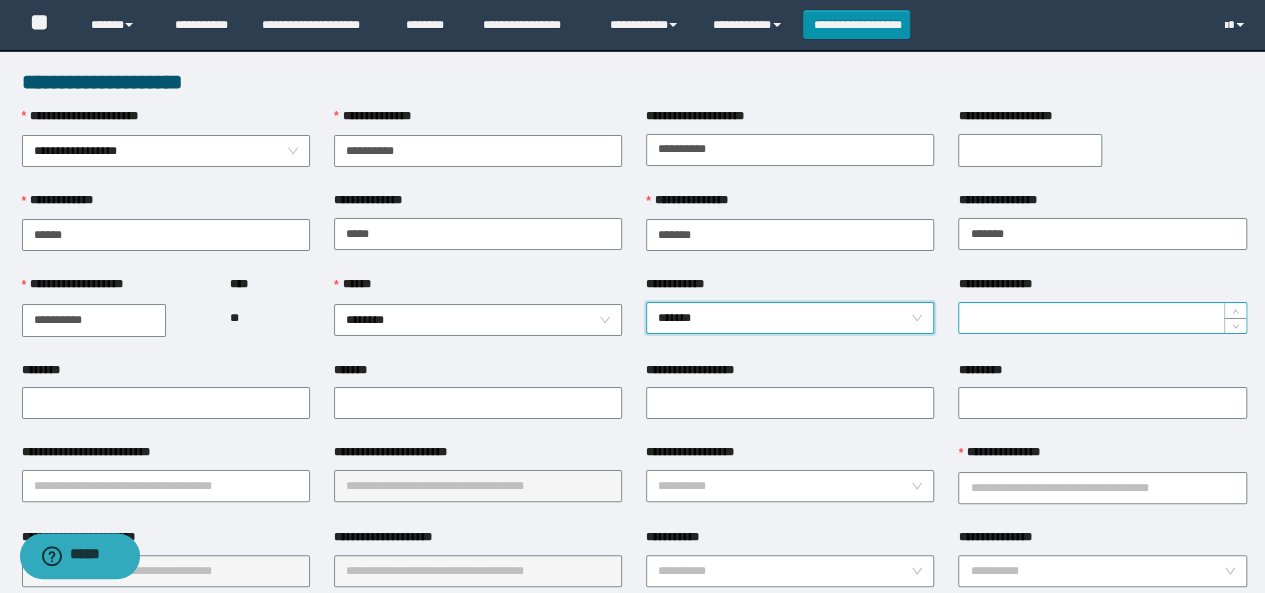 click on "**********" at bounding box center (1102, 318) 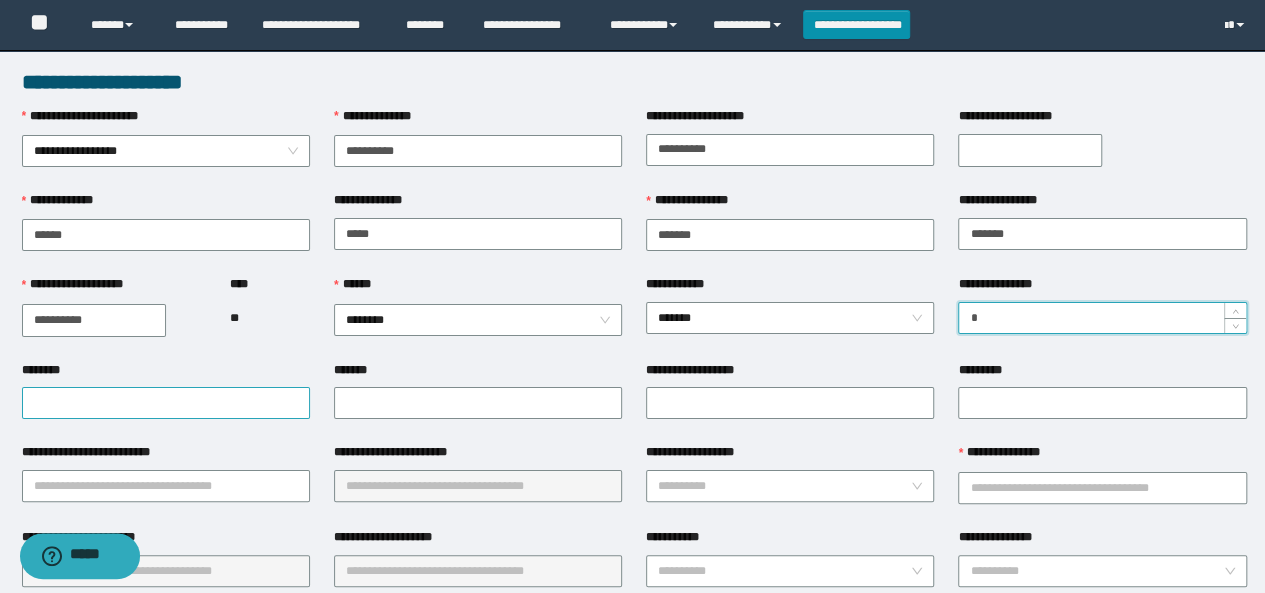 type on "*" 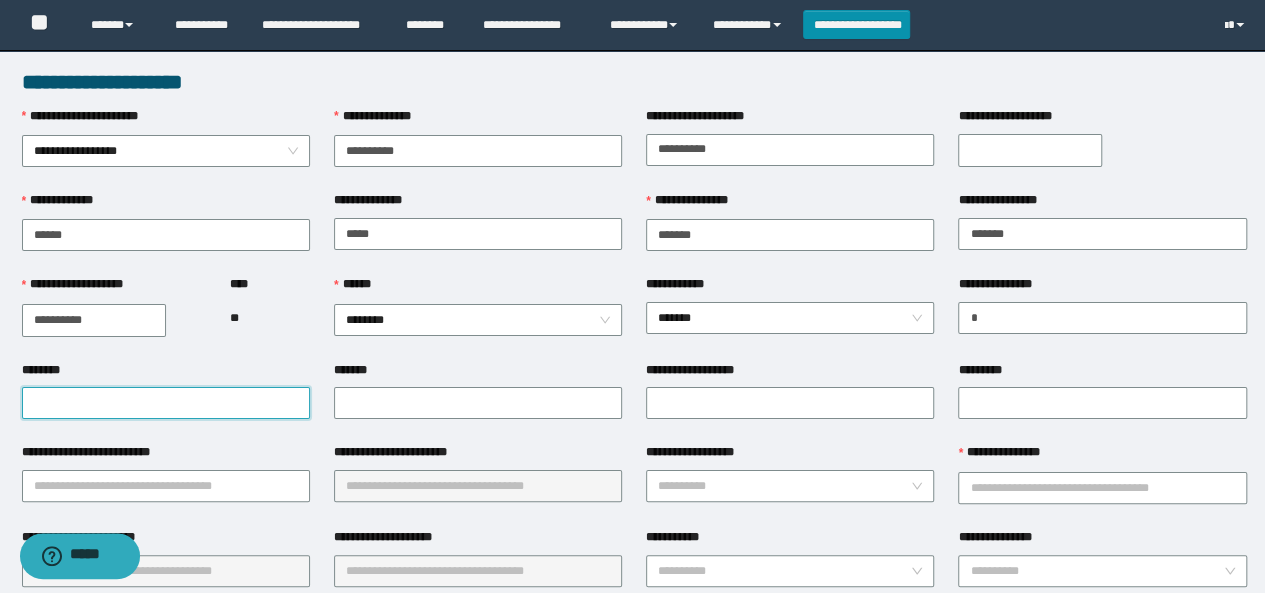 click on "********" at bounding box center [166, 403] 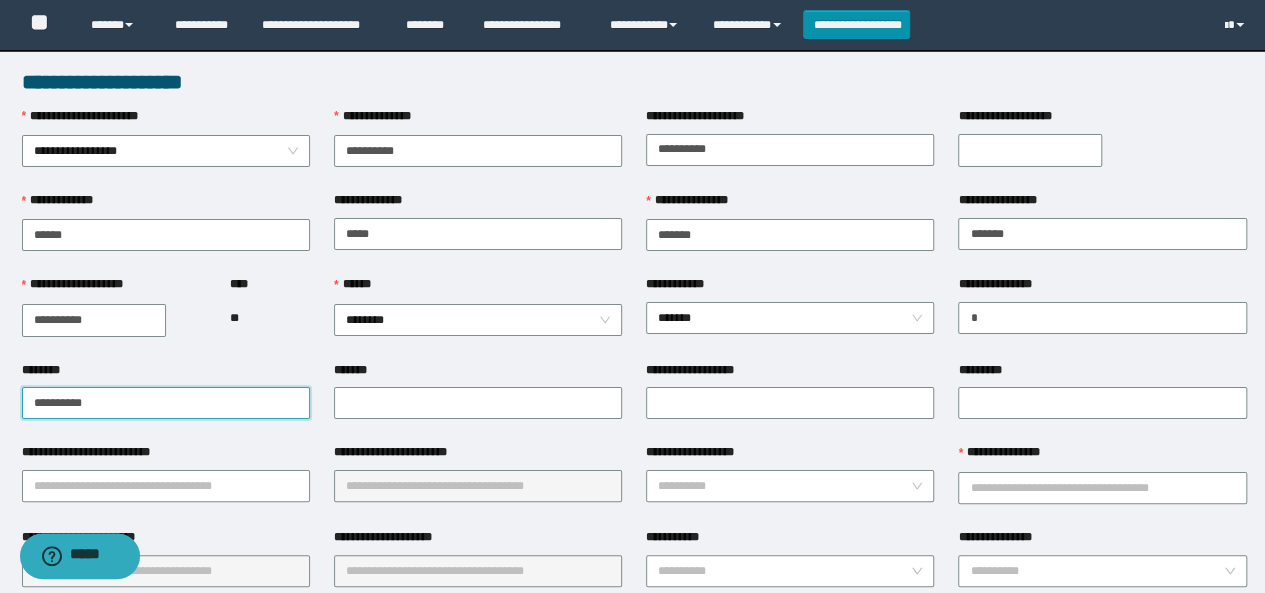 drag, startPoint x: 106, startPoint y: 395, endPoint x: 0, endPoint y: 375, distance: 107.87029 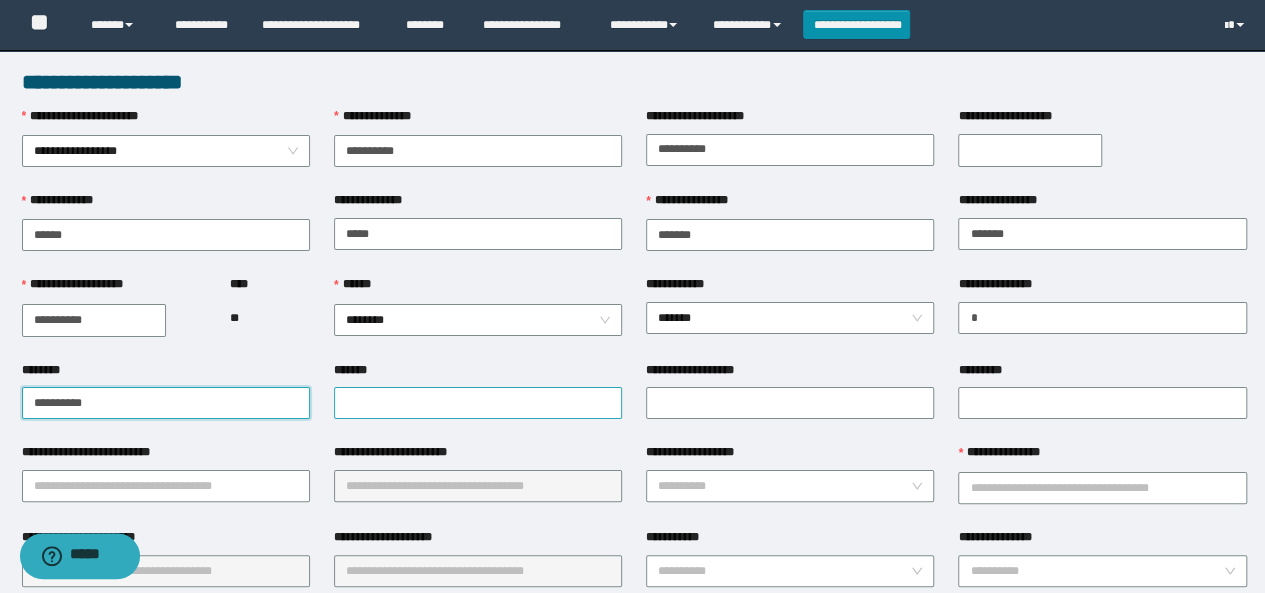 type on "**********" 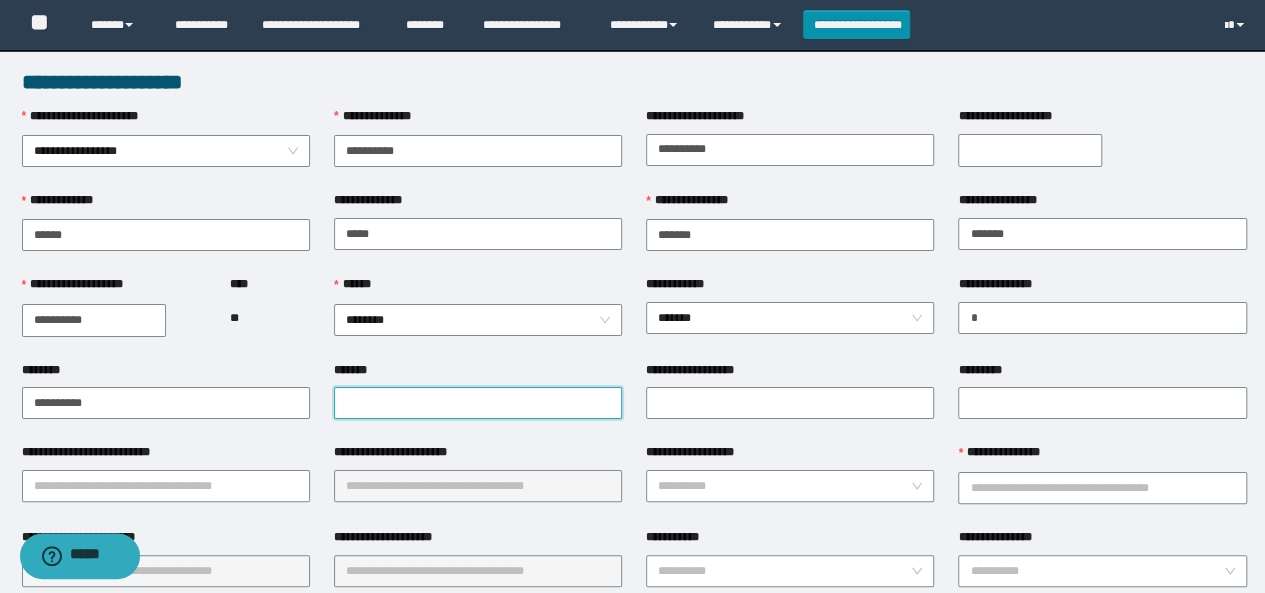 click on "*******" at bounding box center (478, 403) 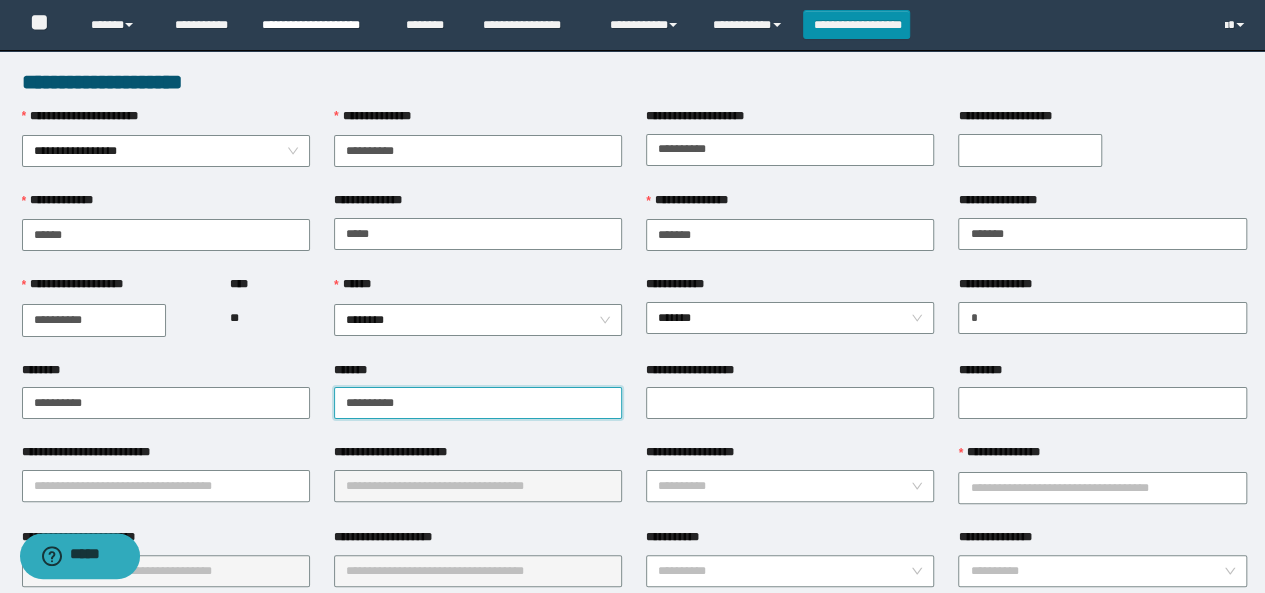 type on "**********" 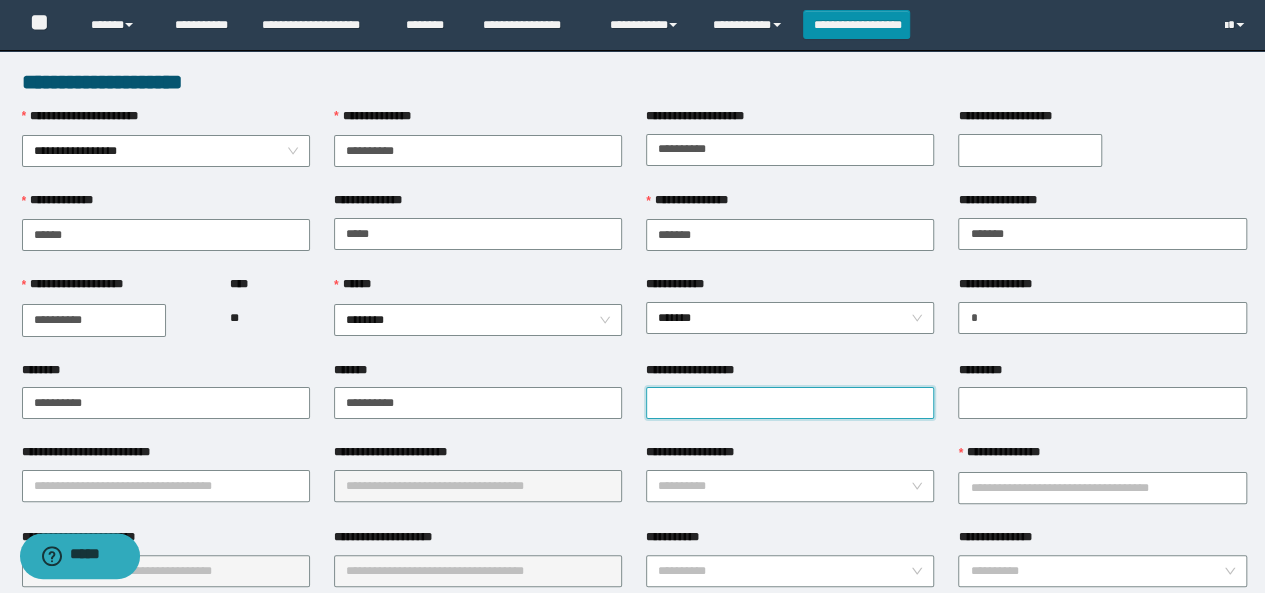 click on "**********" at bounding box center [790, 403] 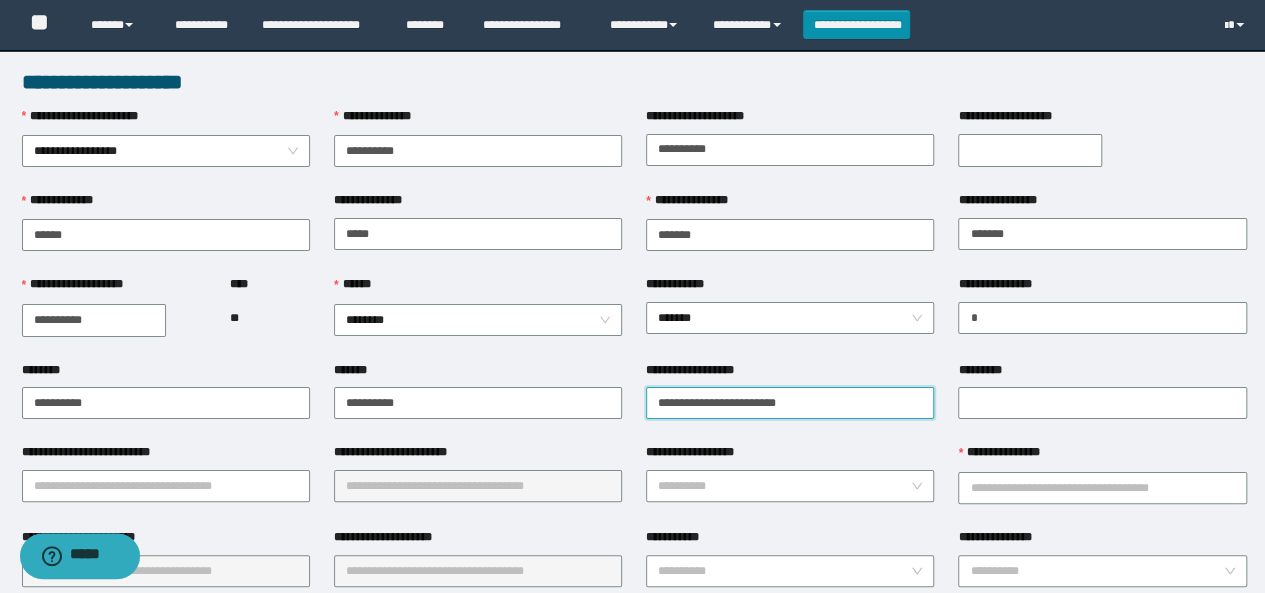 type on "**********" 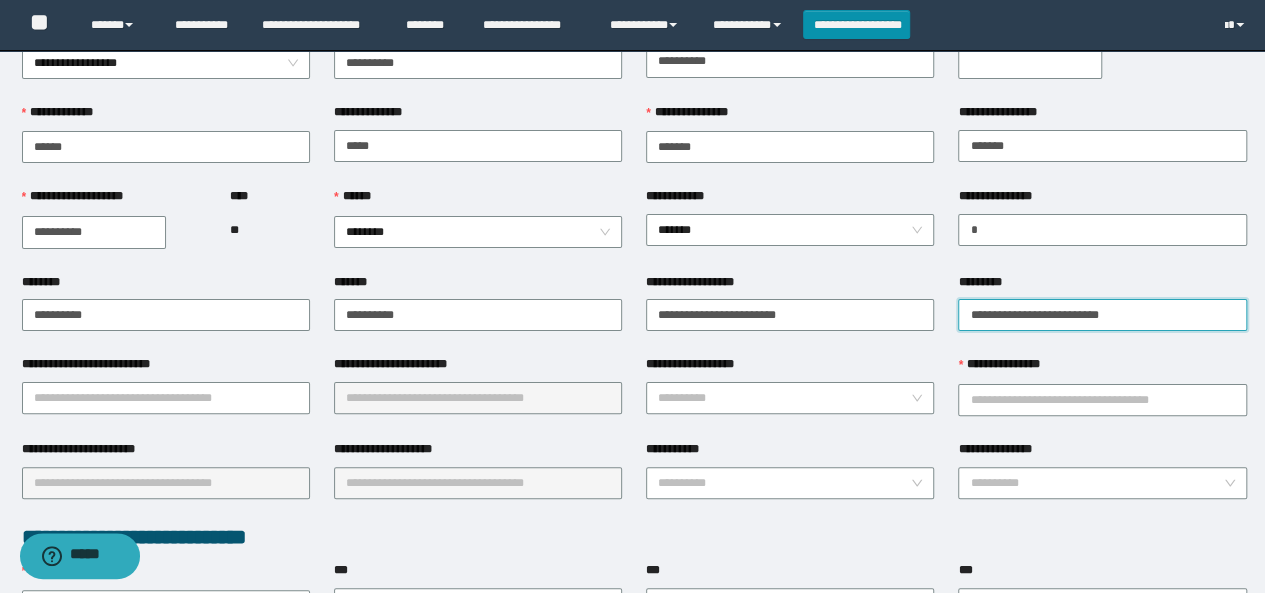 scroll, scrollTop: 200, scrollLeft: 0, axis: vertical 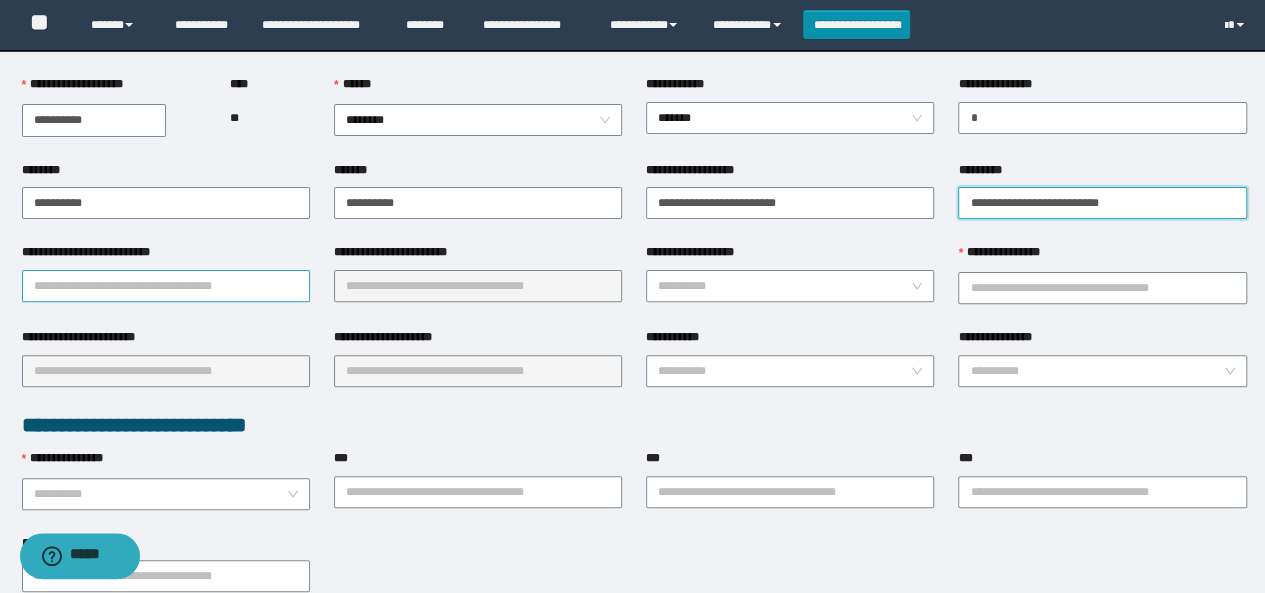 type on "**********" 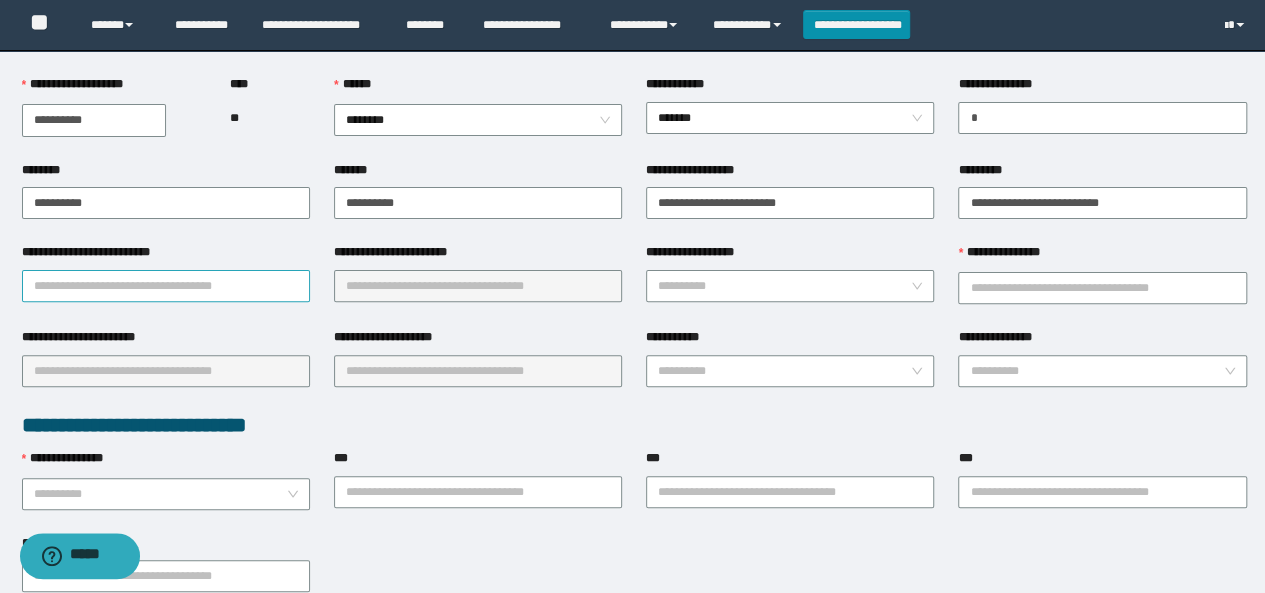 click on "**********" at bounding box center (166, 286) 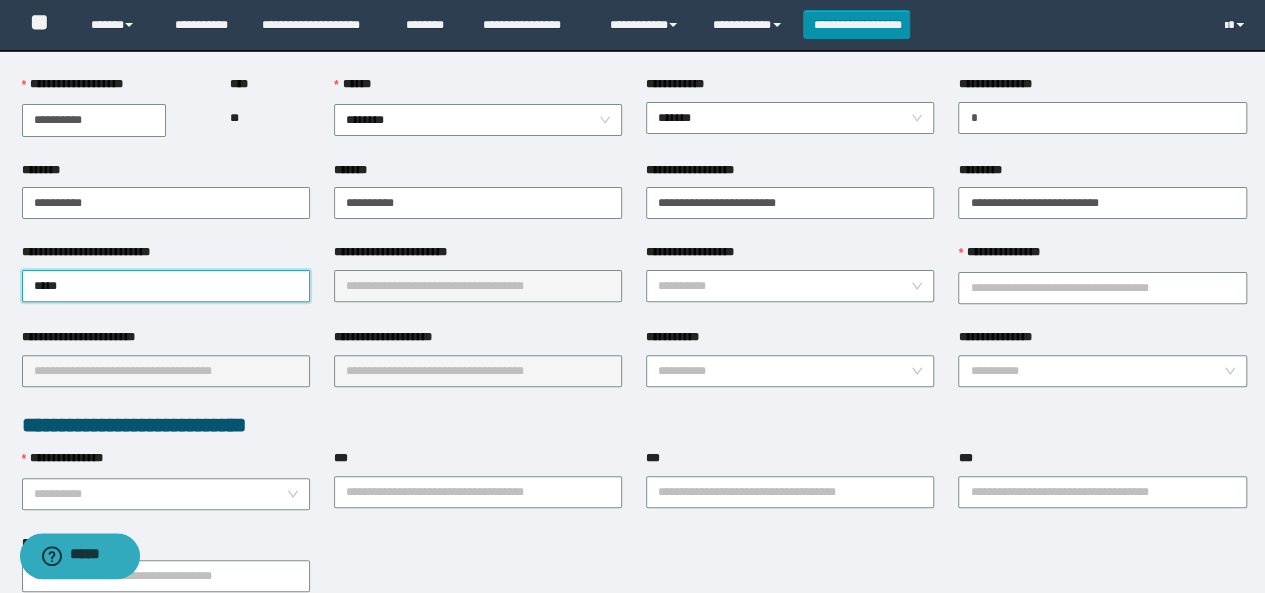 type on "******" 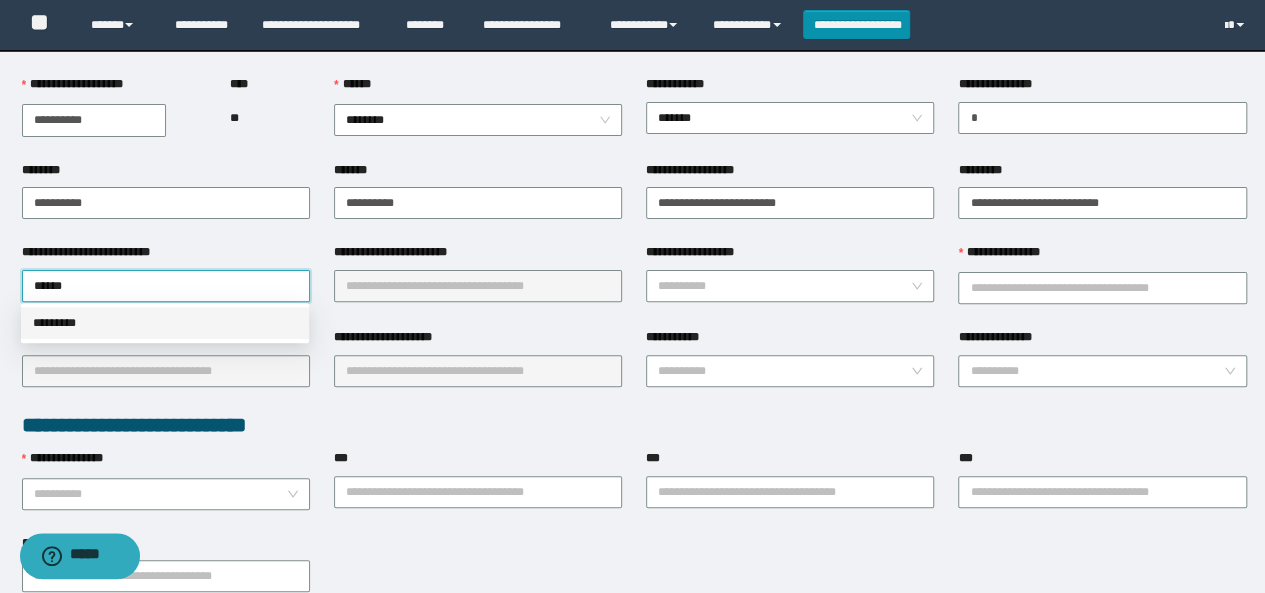 click on "*********" at bounding box center [165, 323] 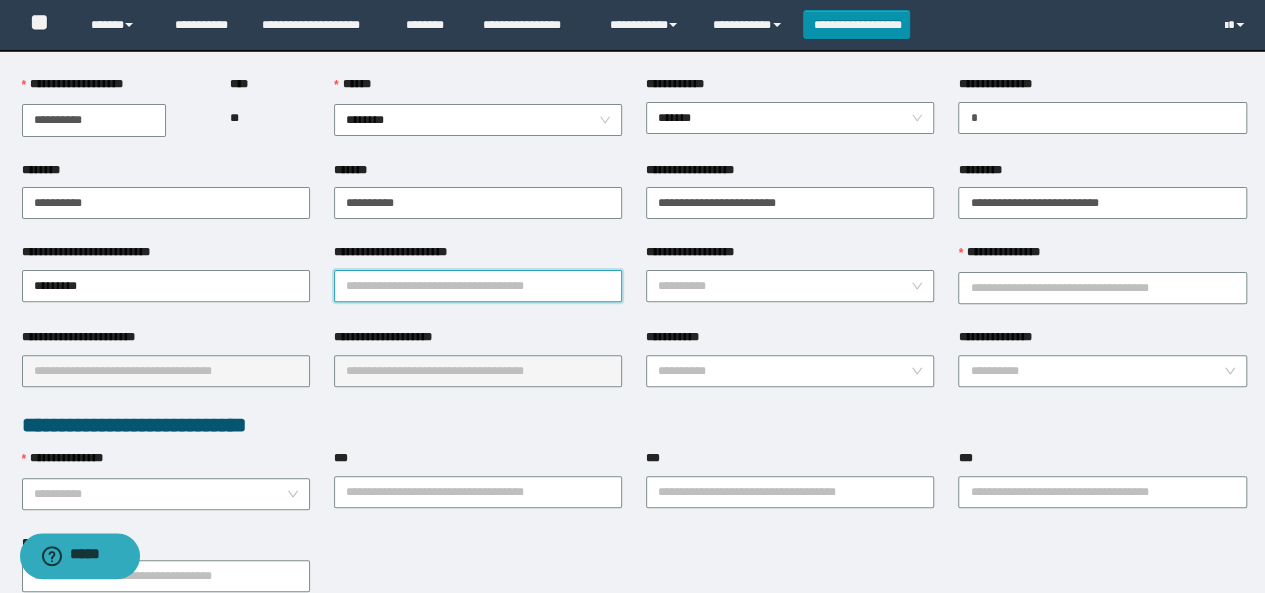 click on "**********" at bounding box center [478, 286] 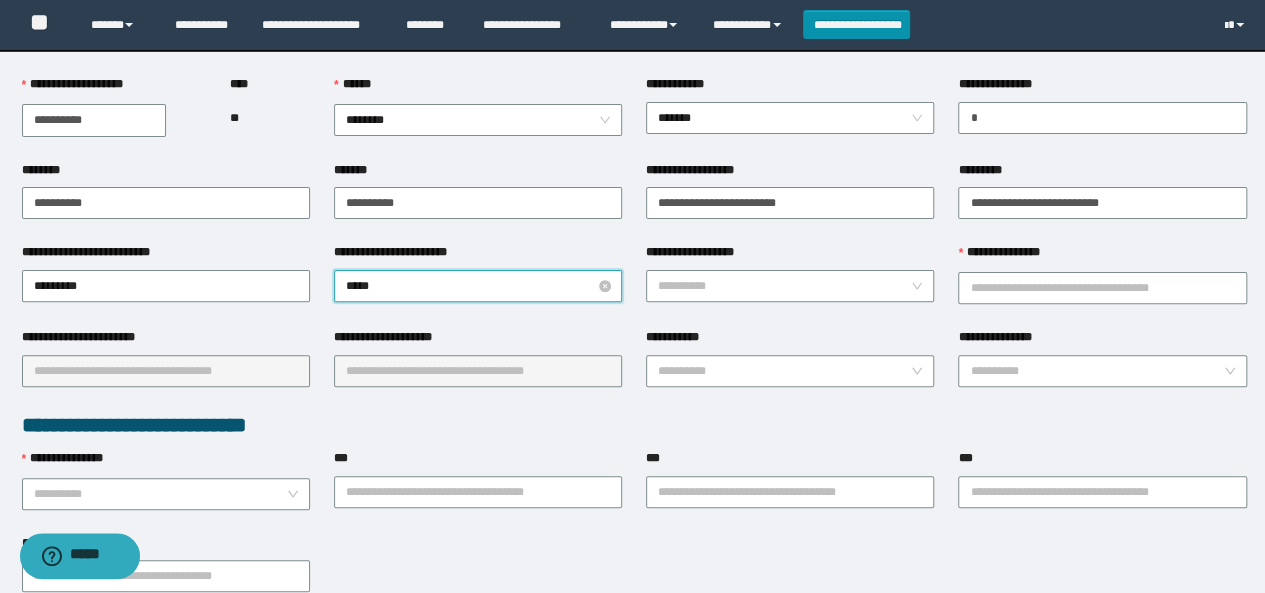 type on "****" 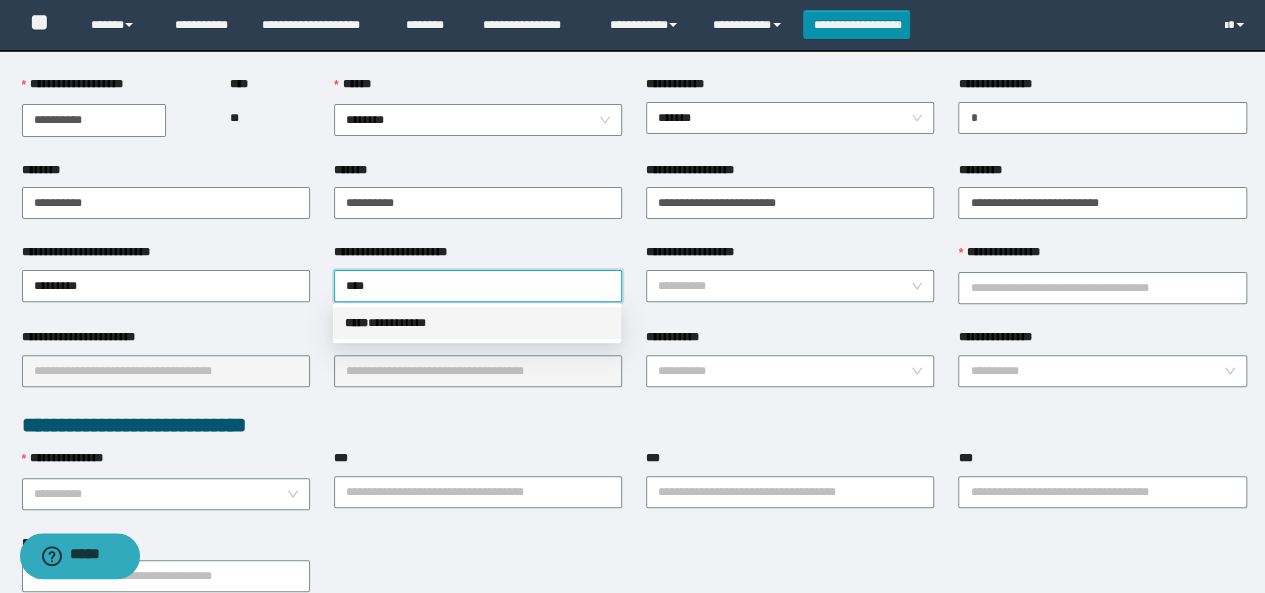 click on "***** * *********" at bounding box center (477, 323) 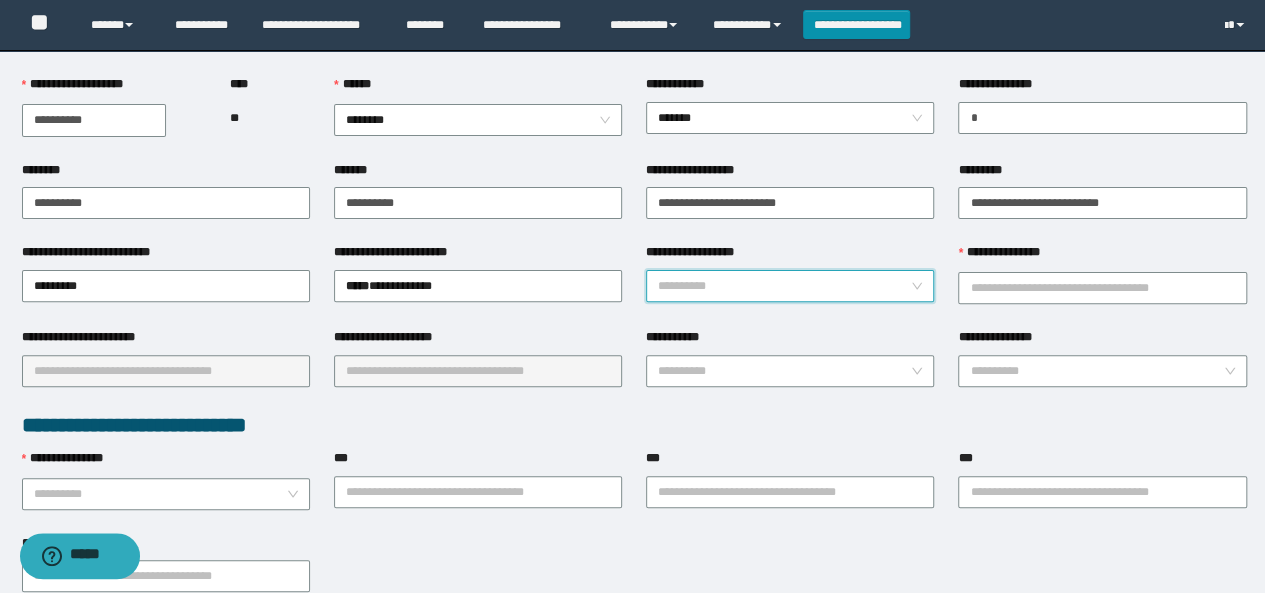 click on "**********" at bounding box center [784, 286] 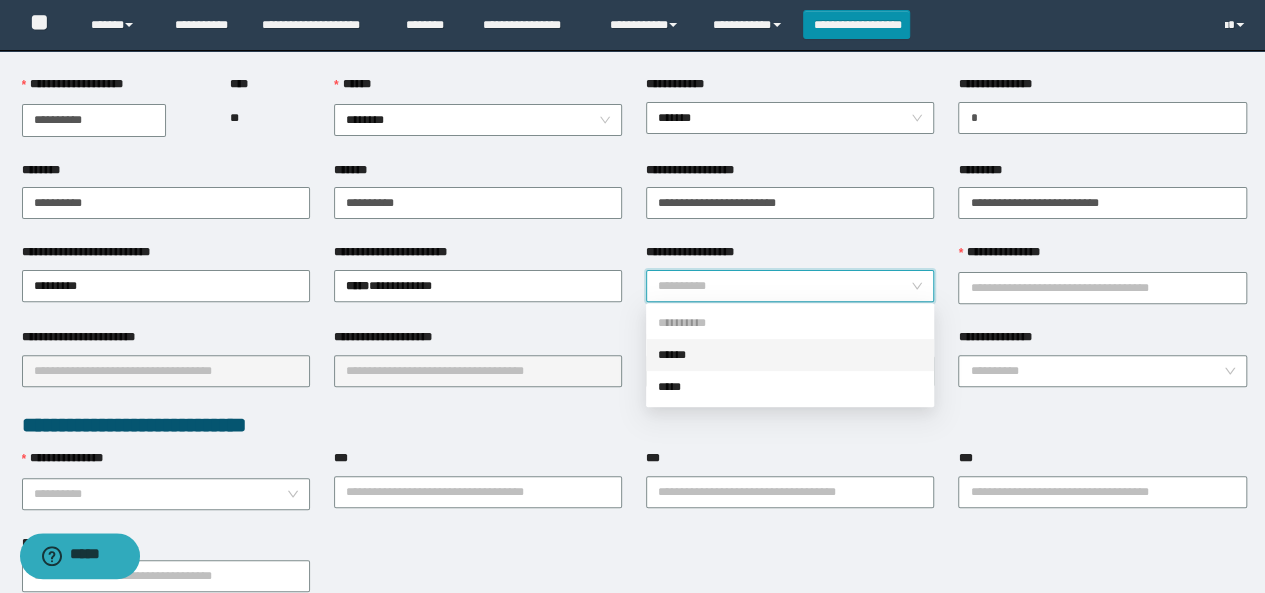 click on "******" at bounding box center [790, 355] 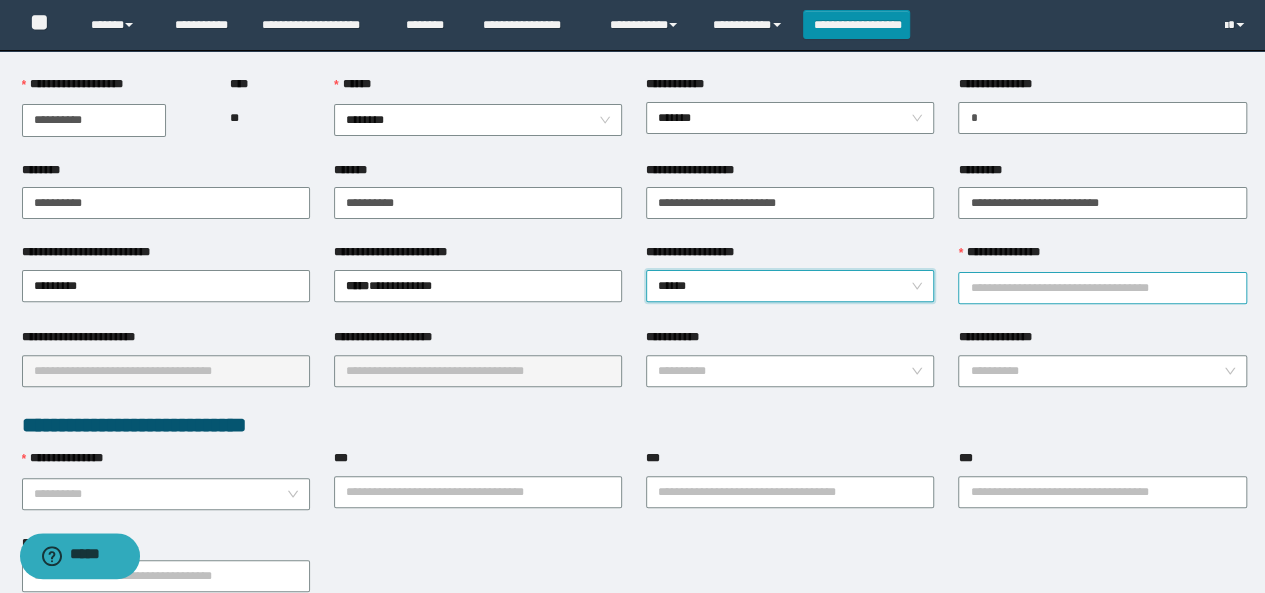 click on "**********" at bounding box center (1102, 288) 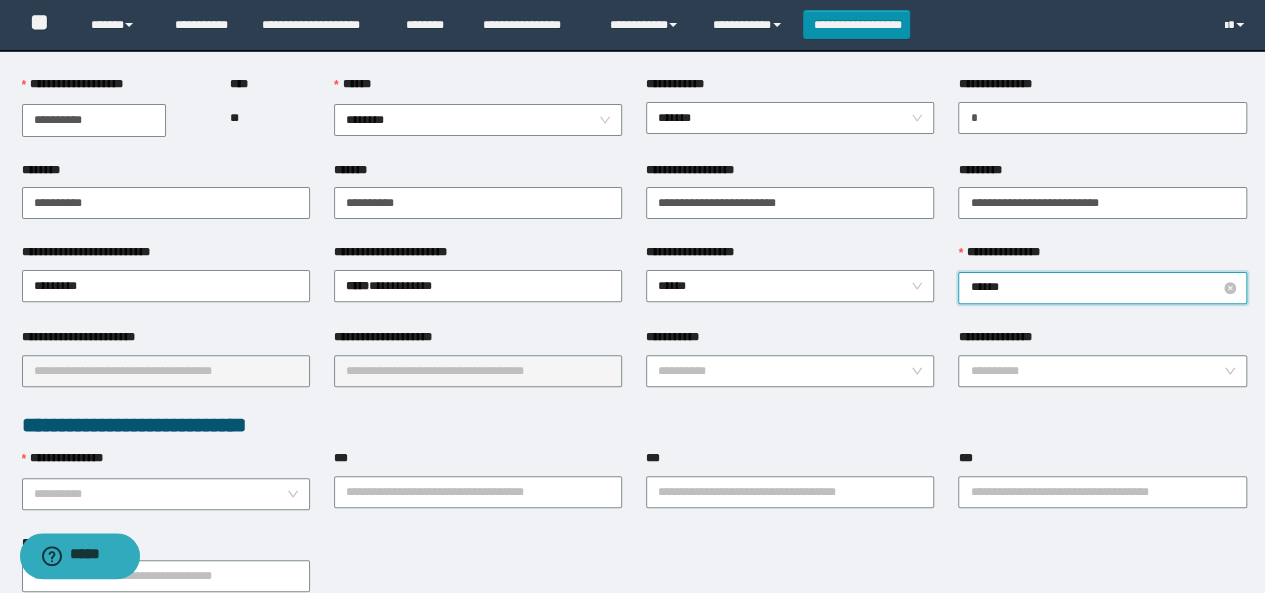 type on "*******" 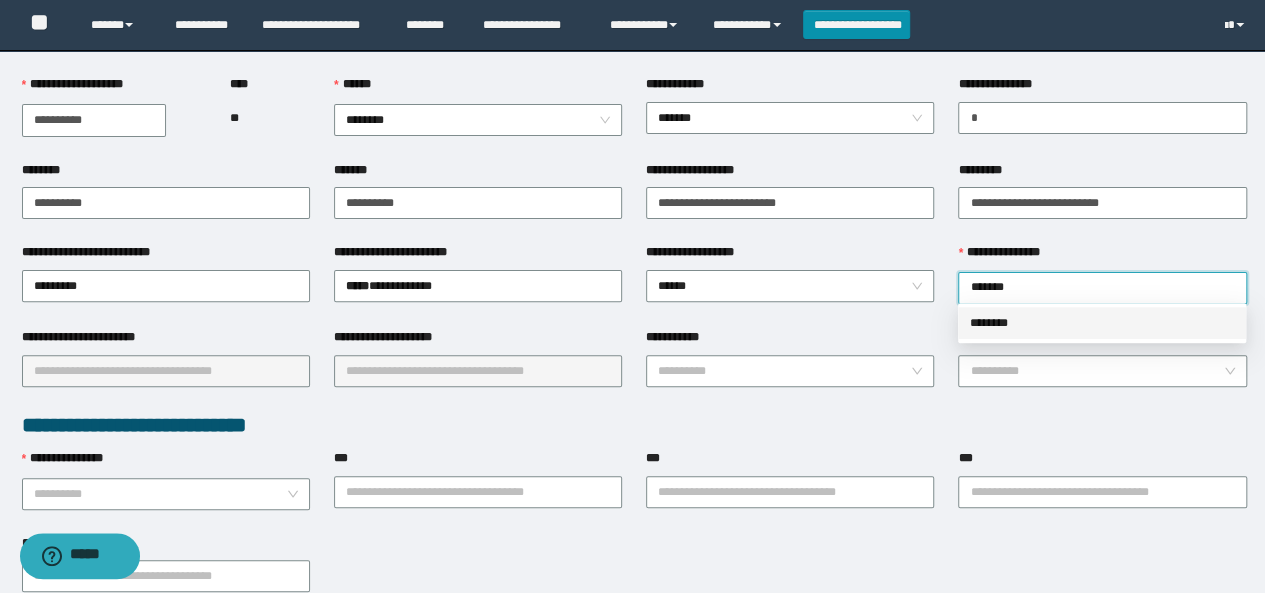 click on "********" at bounding box center (1102, 323) 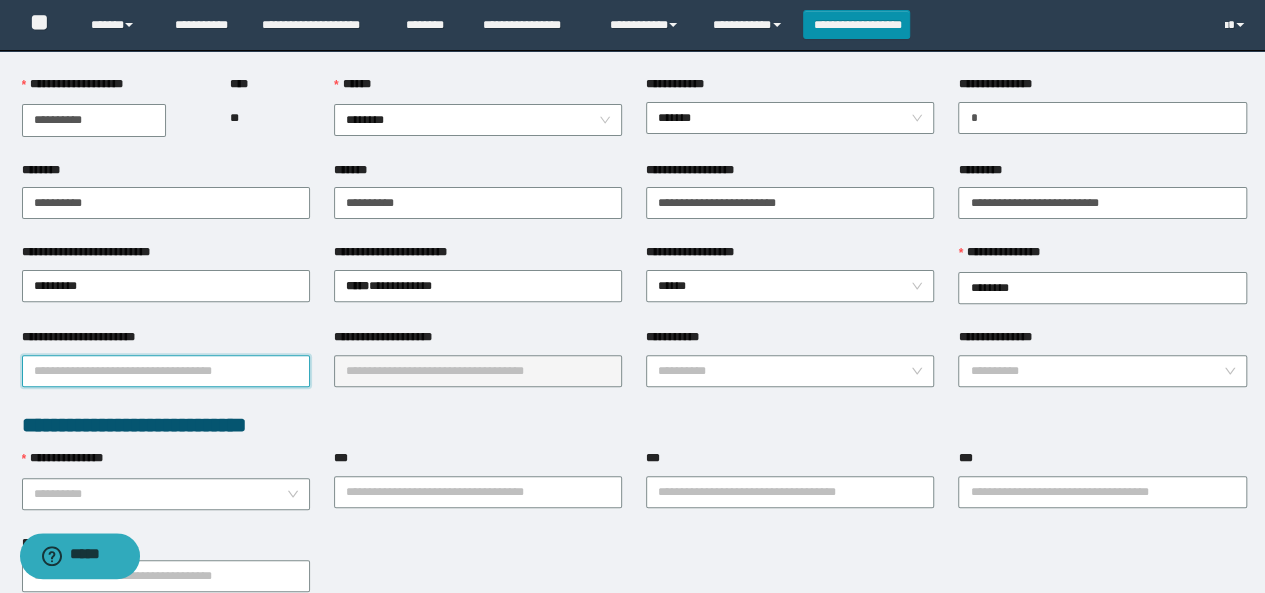 click on "**********" at bounding box center (166, 371) 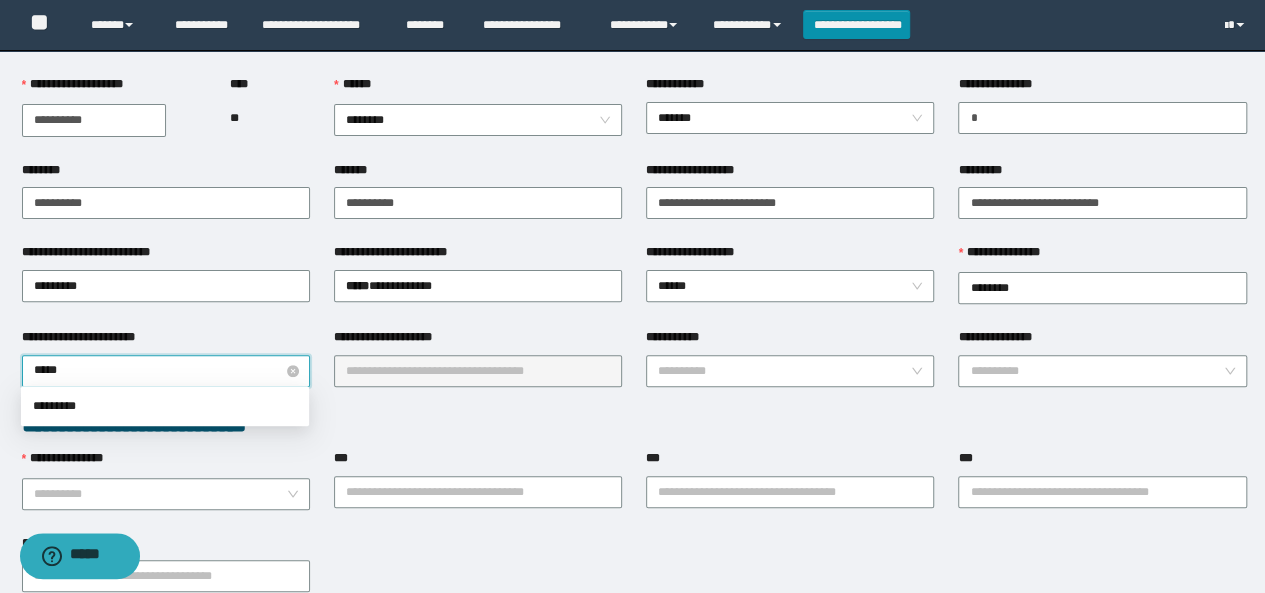 type on "******" 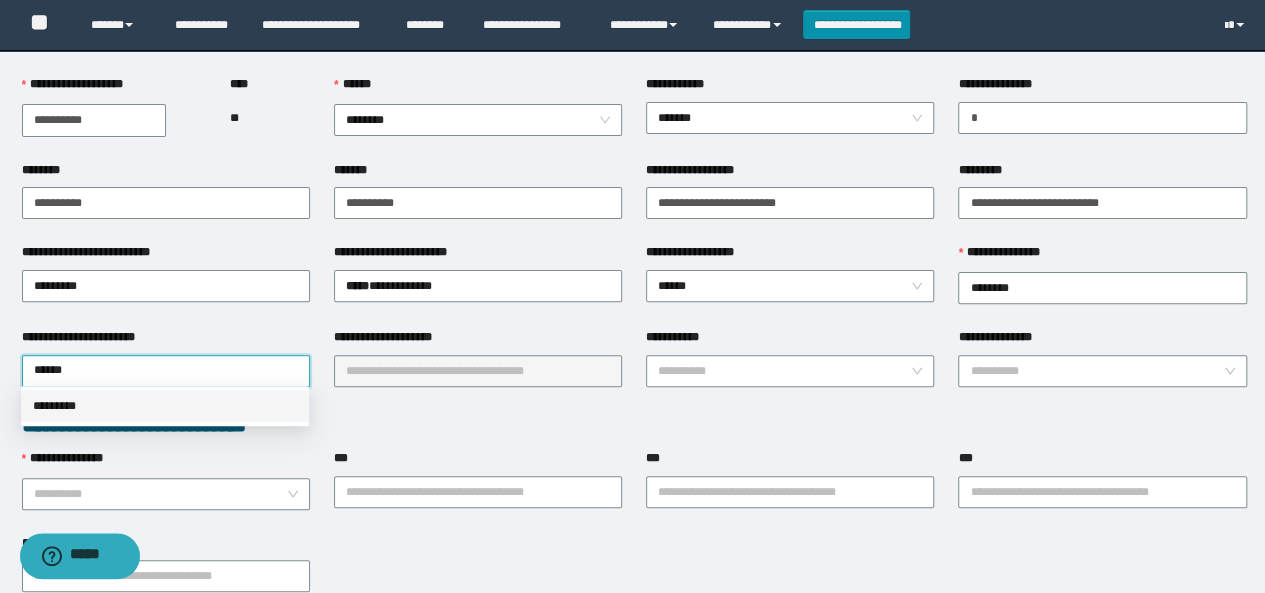 click on "*********" at bounding box center (165, 406) 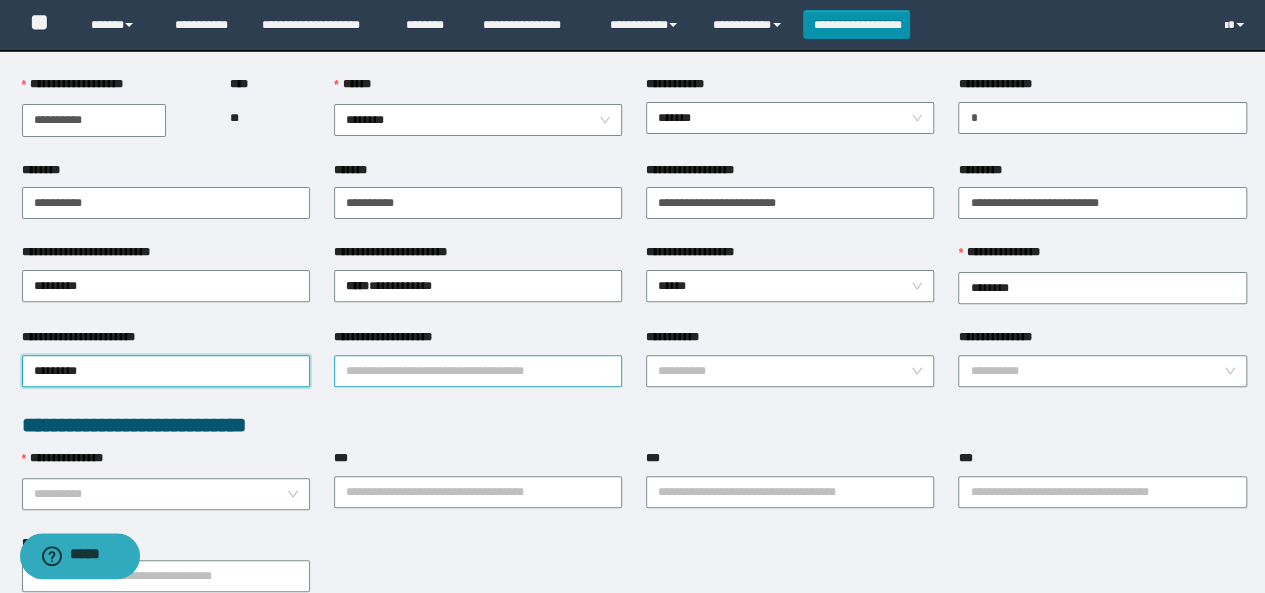 click on "**********" at bounding box center [478, 371] 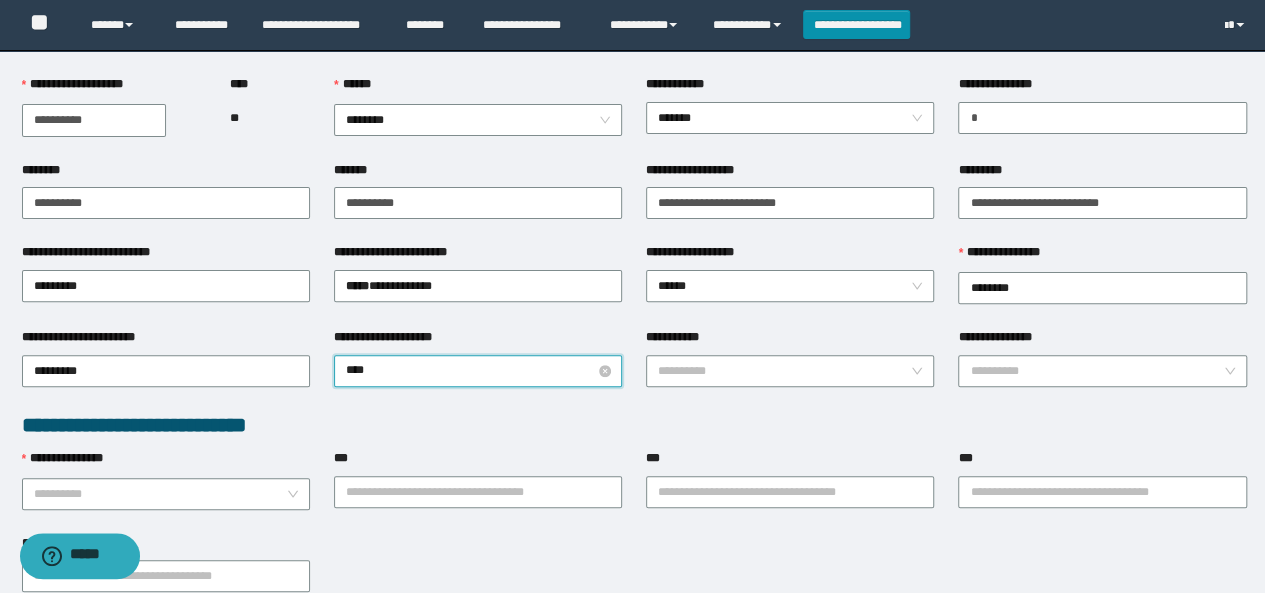 type on "*****" 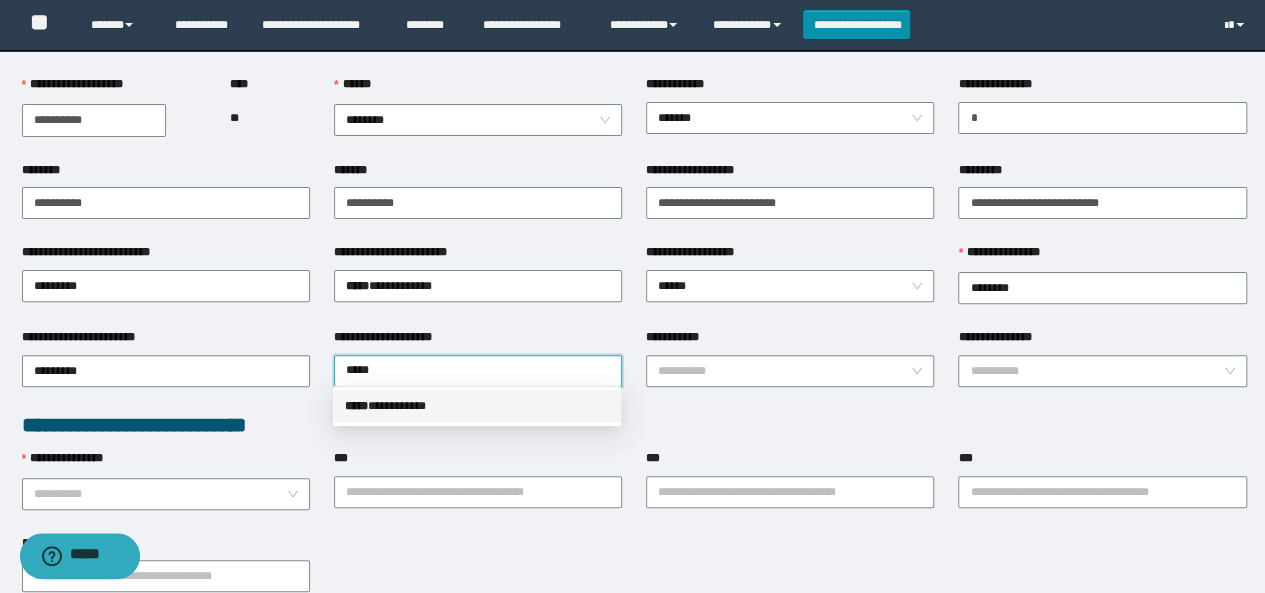 click on "***** * *********" at bounding box center (477, 406) 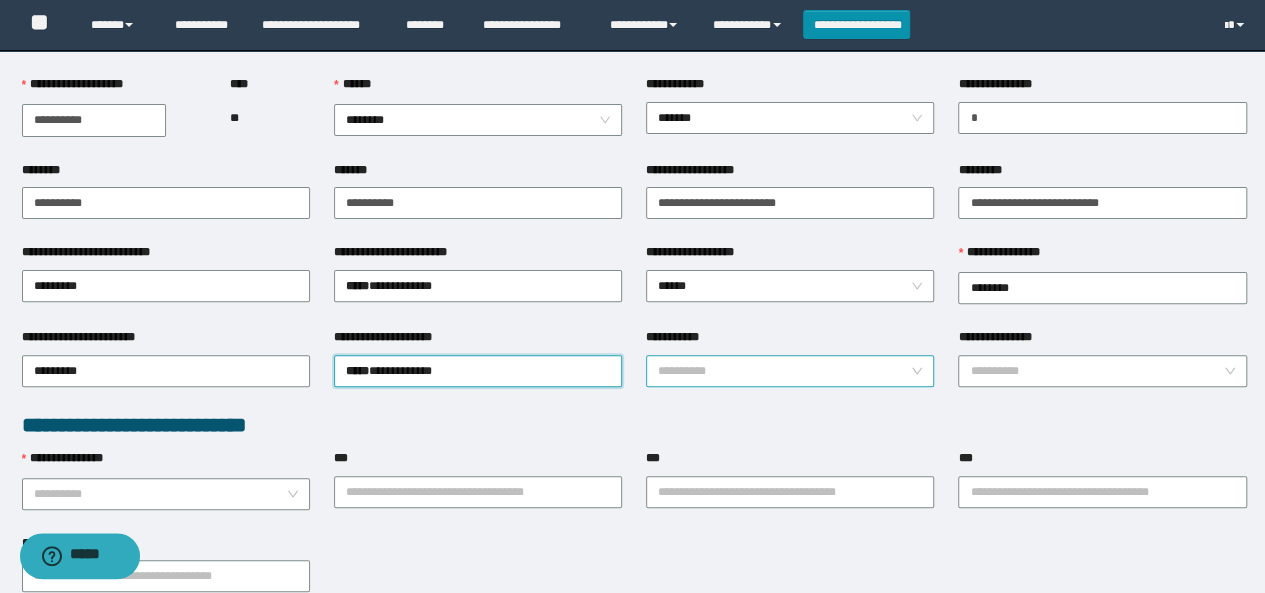 click on "**********" at bounding box center [784, 371] 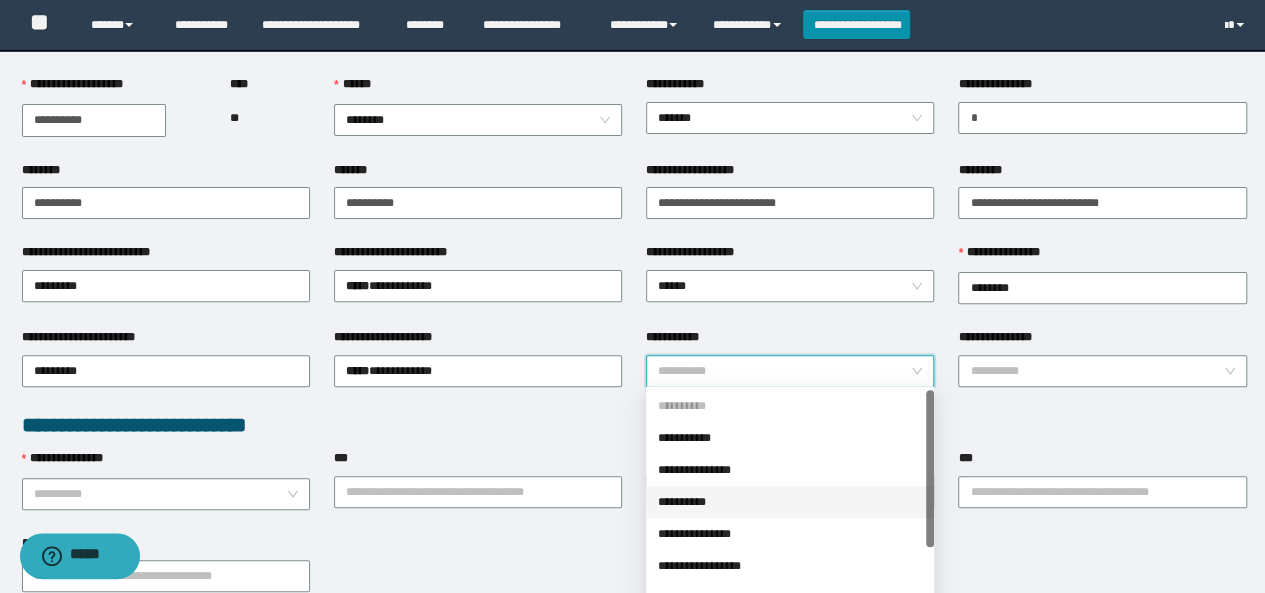 scroll, scrollTop: 160, scrollLeft: 0, axis: vertical 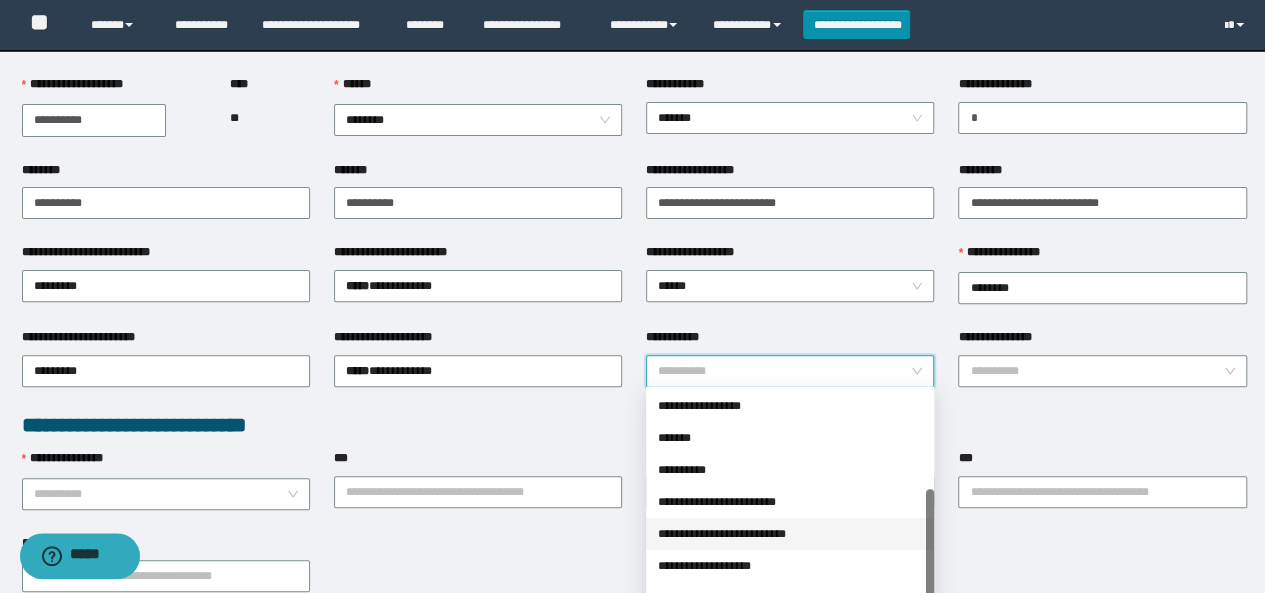 click on "**********" at bounding box center [790, 534] 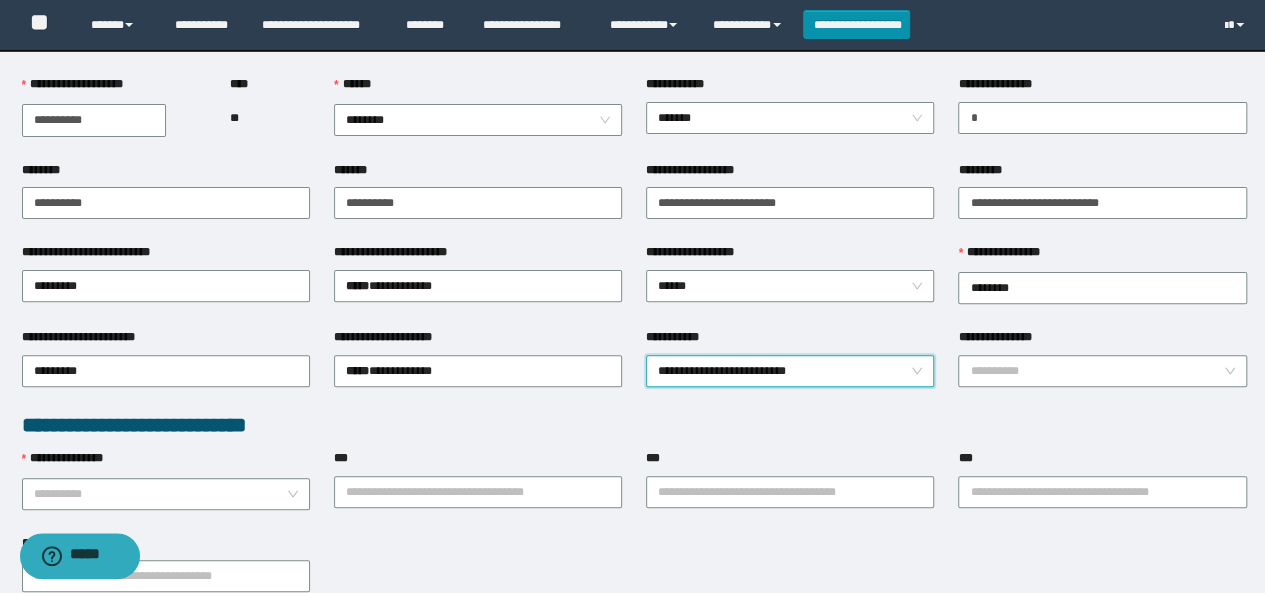 click on "**********" at bounding box center (790, 371) 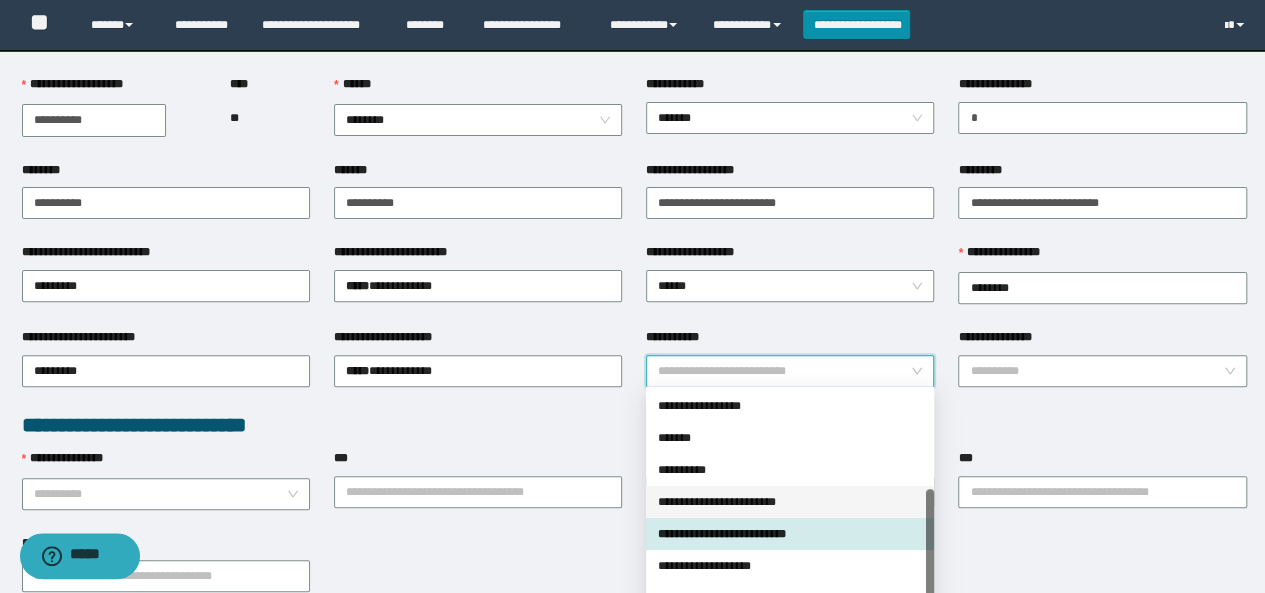 click on "**********" at bounding box center (790, 502) 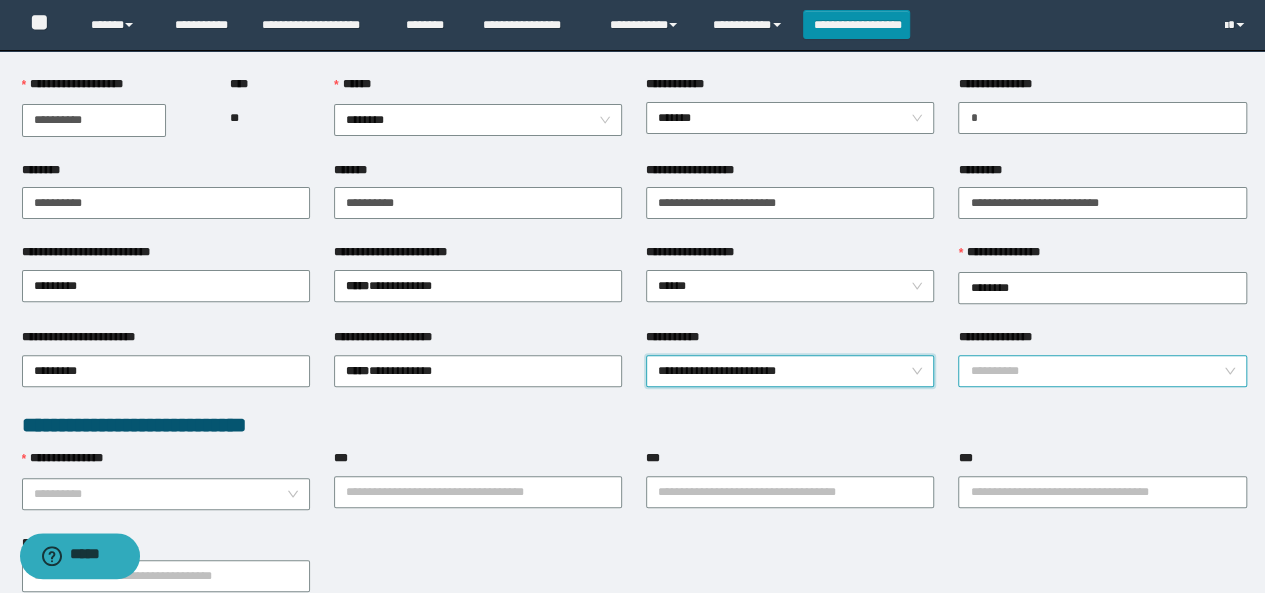 click on "**********" at bounding box center (1096, 371) 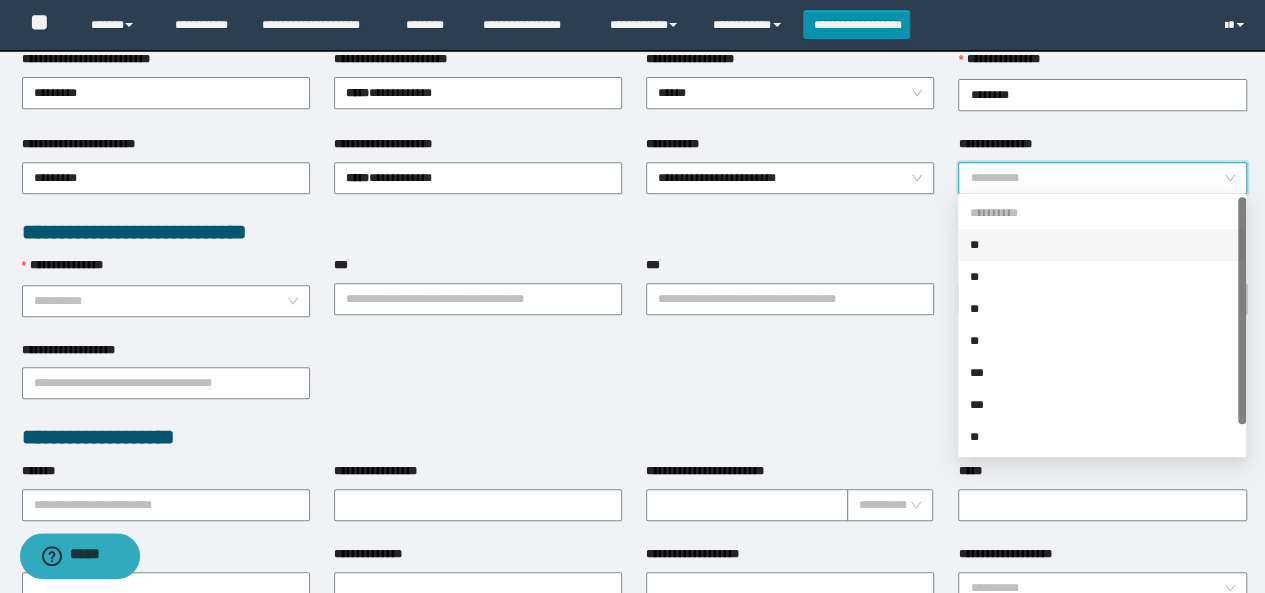 scroll, scrollTop: 400, scrollLeft: 0, axis: vertical 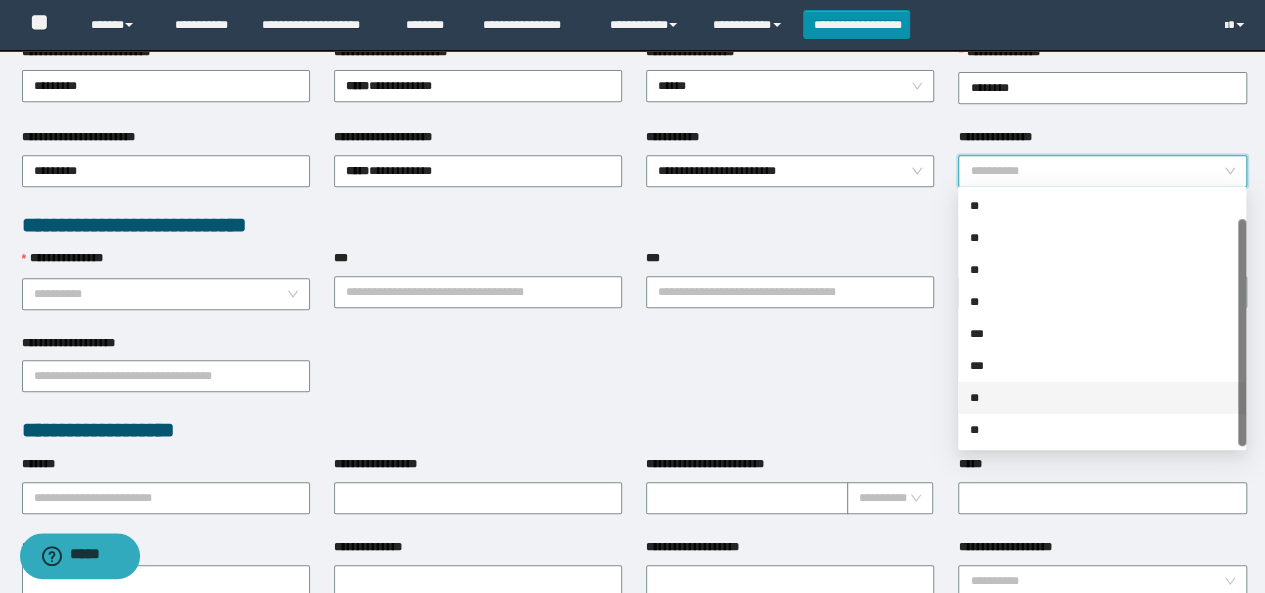 click on "**" at bounding box center (1102, 398) 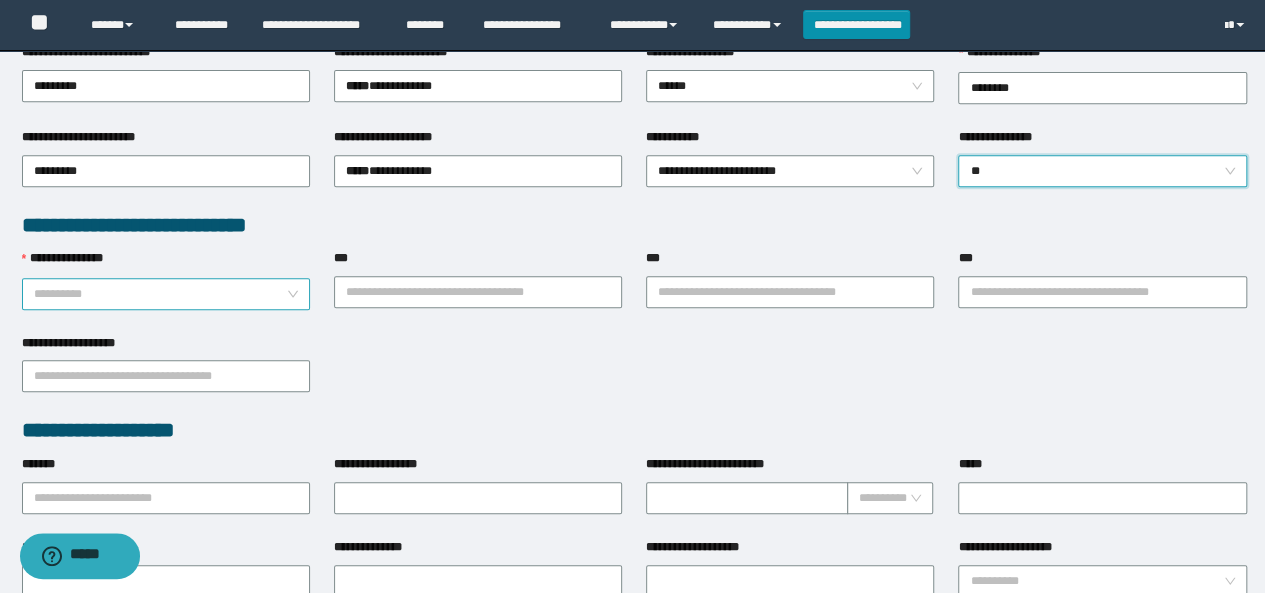 click on "**********" at bounding box center (160, 294) 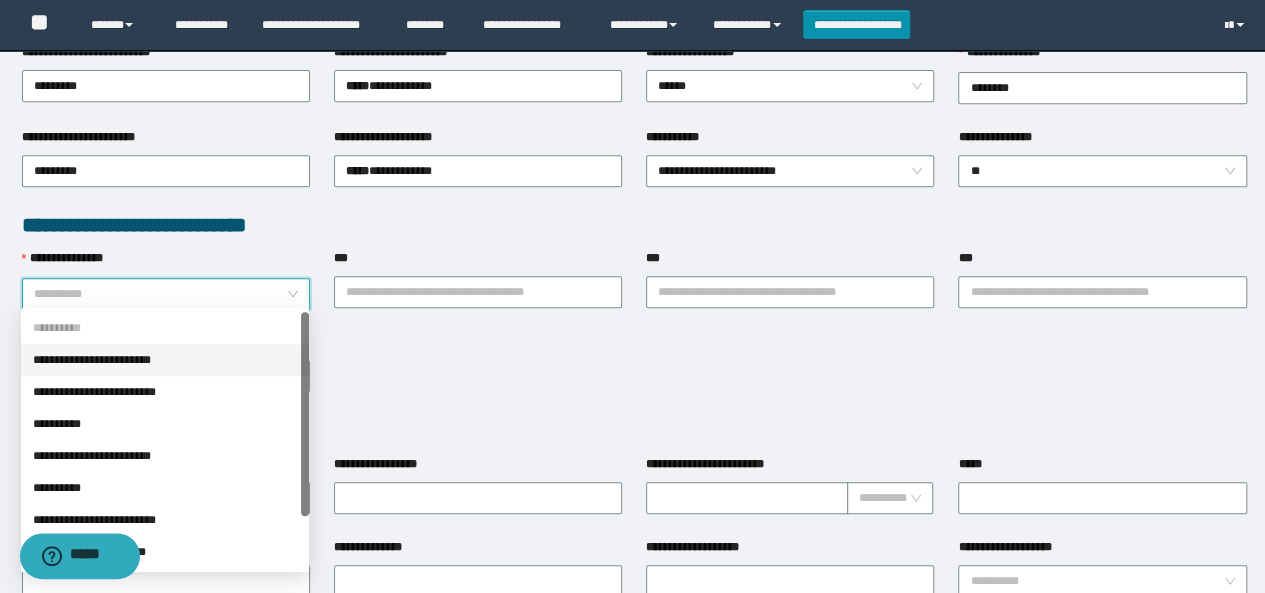 click on "**********" at bounding box center [165, 360] 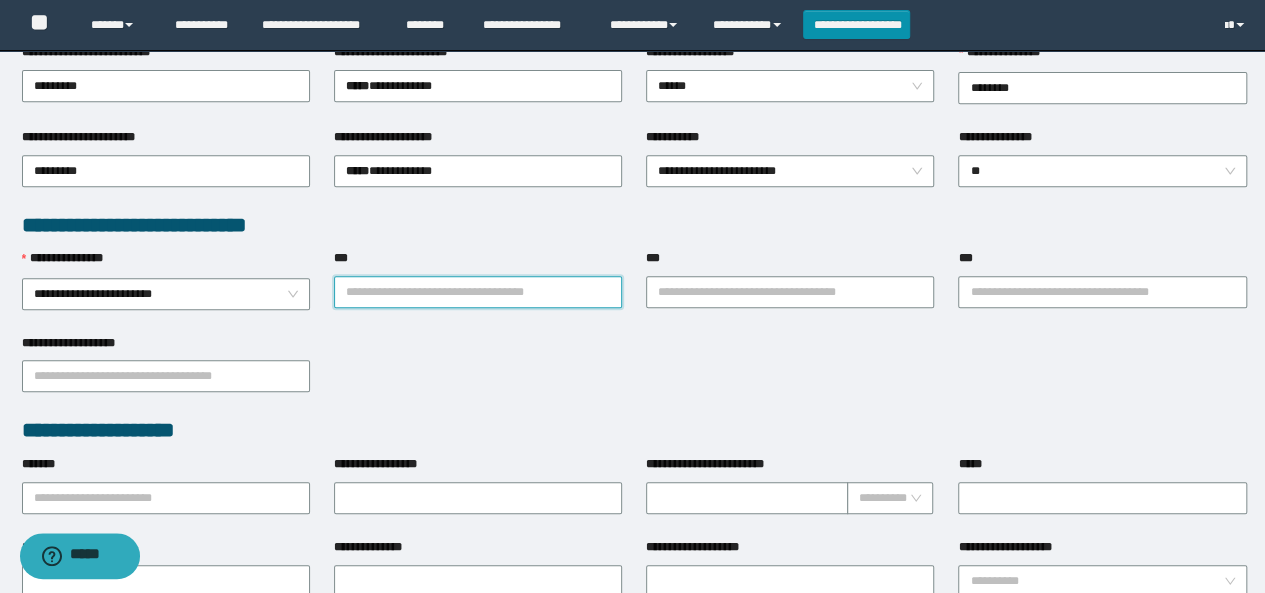 click on "***" at bounding box center (478, 292) 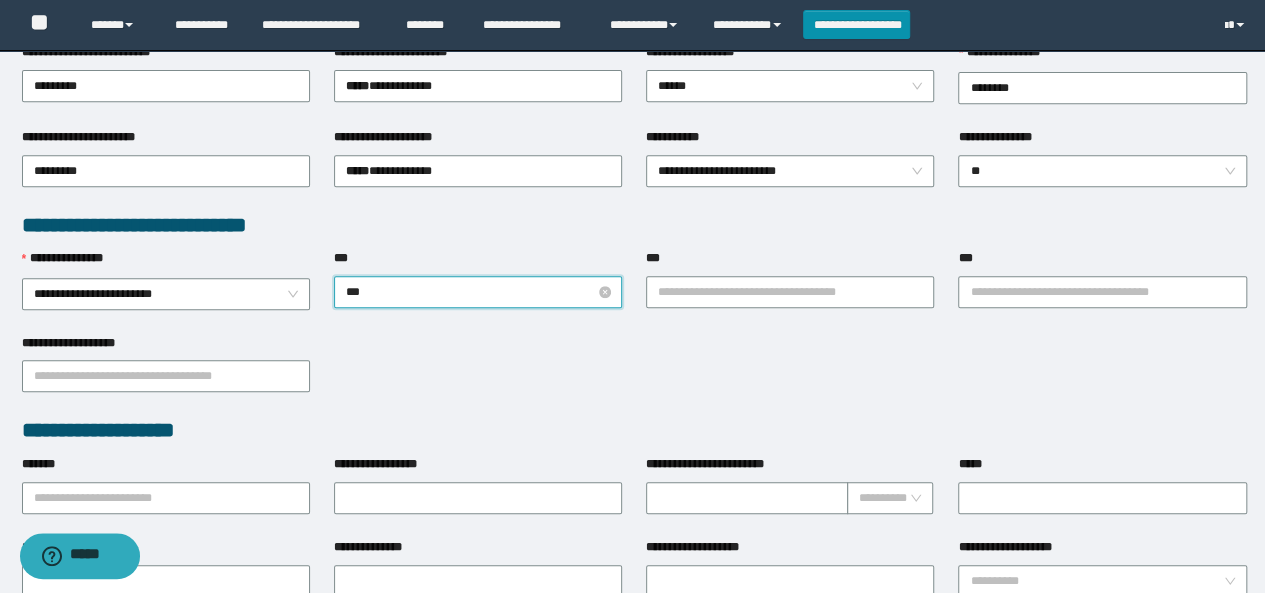type on "****" 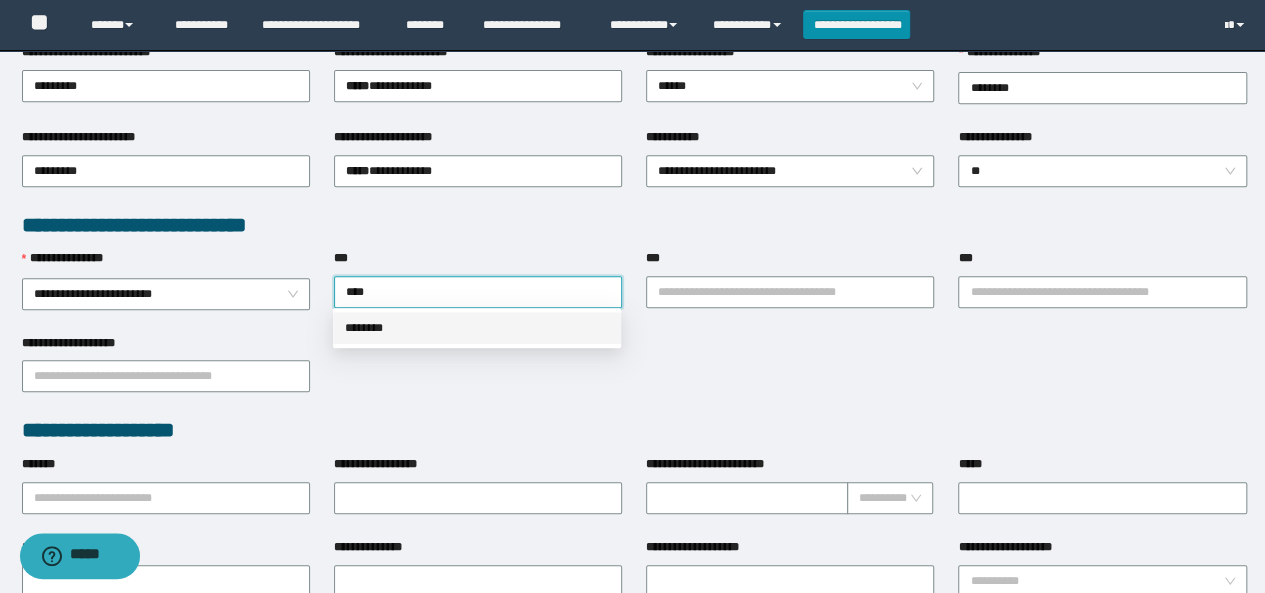 click on "********" at bounding box center [477, 328] 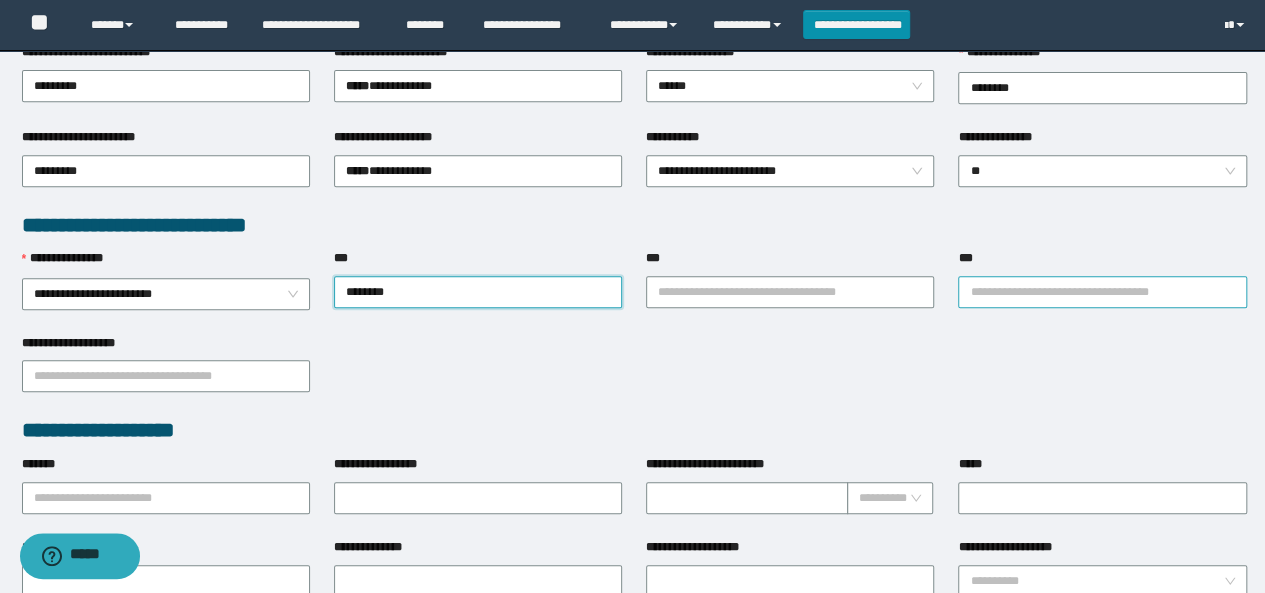 click on "***" at bounding box center (1102, 292) 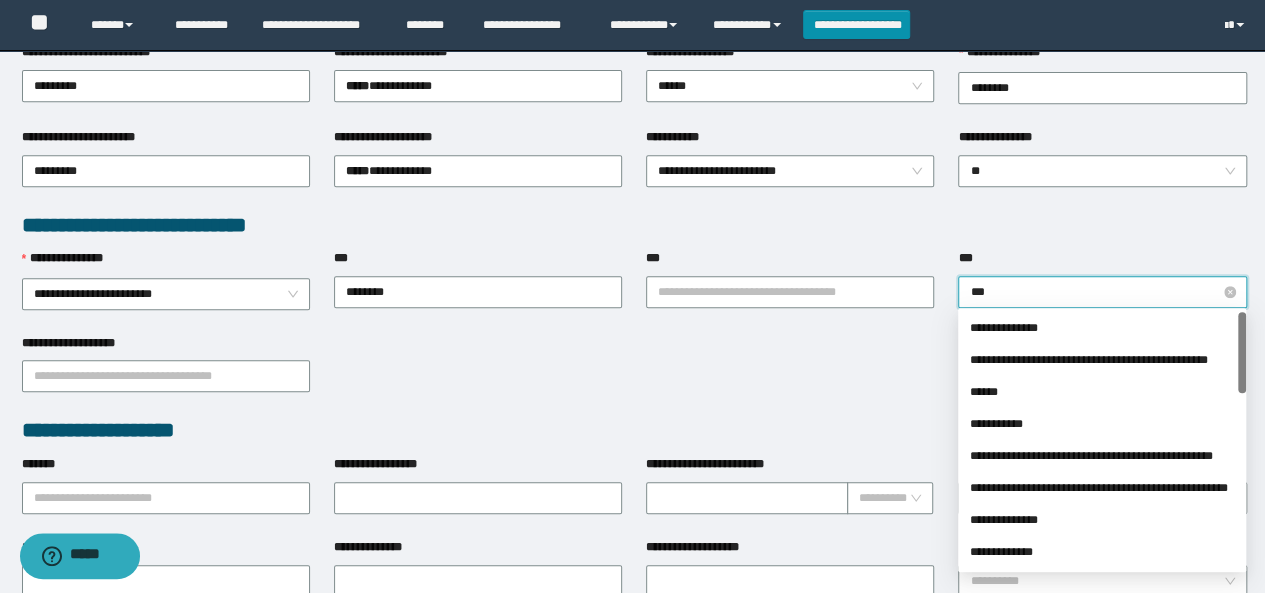 type on "****" 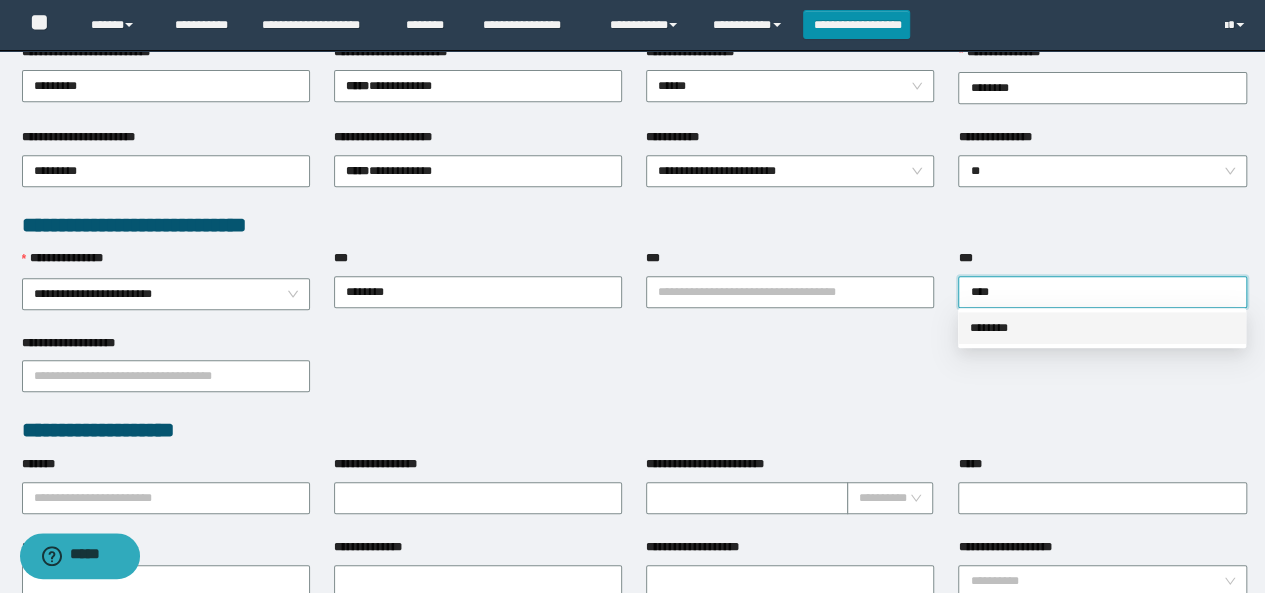 click on "********" at bounding box center (1102, 328) 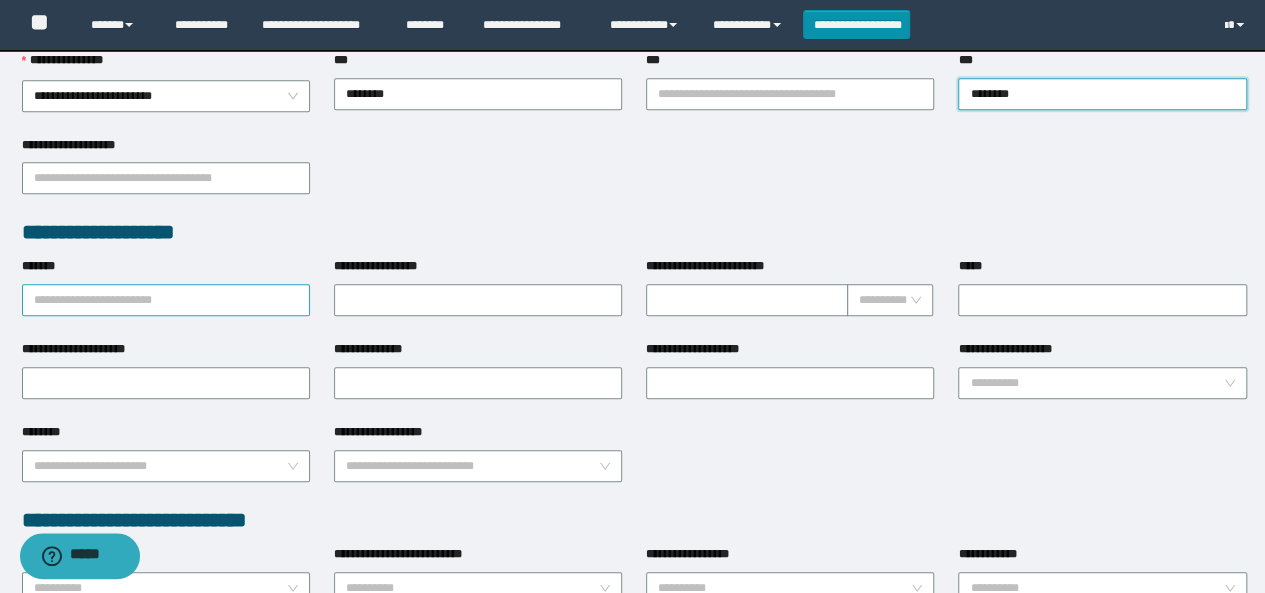 scroll, scrollTop: 600, scrollLeft: 0, axis: vertical 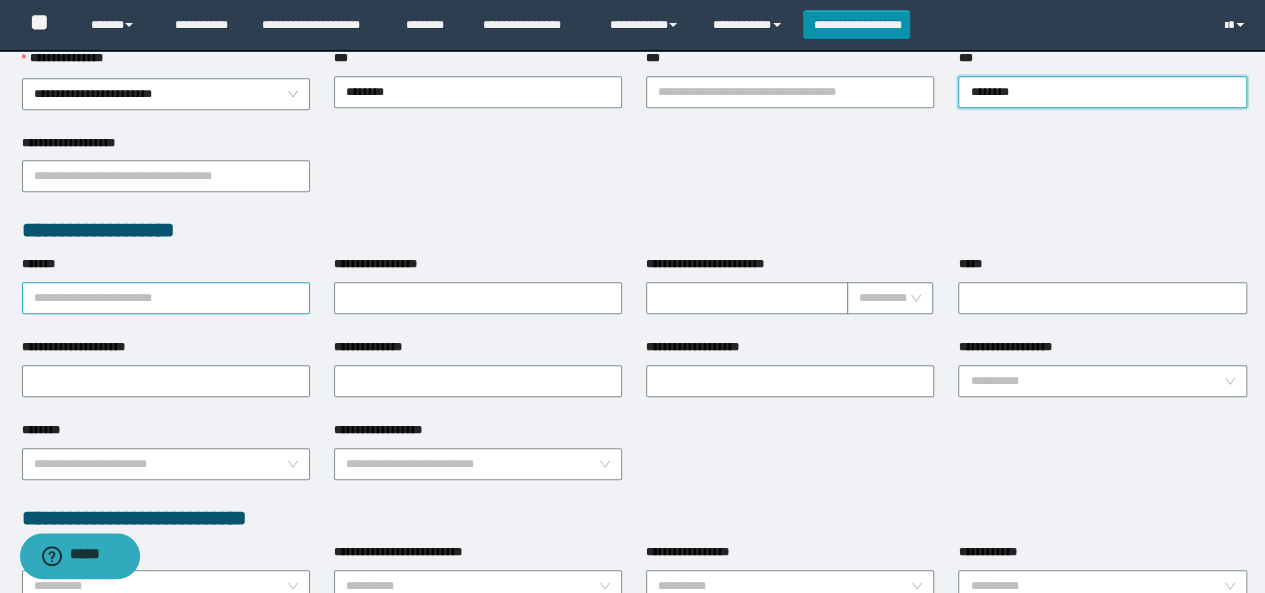 click on "*******" at bounding box center (166, 298) 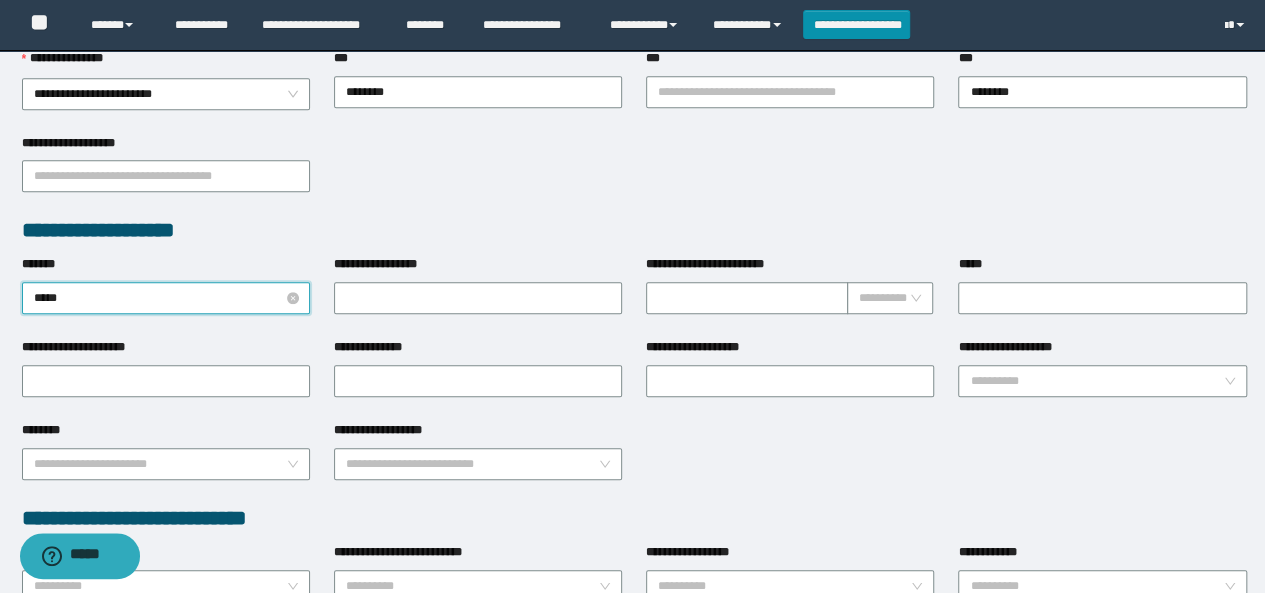 type on "******" 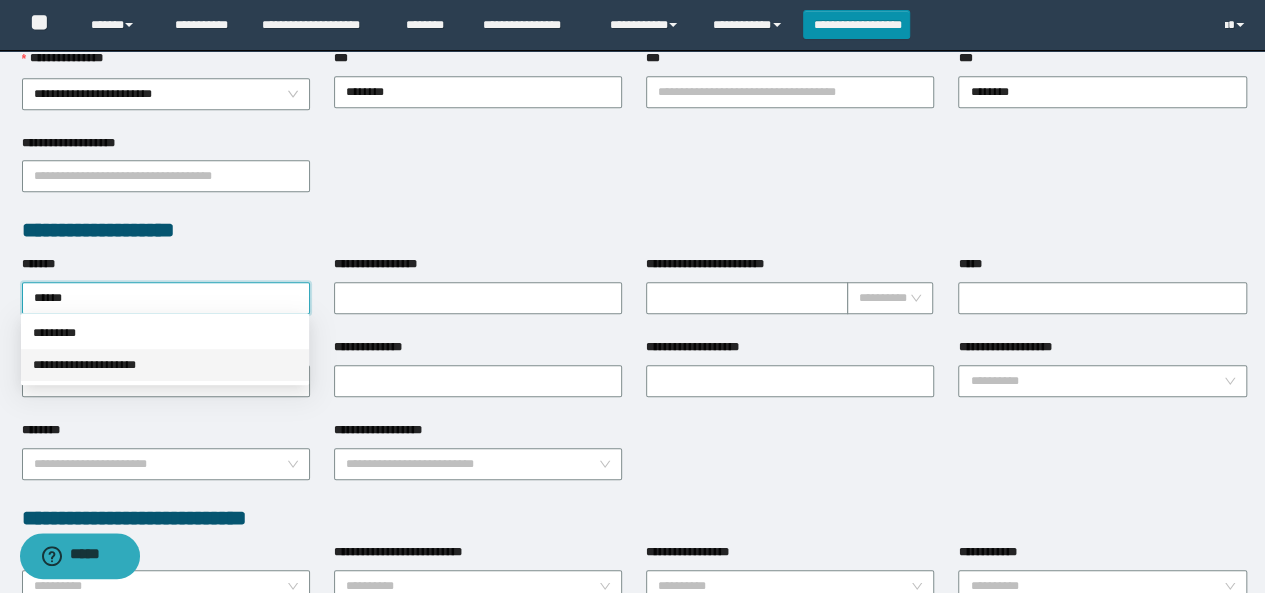 click on "**********" at bounding box center [165, 365] 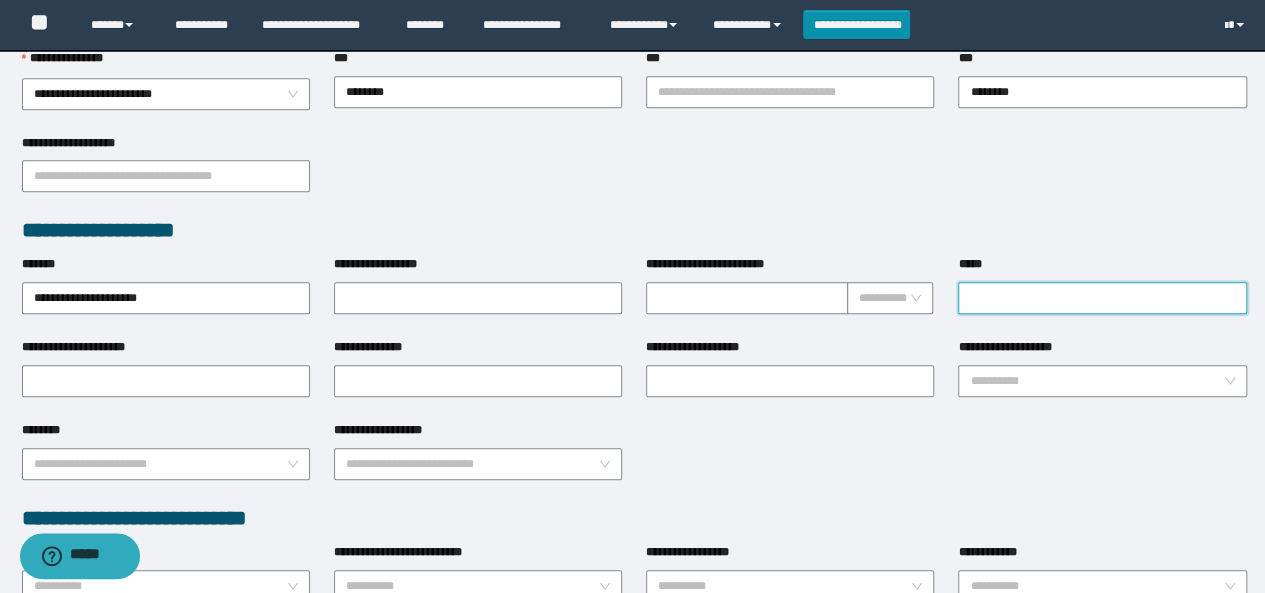 click on "*****" at bounding box center (1102, 298) 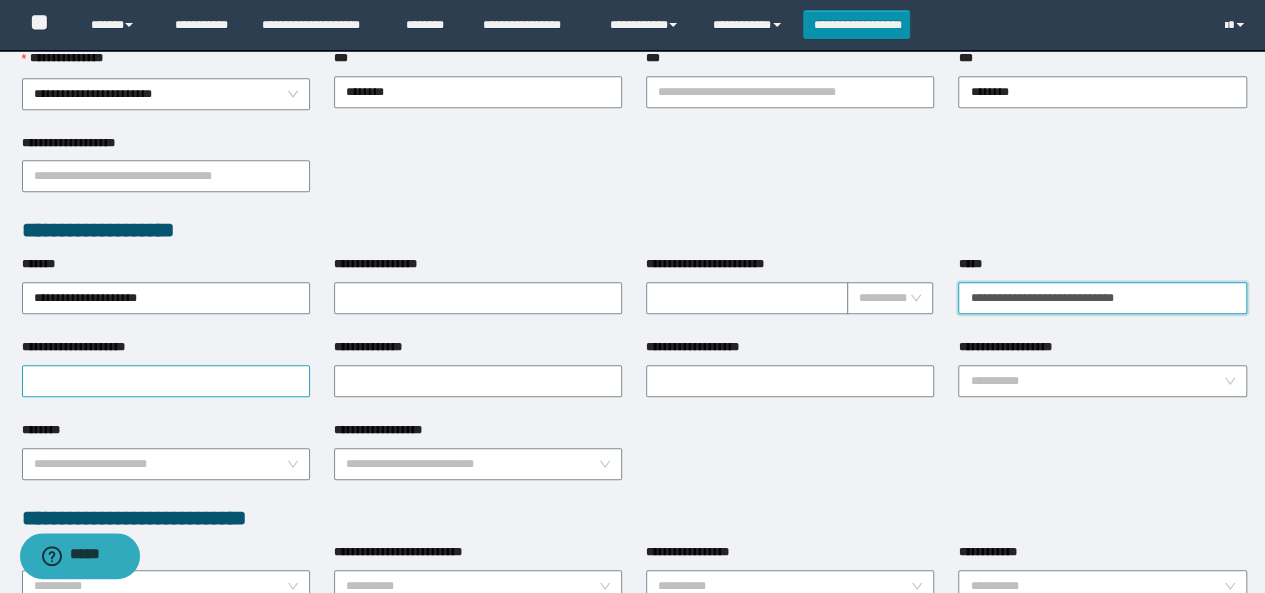 type on "**********" 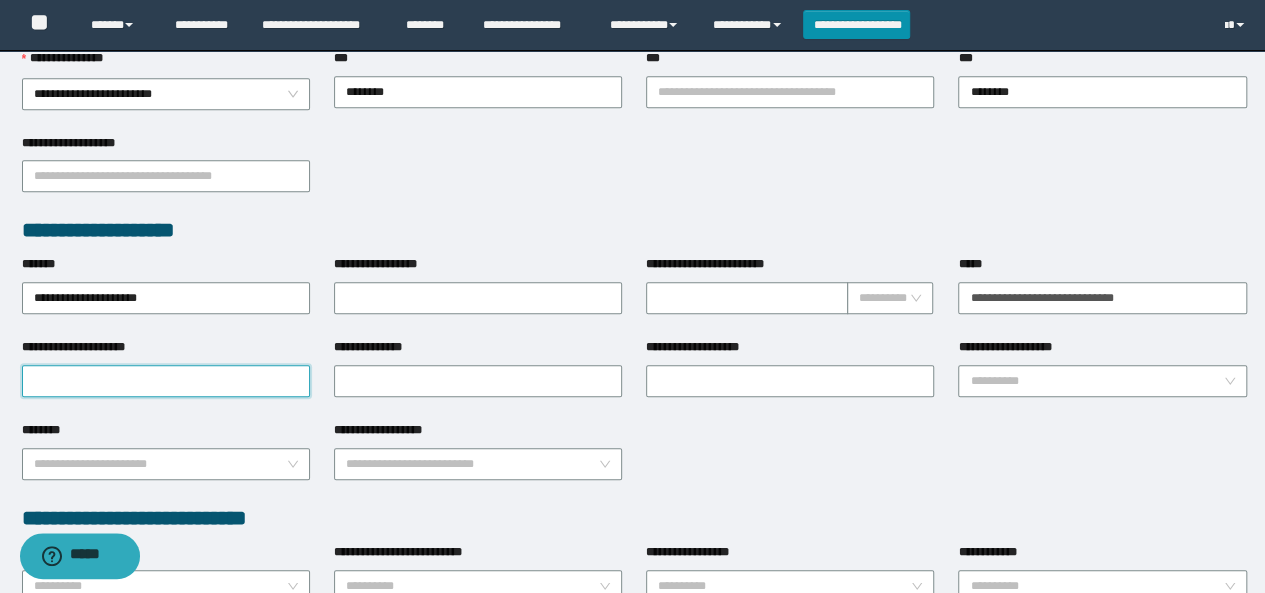 click on "**********" at bounding box center (166, 381) 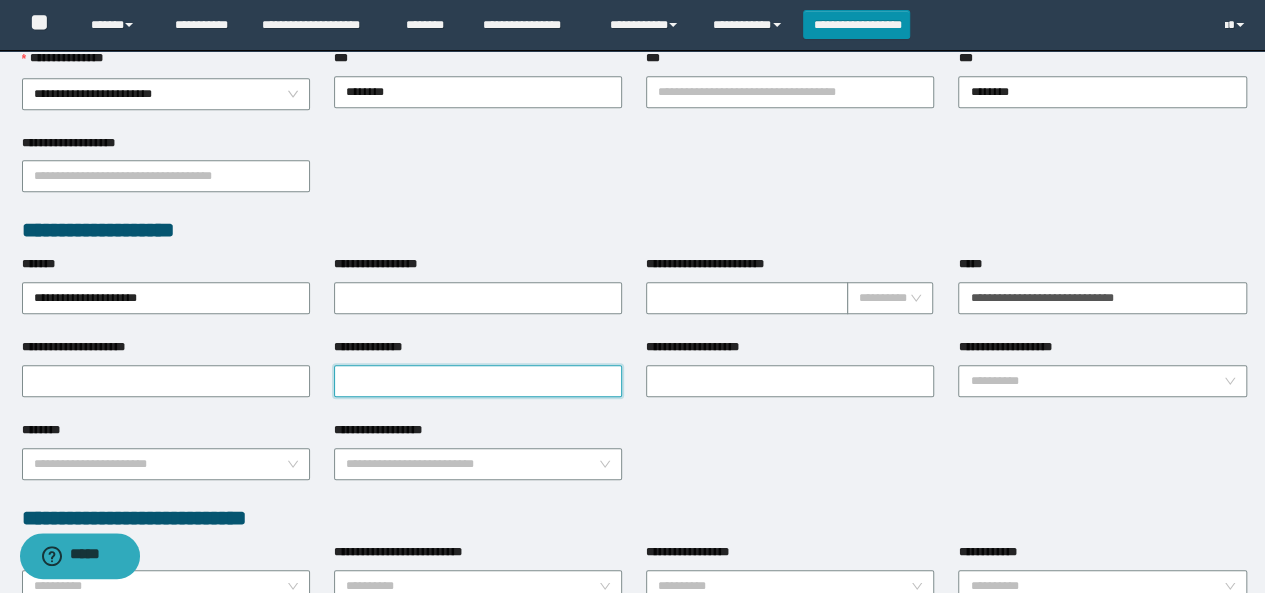 click on "**********" at bounding box center [478, 381] 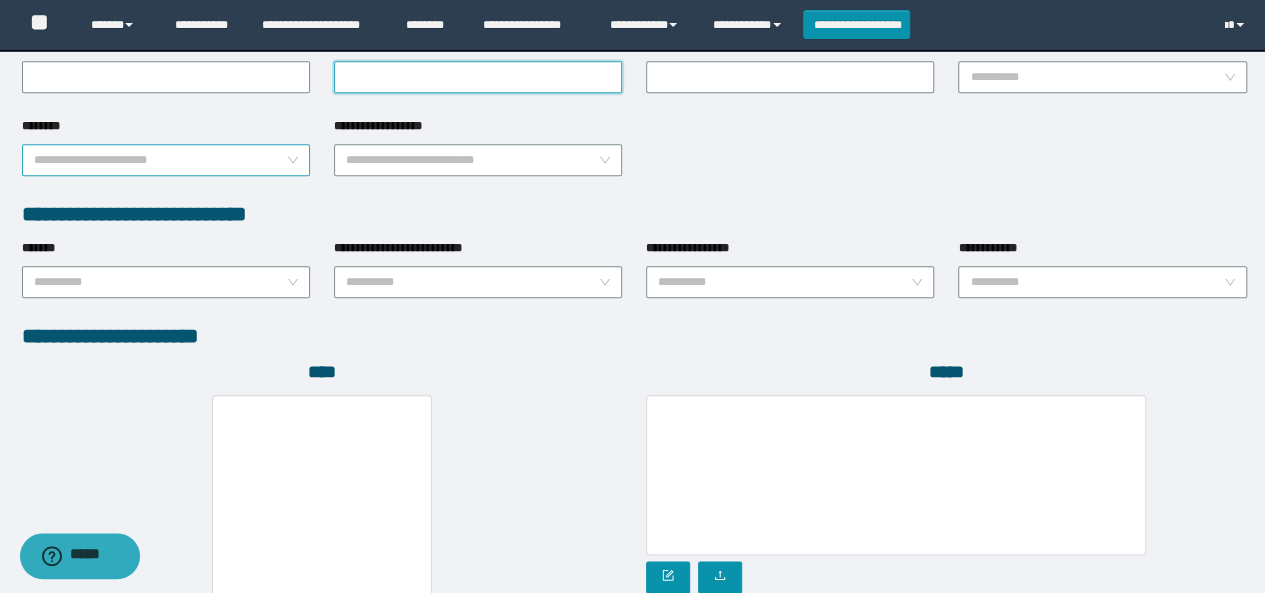 scroll, scrollTop: 1000, scrollLeft: 0, axis: vertical 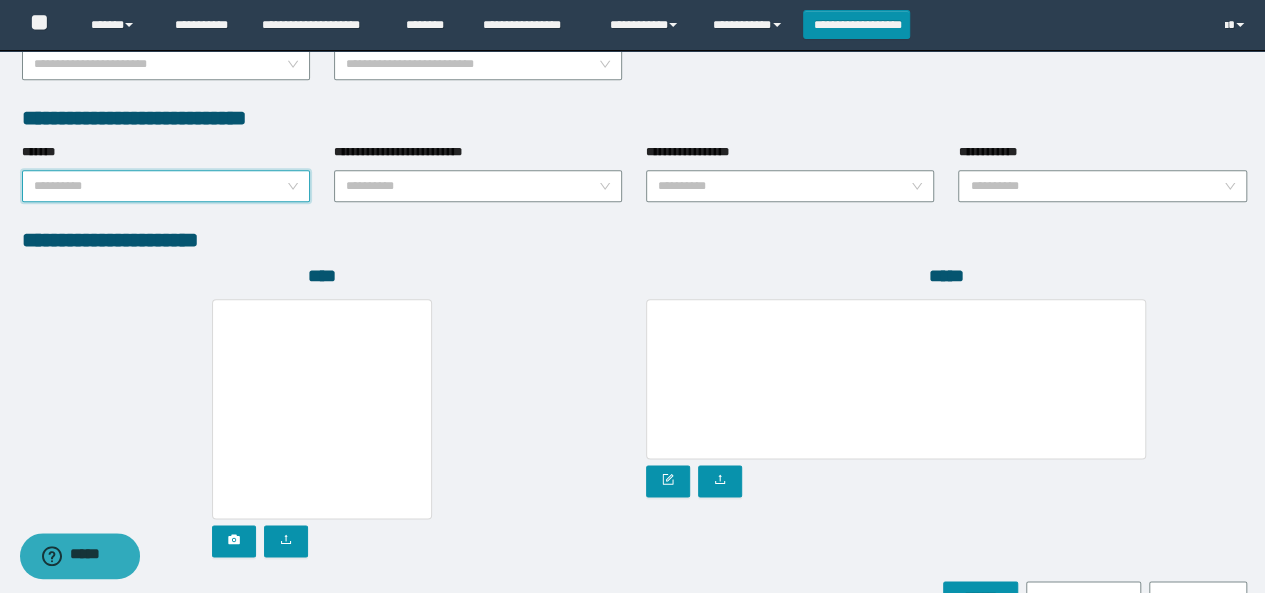click on "*******" at bounding box center (160, 186) 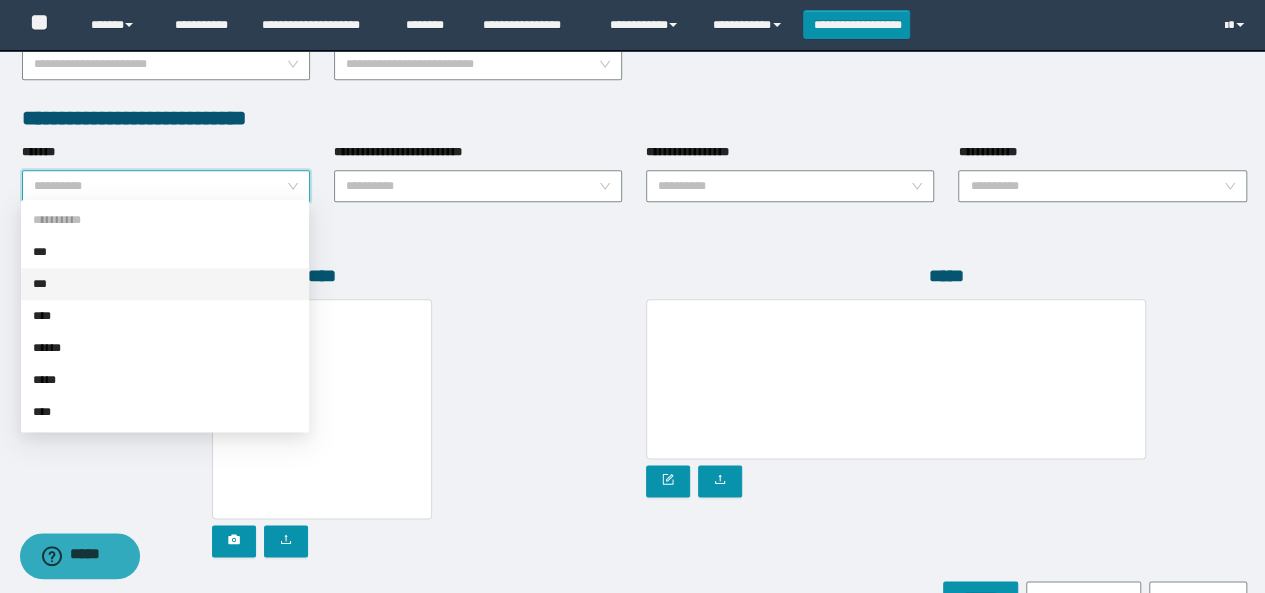 click on "***" at bounding box center [165, 284] 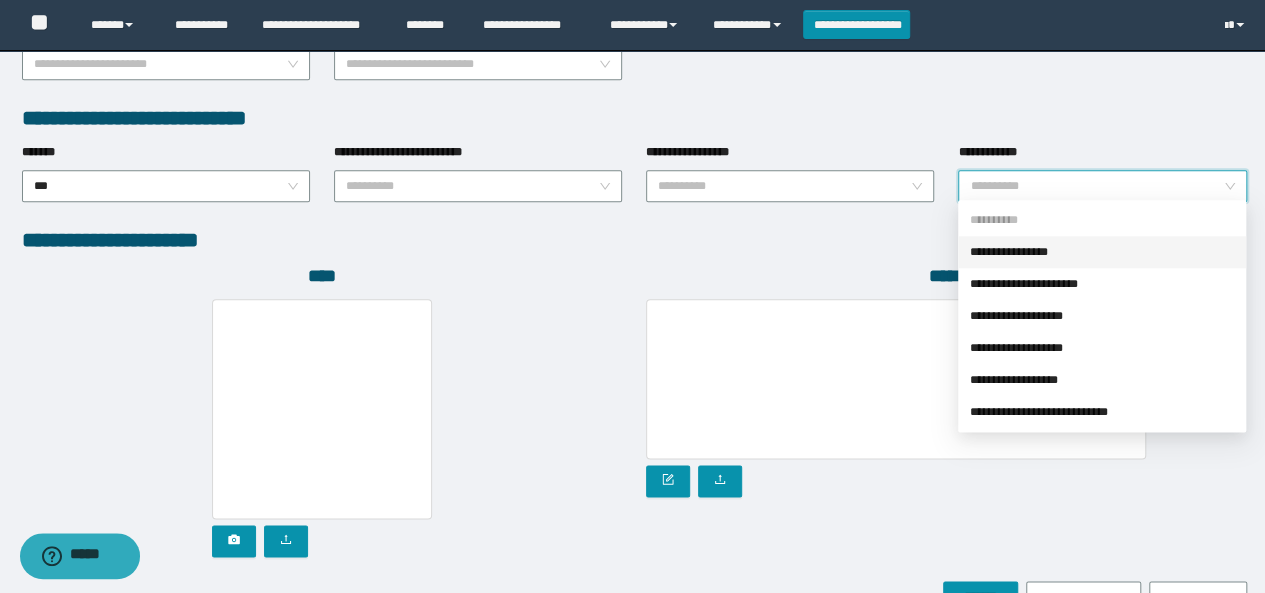 click on "**********" at bounding box center [1096, 186] 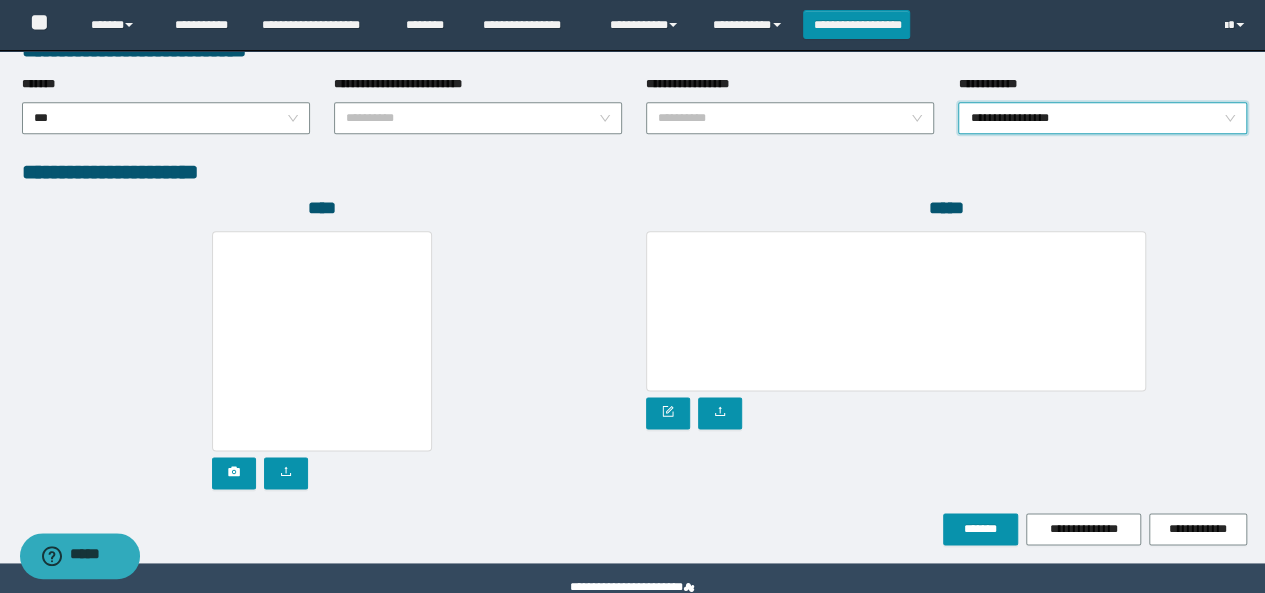 scroll, scrollTop: 1110, scrollLeft: 0, axis: vertical 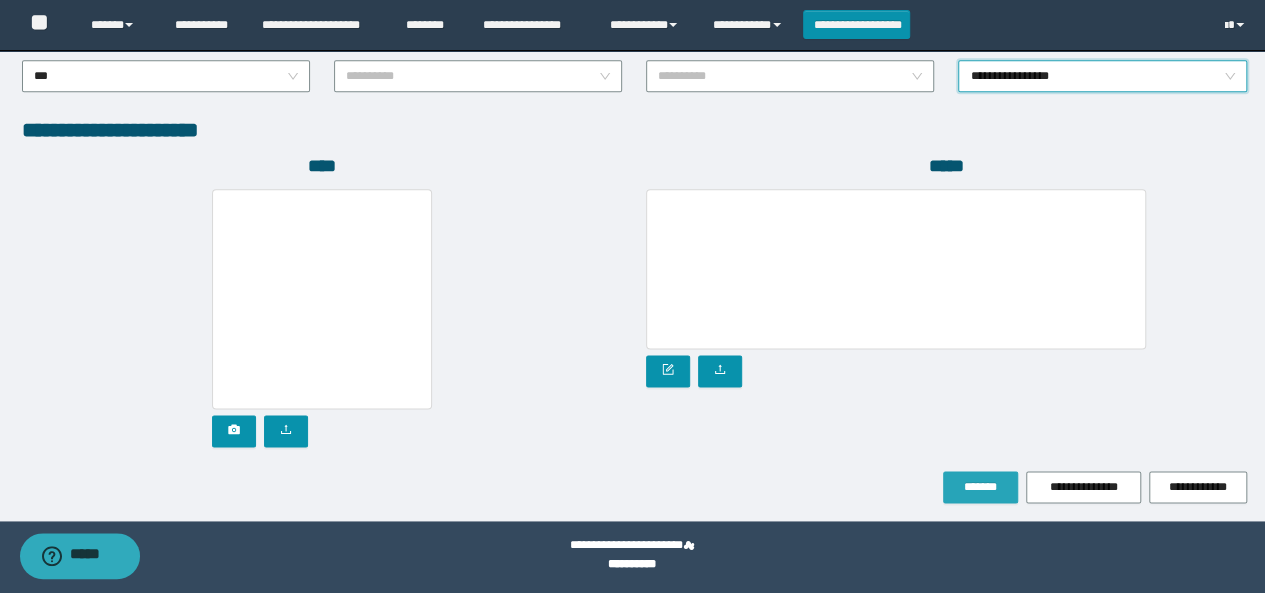 click on "*******" at bounding box center (980, 487) 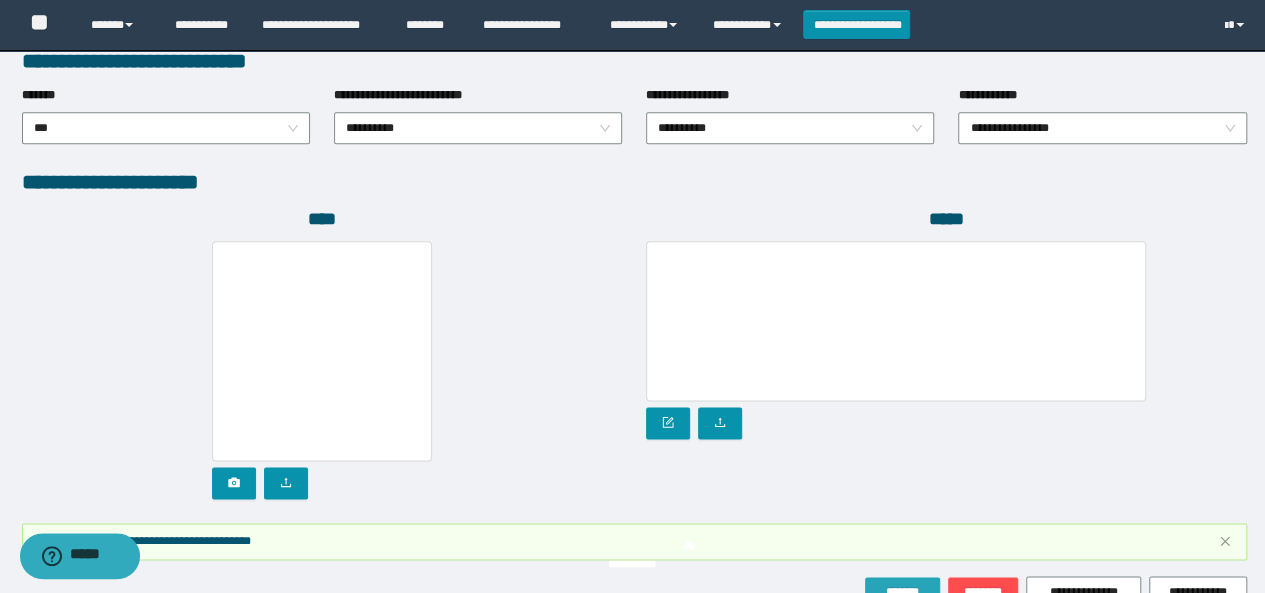 scroll, scrollTop: 1163, scrollLeft: 0, axis: vertical 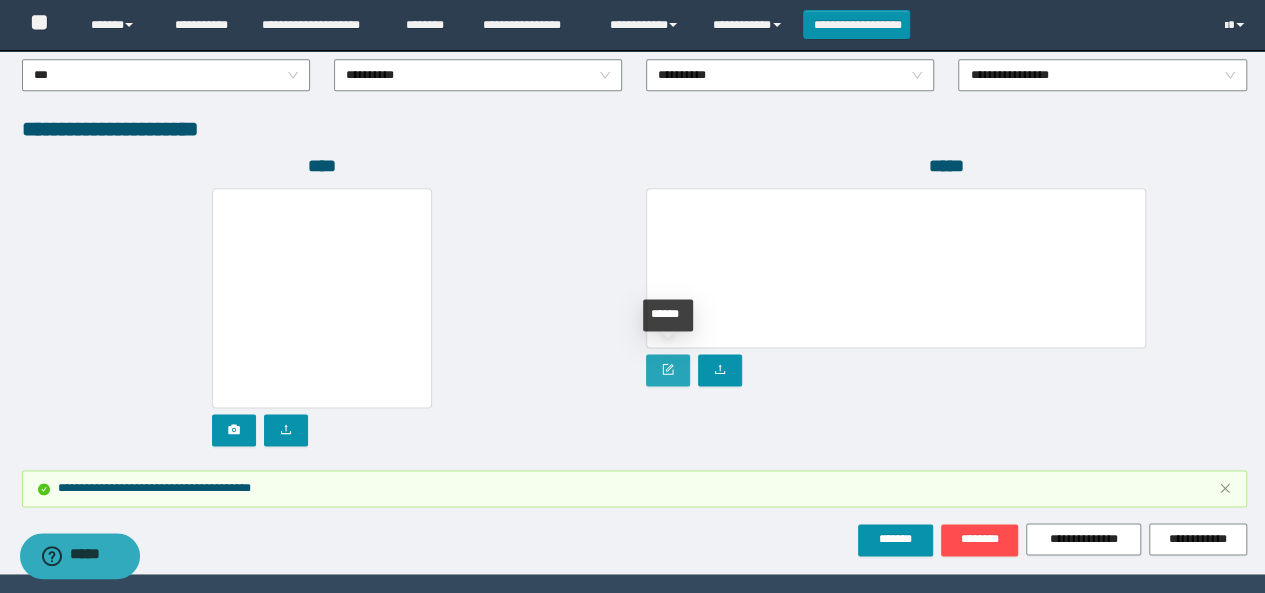 click at bounding box center (668, 370) 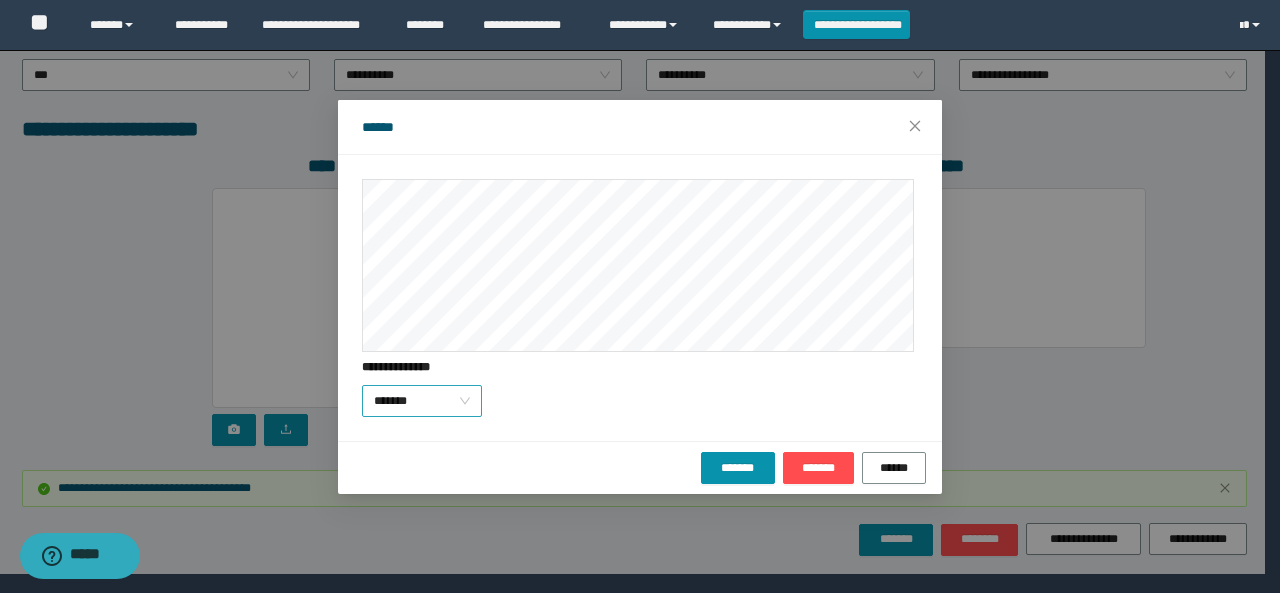 click on "*******" at bounding box center (422, 401) 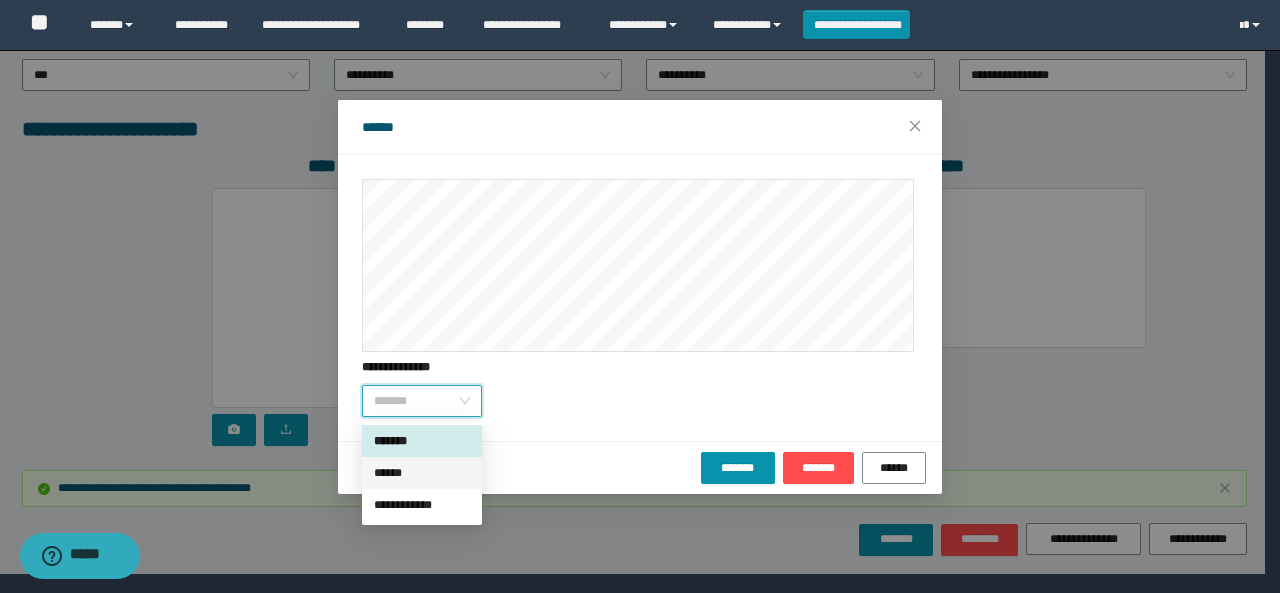 click on "******" at bounding box center (422, 473) 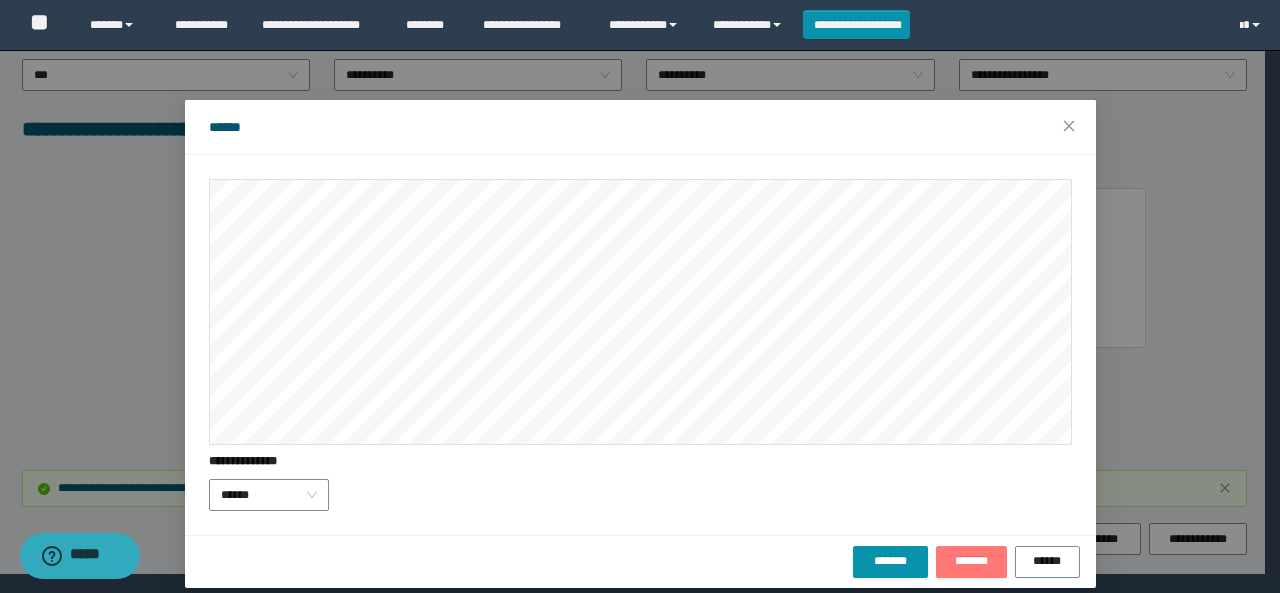 drag, startPoint x: 972, startPoint y: 563, endPoint x: 744, endPoint y: 463, distance: 248.96587 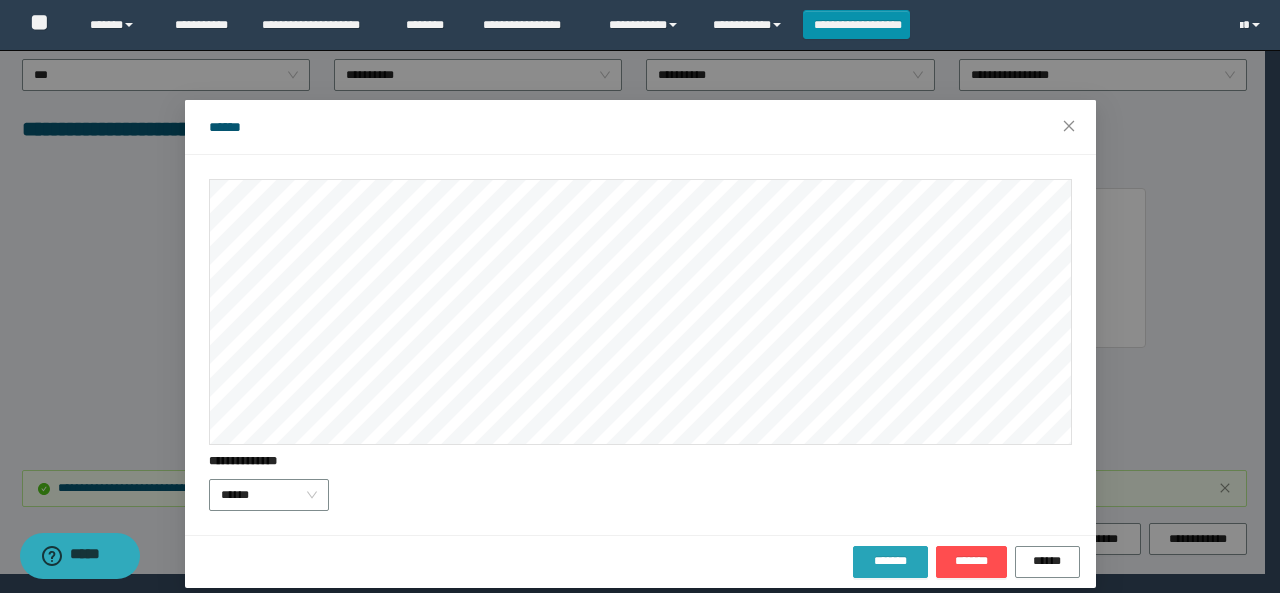 click on "*******" at bounding box center [890, 561] 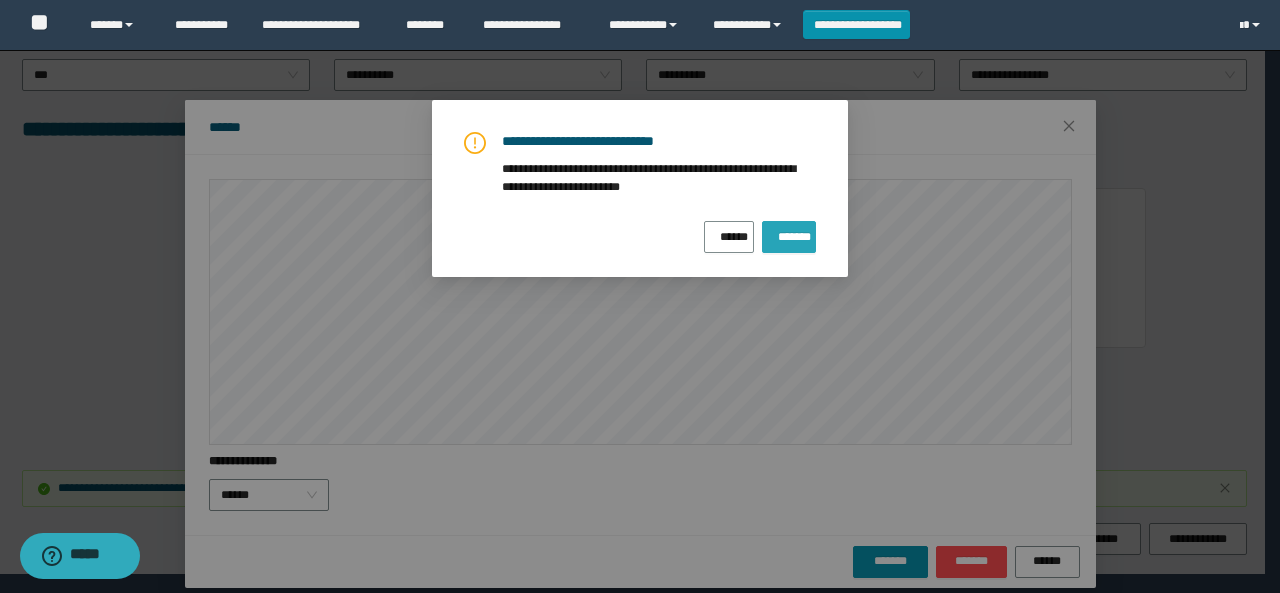 click on "*******" at bounding box center (789, 233) 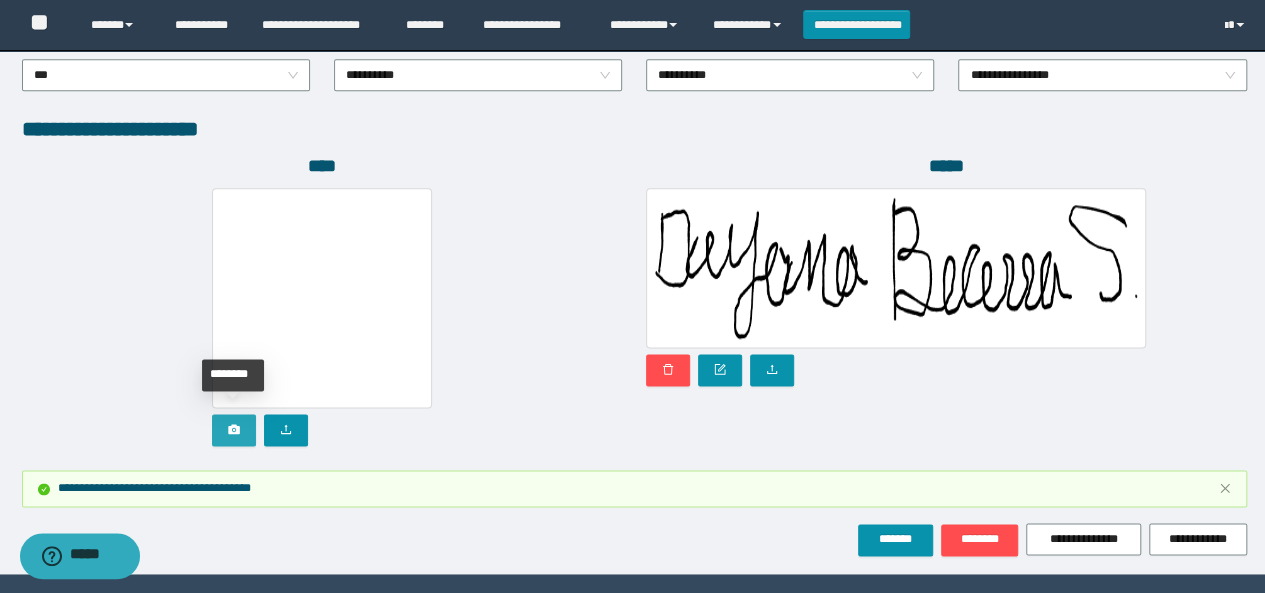 click at bounding box center (234, 430) 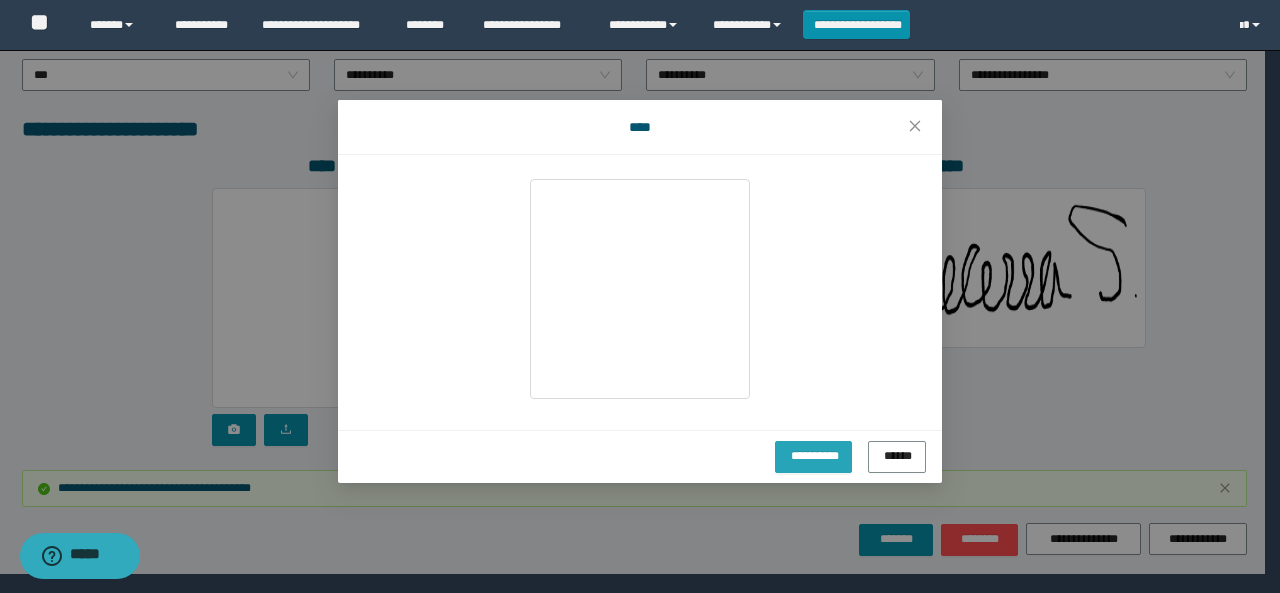 click on "**********" at bounding box center [814, 454] 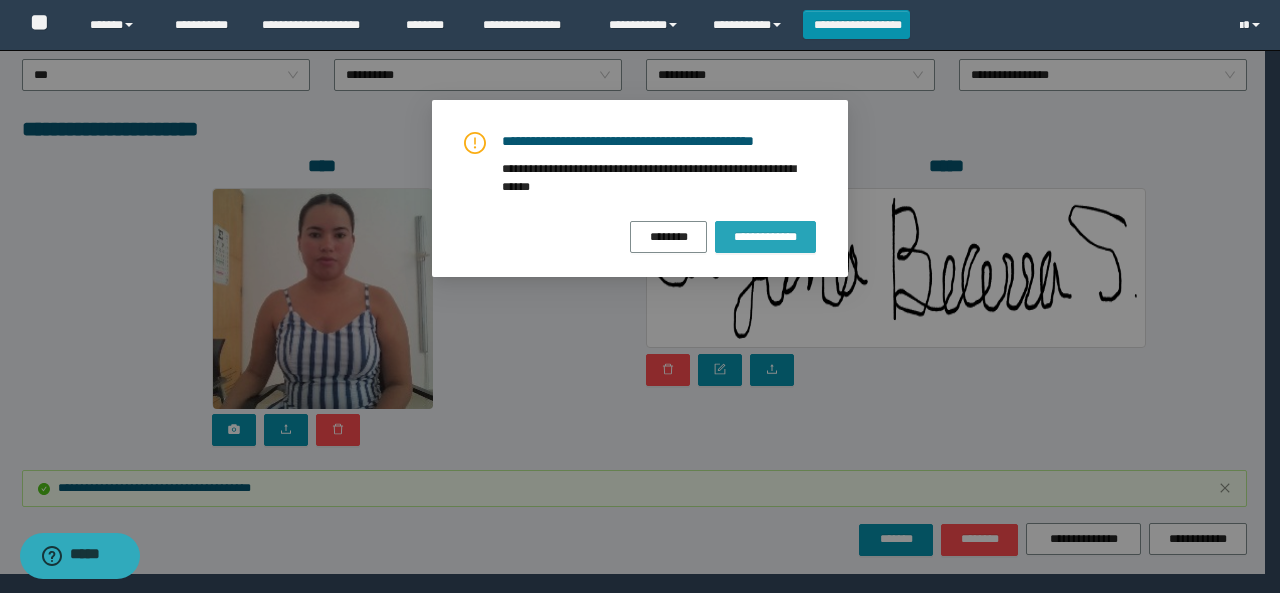 click on "**********" at bounding box center (765, 237) 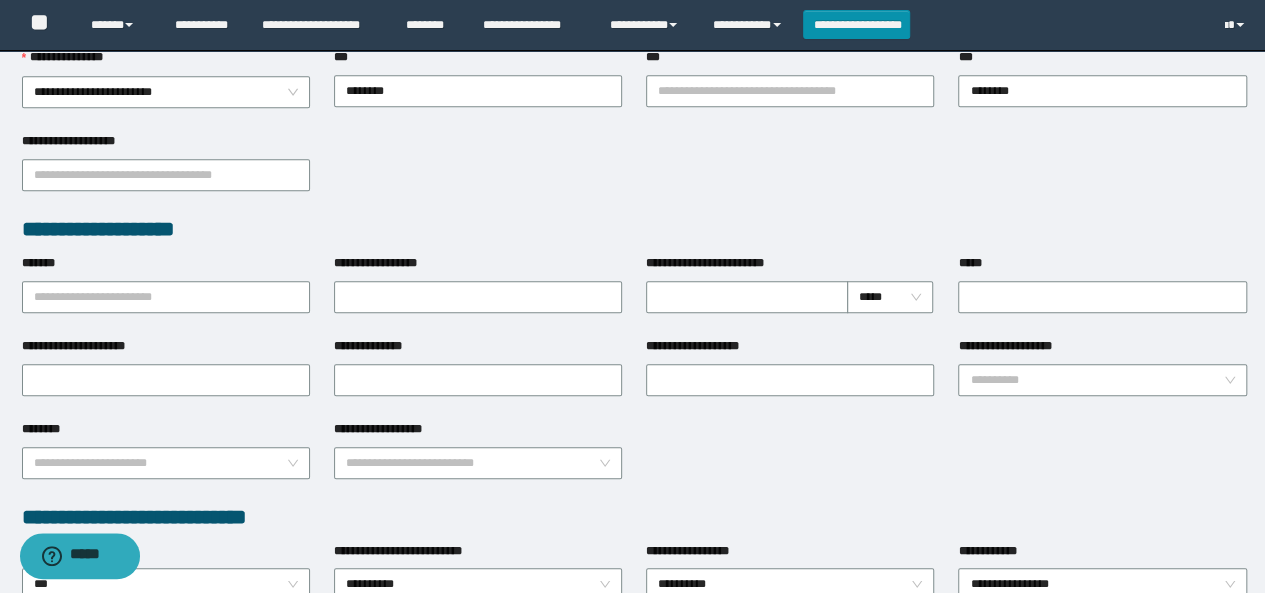 scroll, scrollTop: 563, scrollLeft: 0, axis: vertical 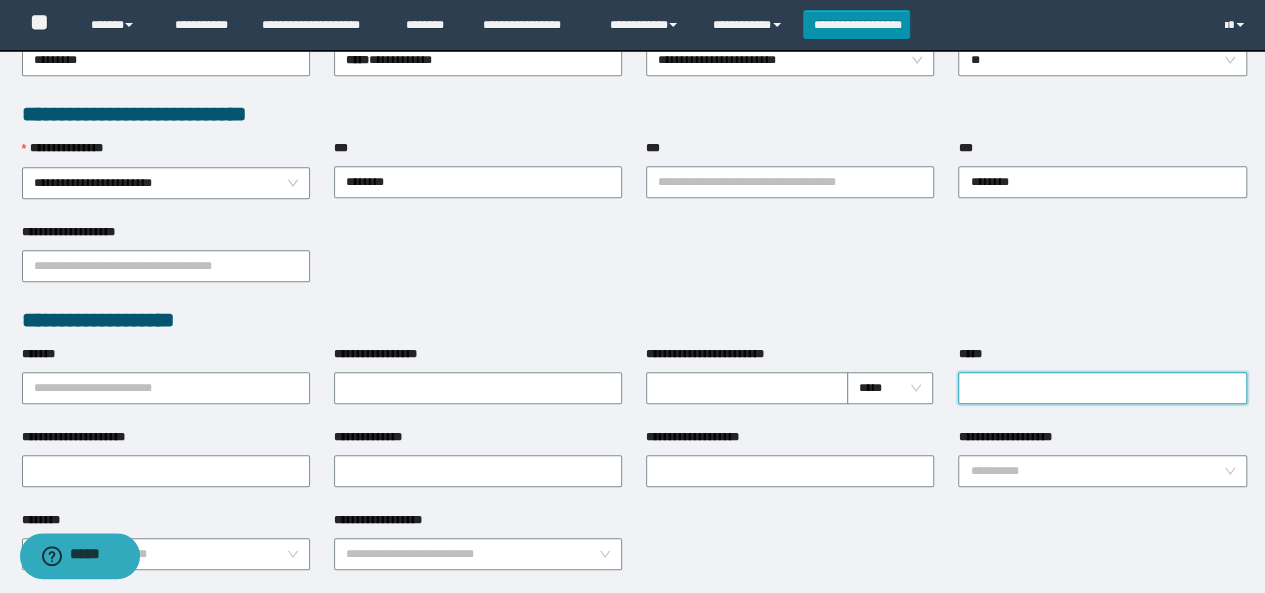 click on "*****" at bounding box center (1102, 388) 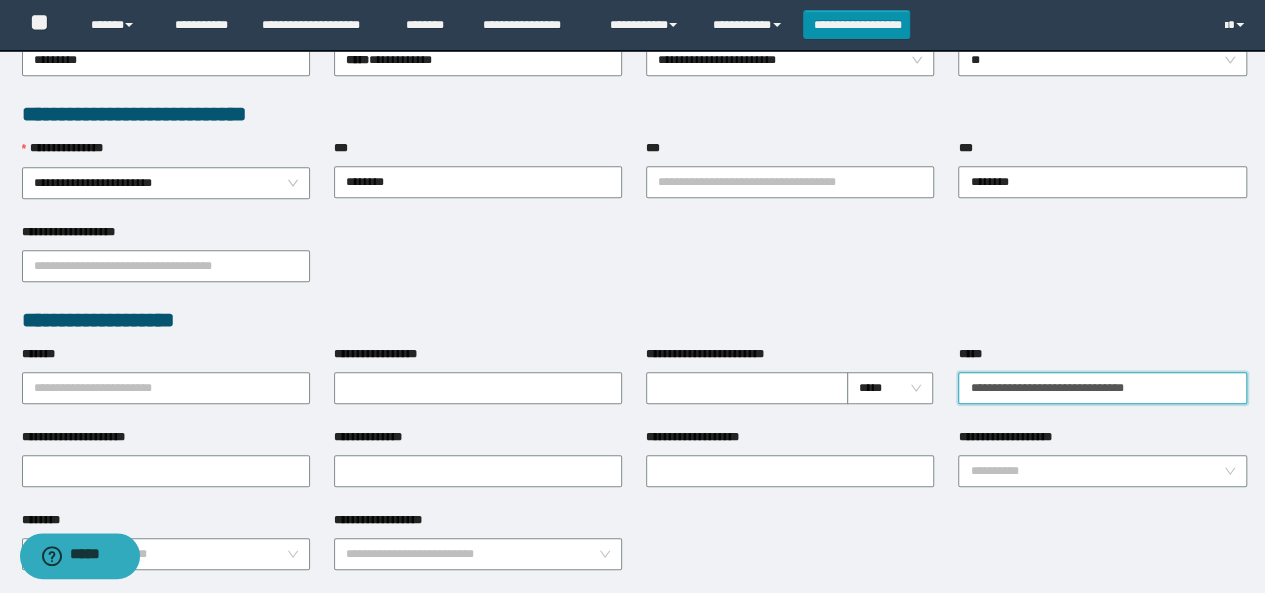 drag, startPoint x: 1047, startPoint y: 387, endPoint x: 1066, endPoint y: 579, distance: 192.93782 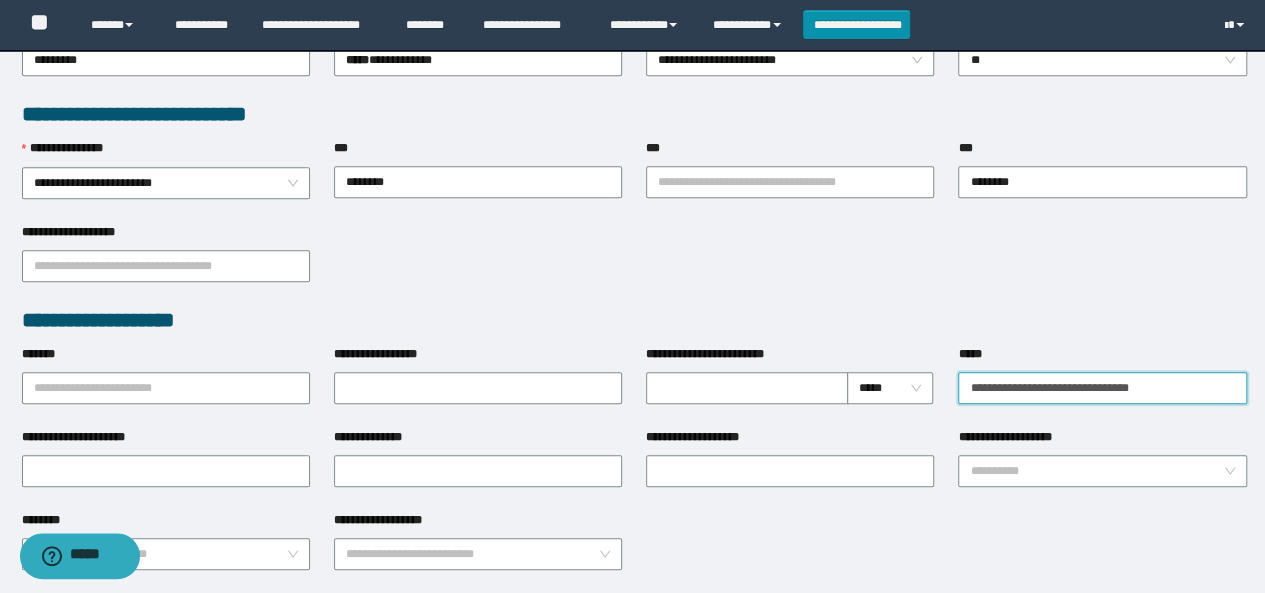 type on "**********" 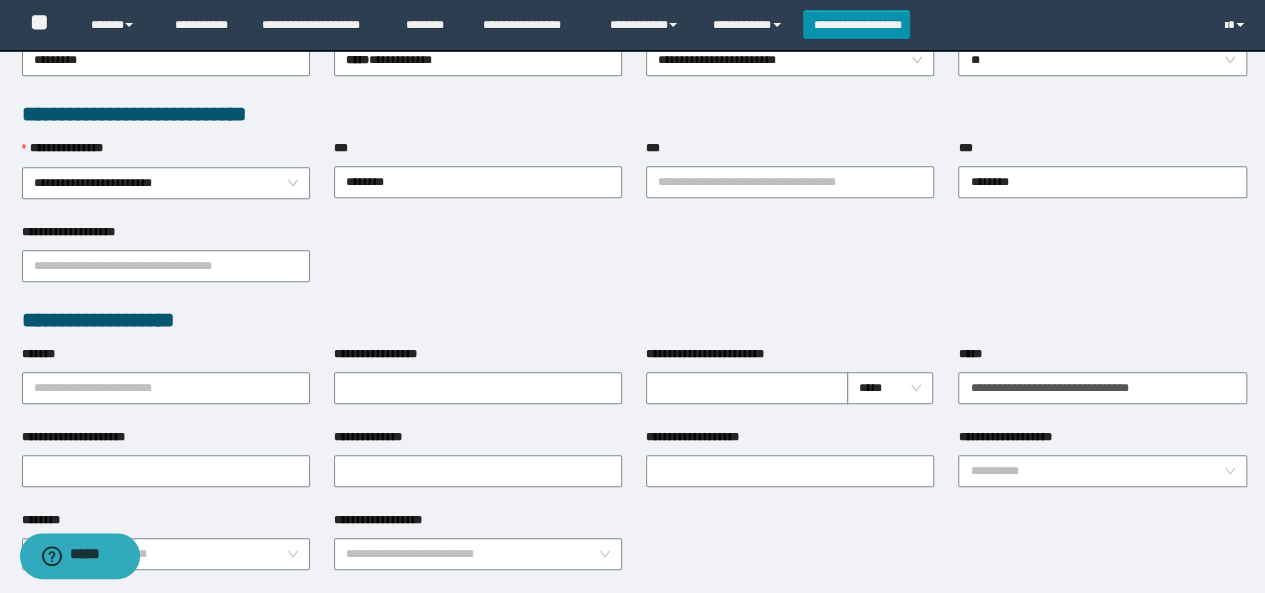 click on "**********" at bounding box center (166, 386) 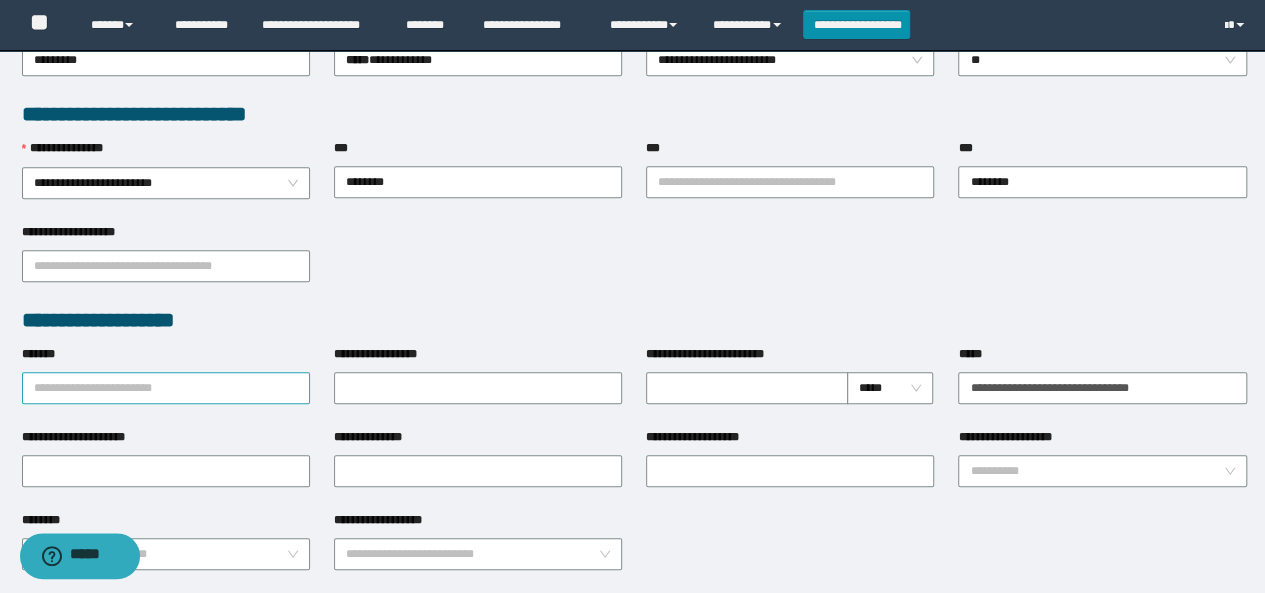 click on "*******" at bounding box center [166, 388] 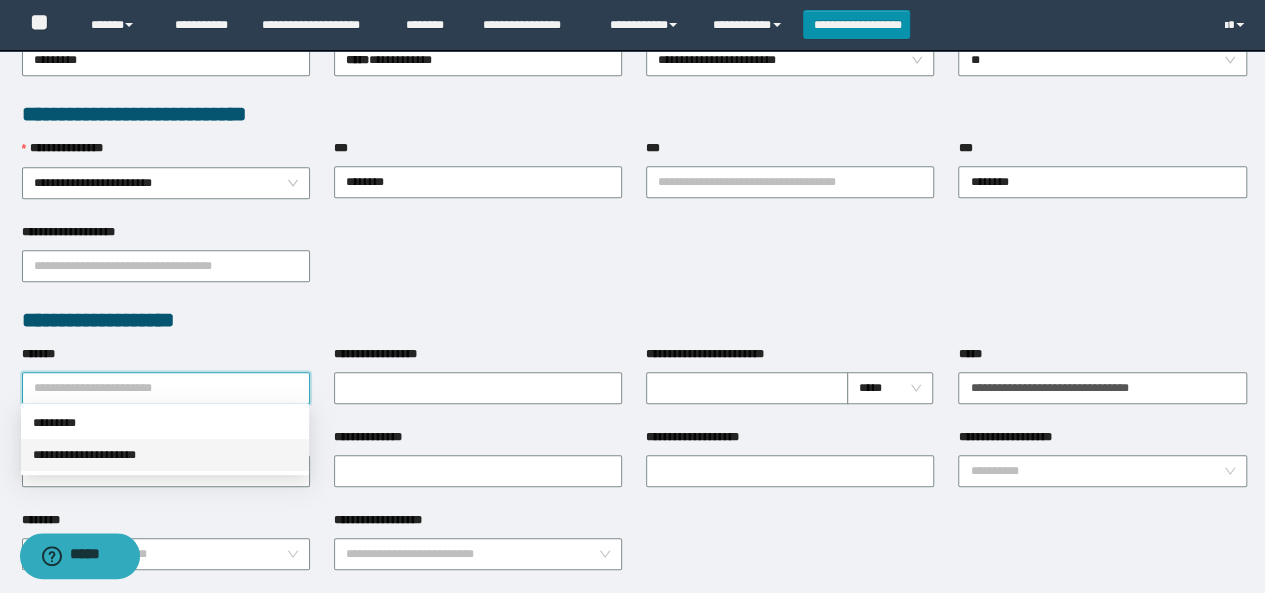 click on "**********" at bounding box center (165, 455) 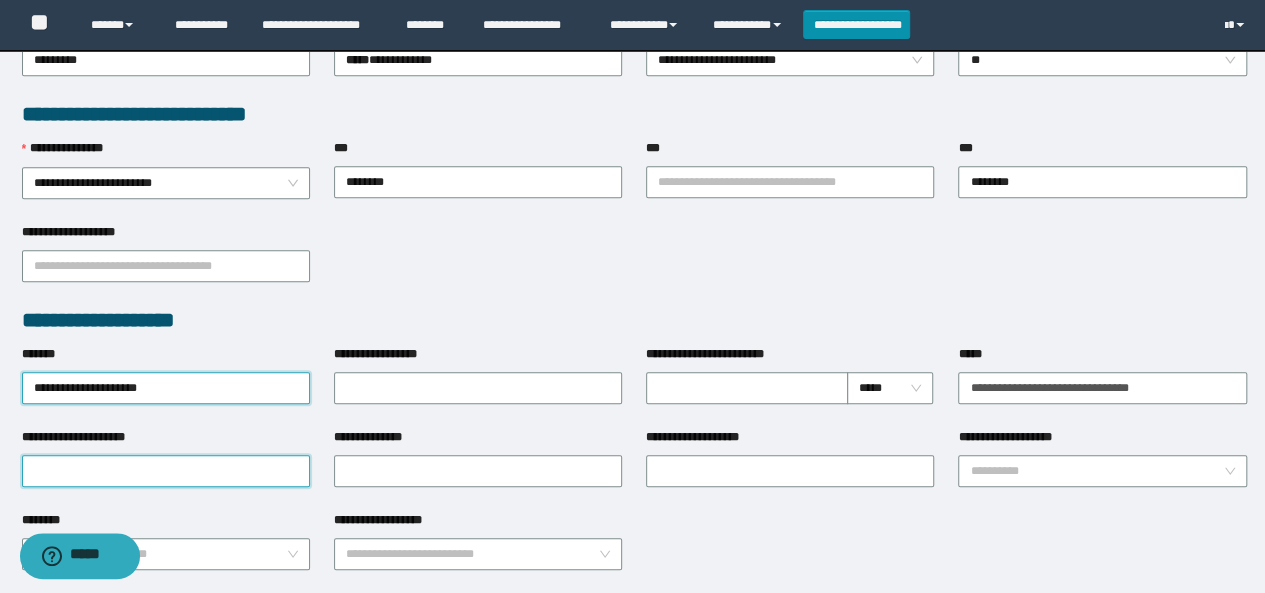 click on "**********" at bounding box center [166, 471] 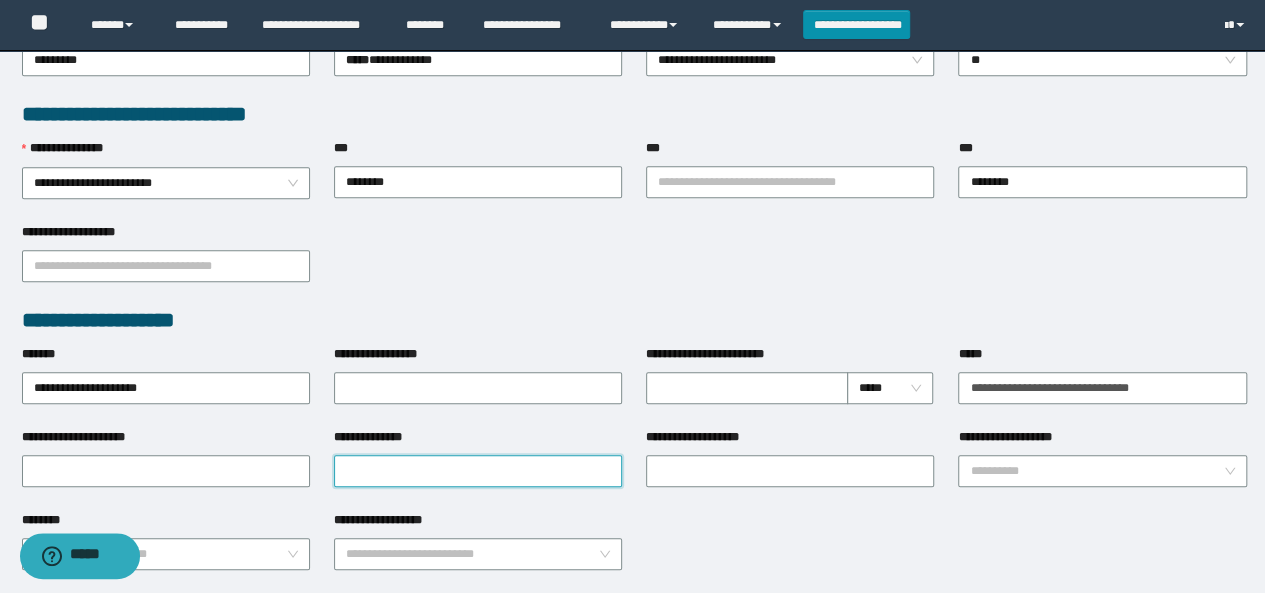 drag, startPoint x: 402, startPoint y: 475, endPoint x: 394, endPoint y: 467, distance: 11.313708 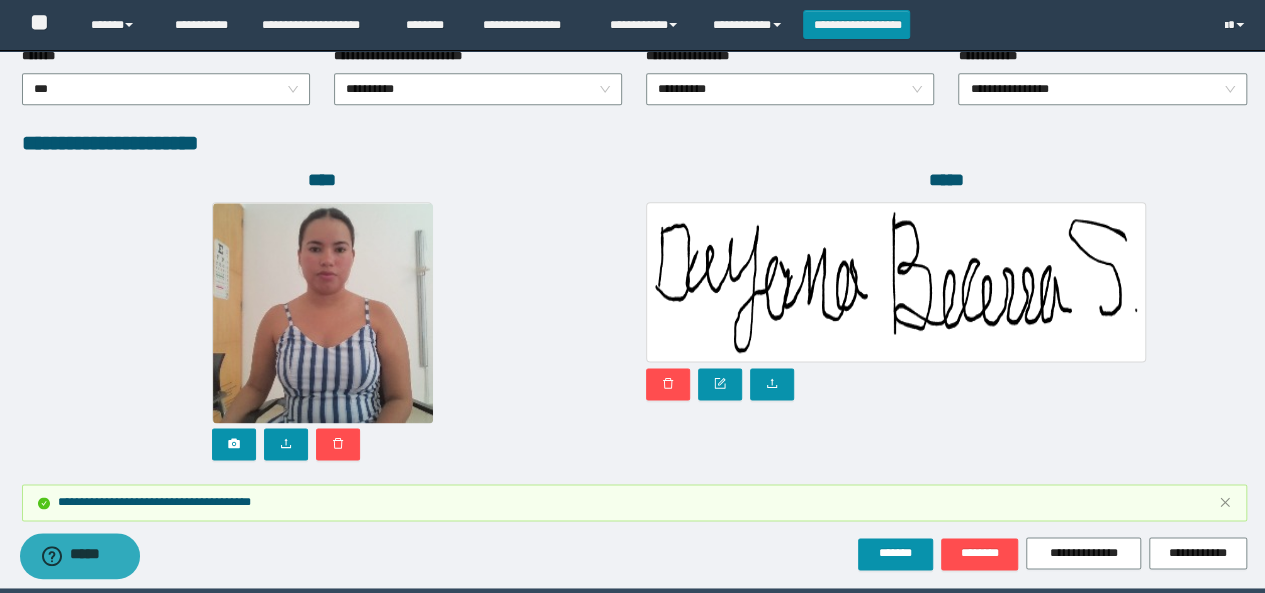 scroll, scrollTop: 1215, scrollLeft: 0, axis: vertical 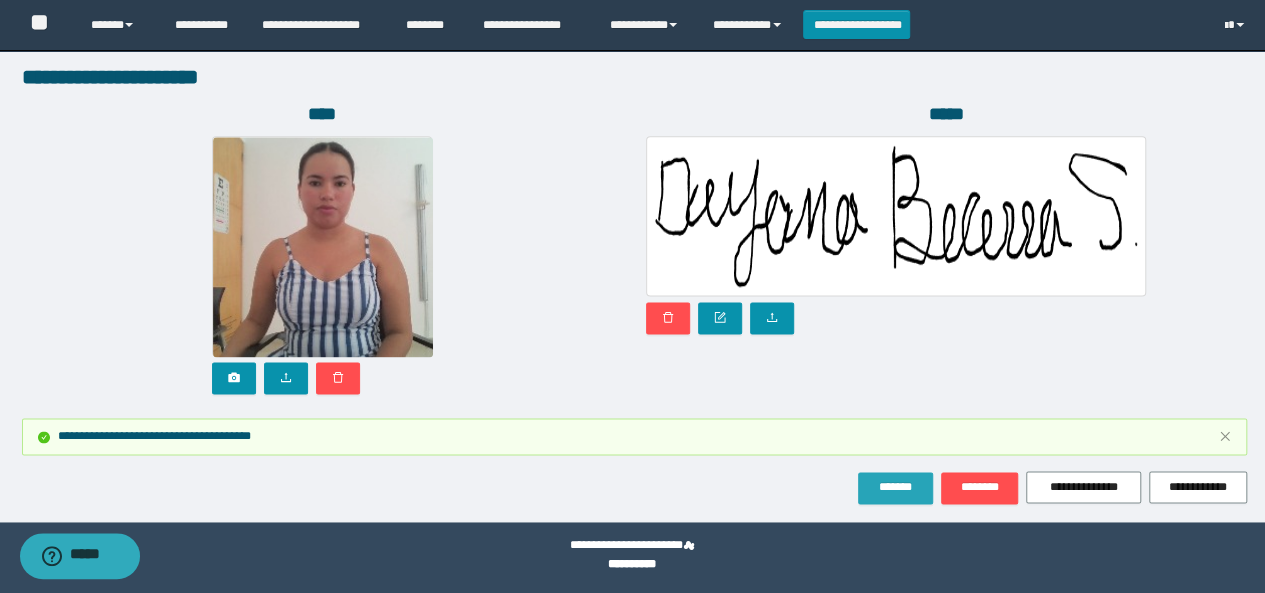 type on "*********" 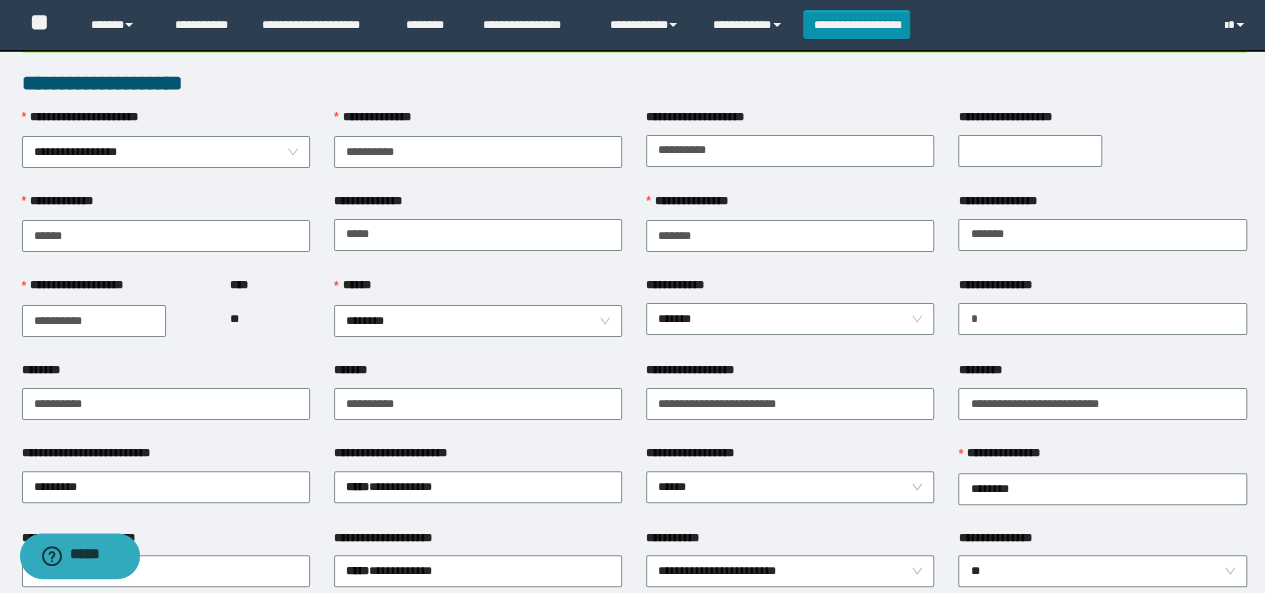 scroll, scrollTop: 0, scrollLeft: 0, axis: both 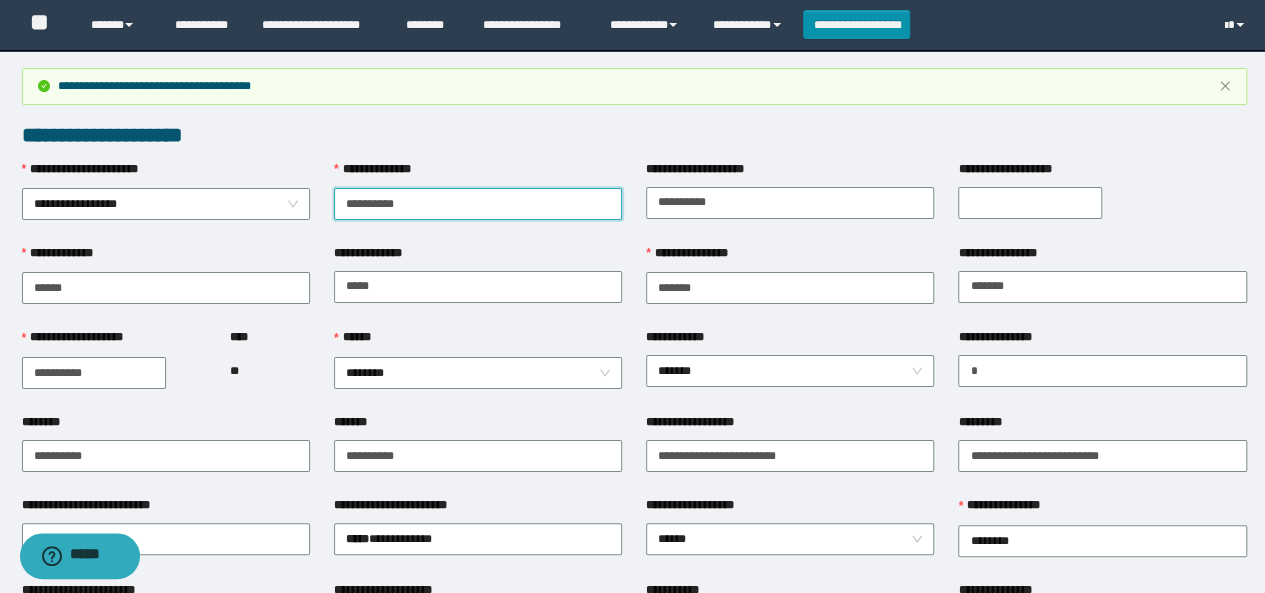 drag, startPoint x: 302, startPoint y: 193, endPoint x: 126, endPoint y: 145, distance: 182.42807 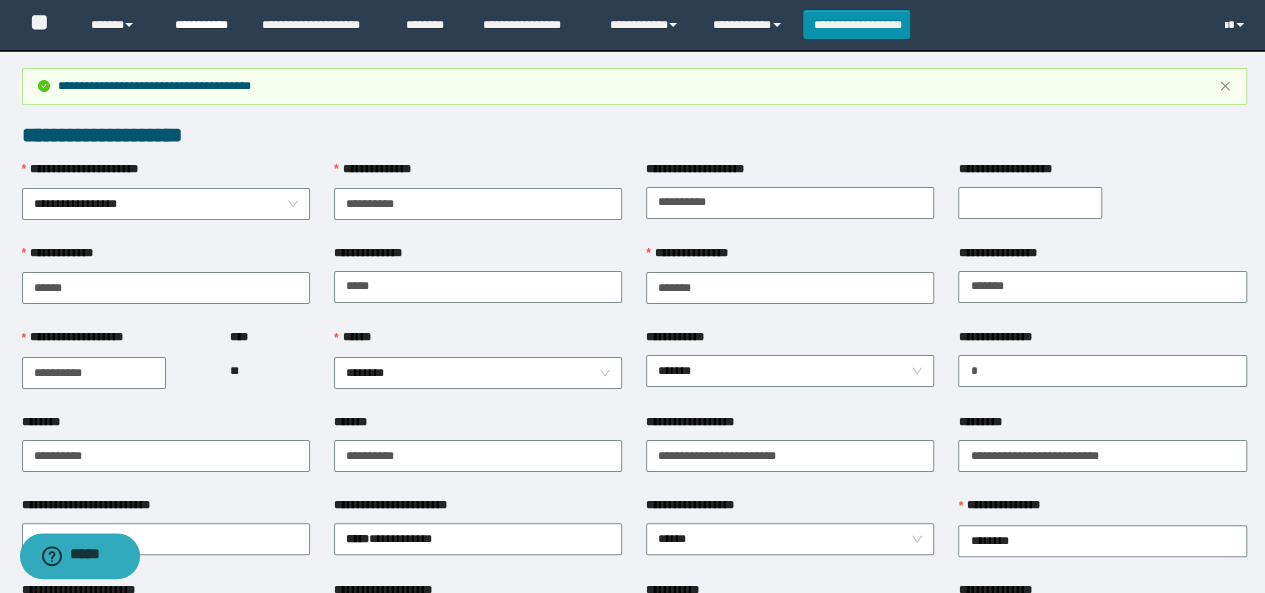 click on "**********" at bounding box center [203, 25] 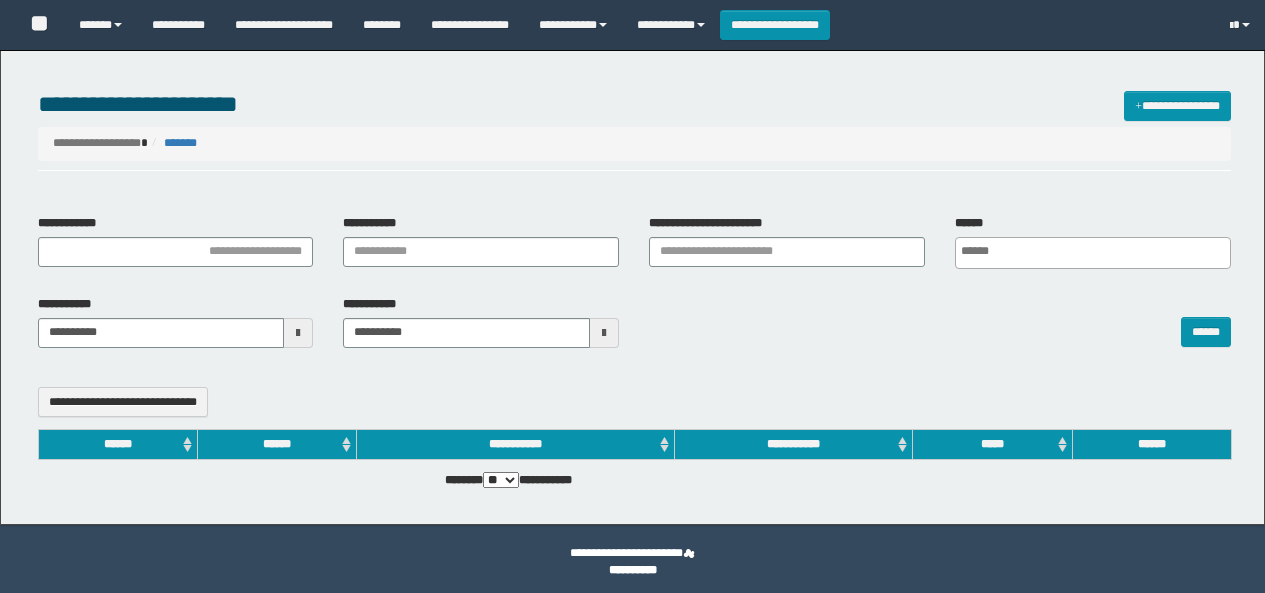 select 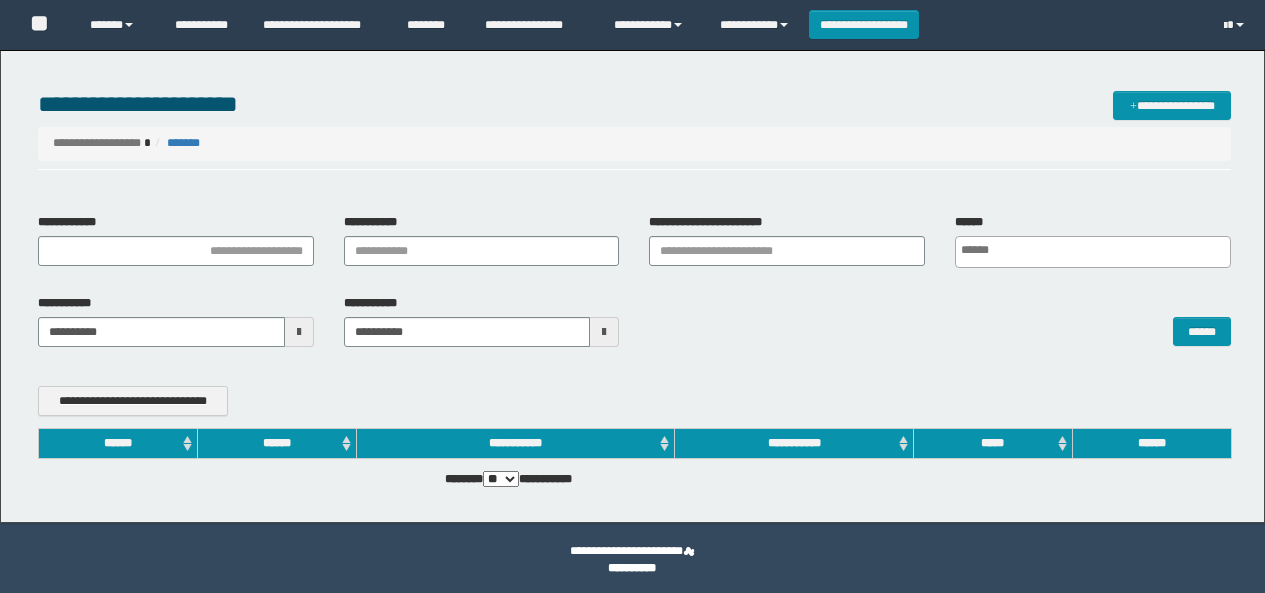 scroll, scrollTop: 0, scrollLeft: 0, axis: both 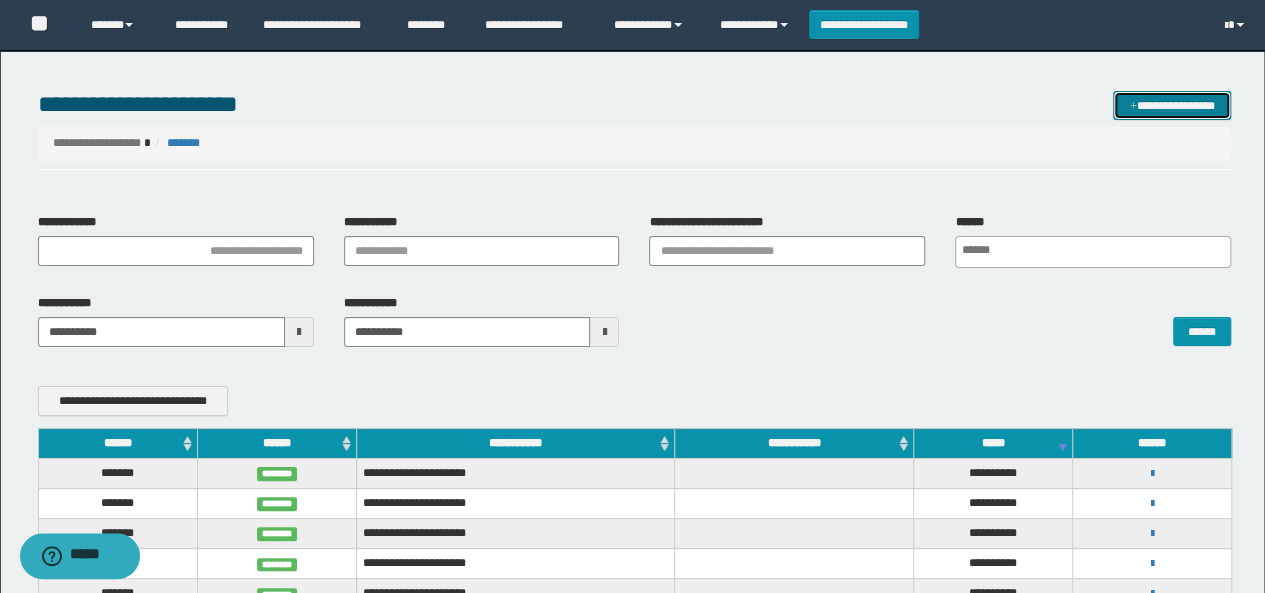 click on "**********" at bounding box center (1172, 105) 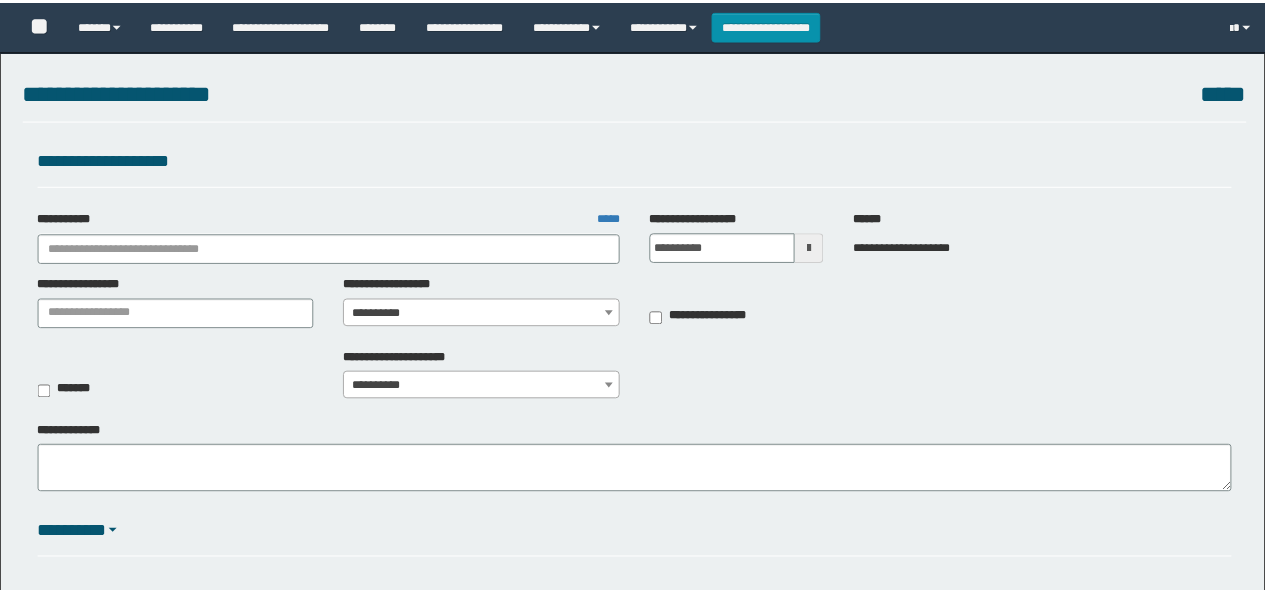 scroll, scrollTop: 0, scrollLeft: 0, axis: both 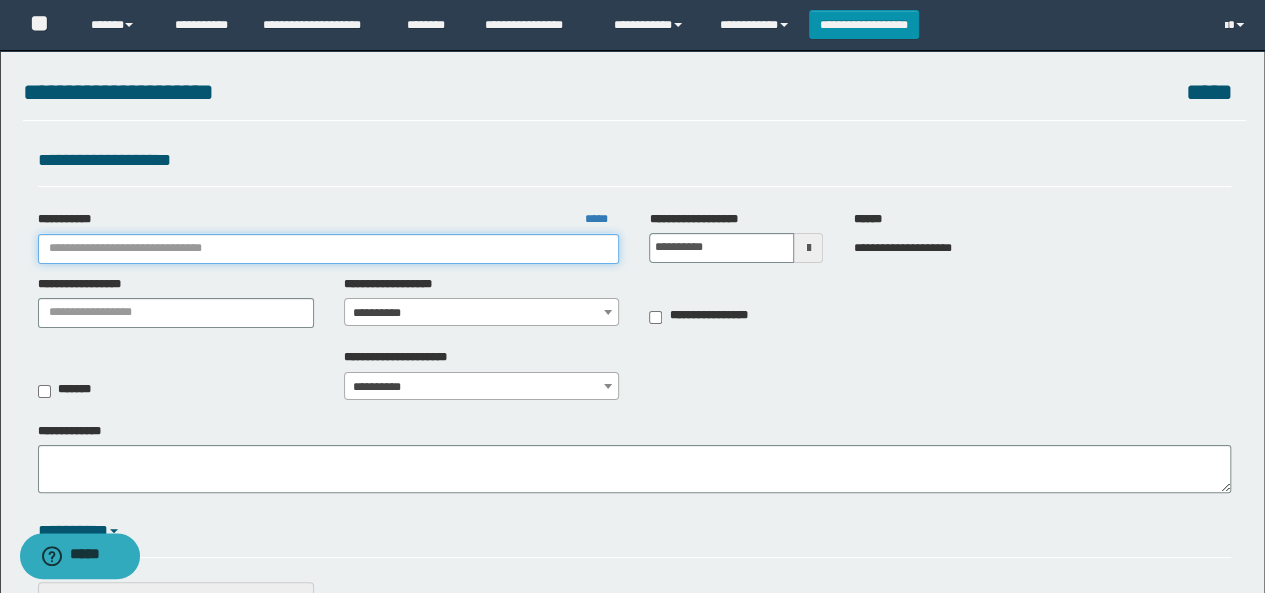 click on "**********" at bounding box center (329, 249) 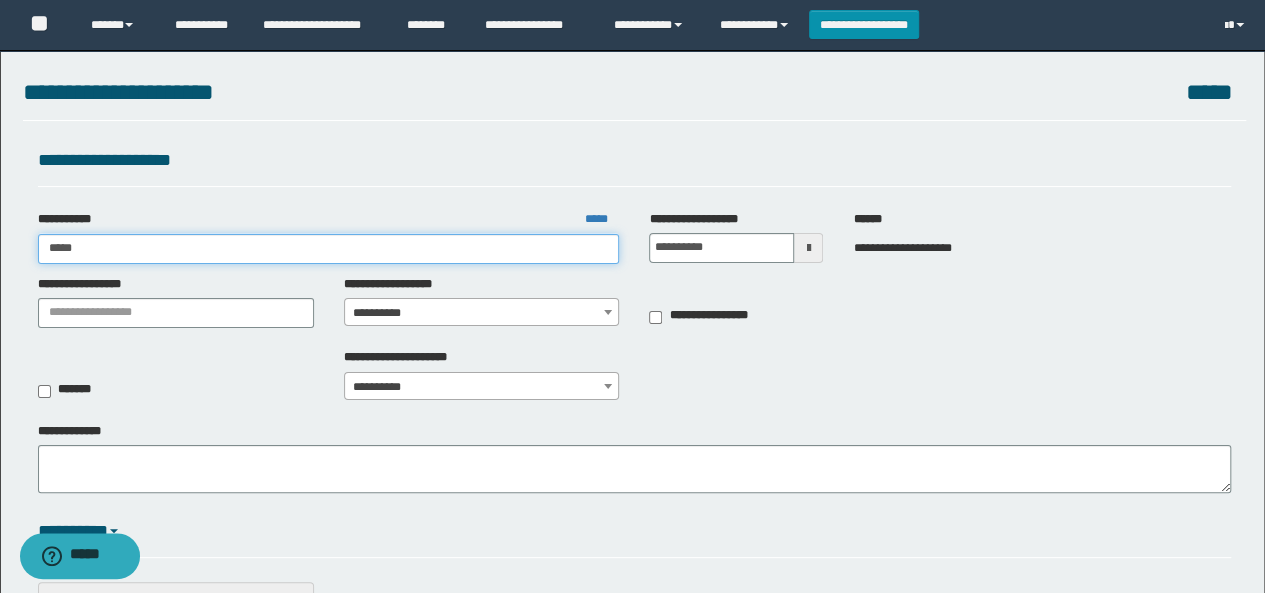 type on "******" 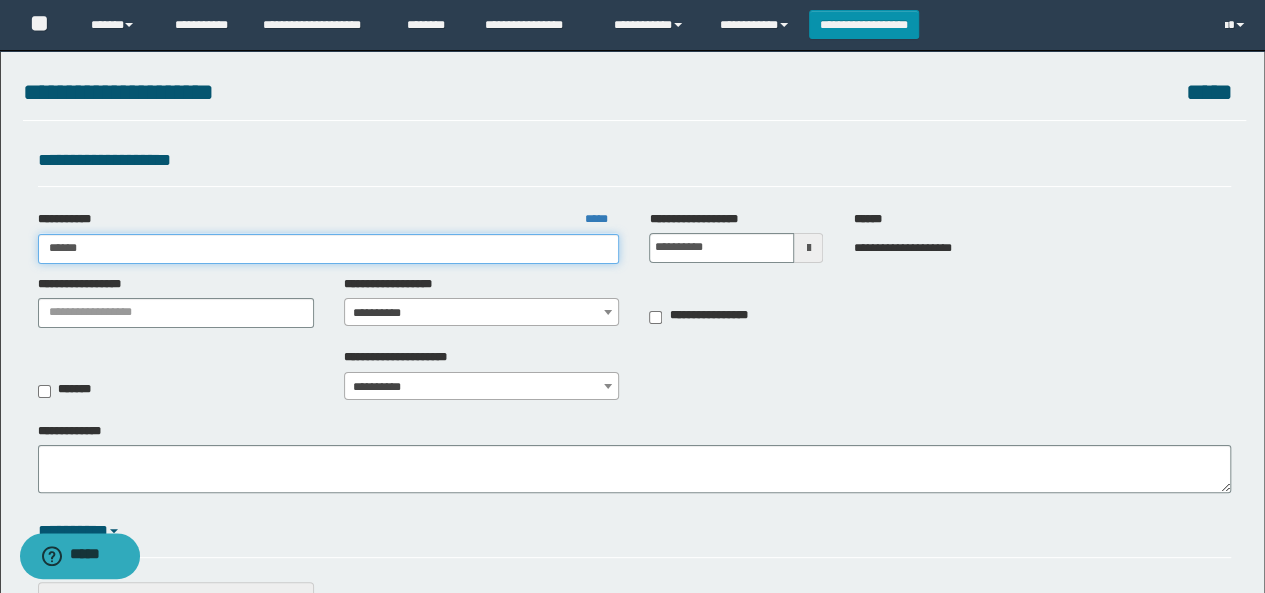 type on "******" 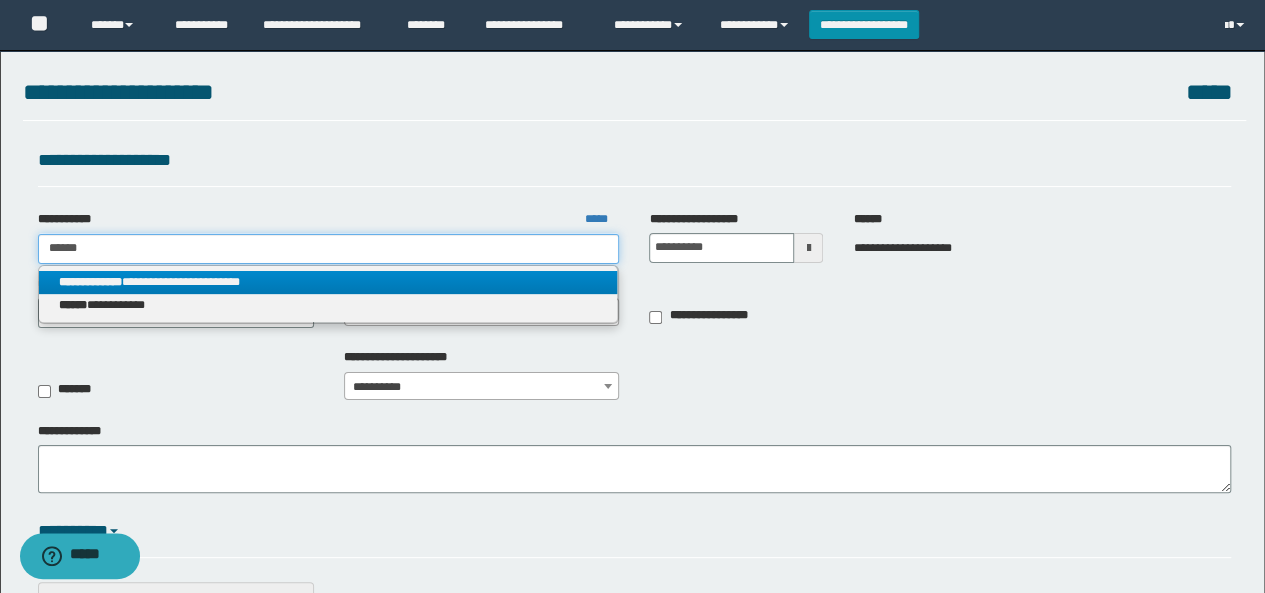 type on "******" 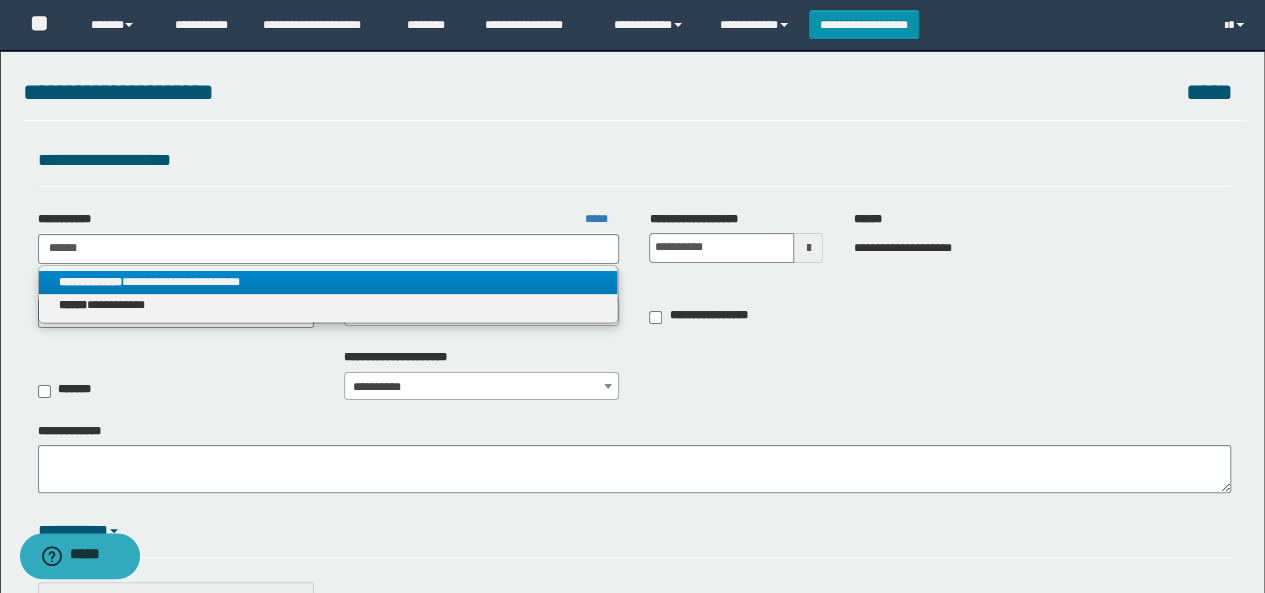 click on "**********" at bounding box center [328, 282] 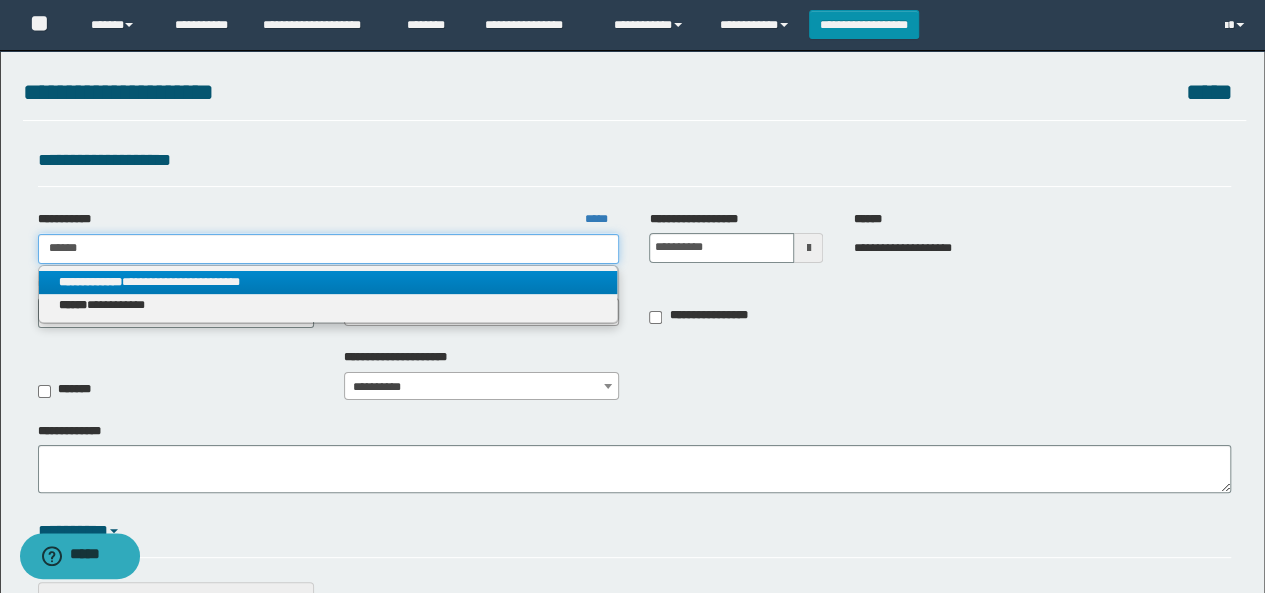 type 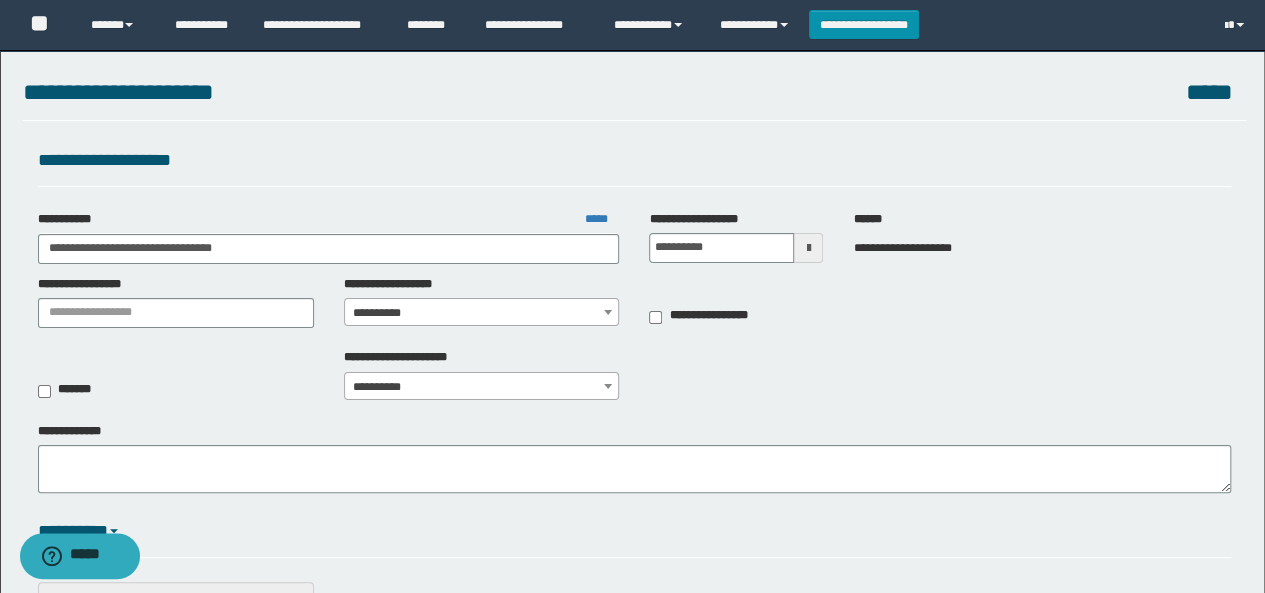 click on "**********" at bounding box center (482, 313) 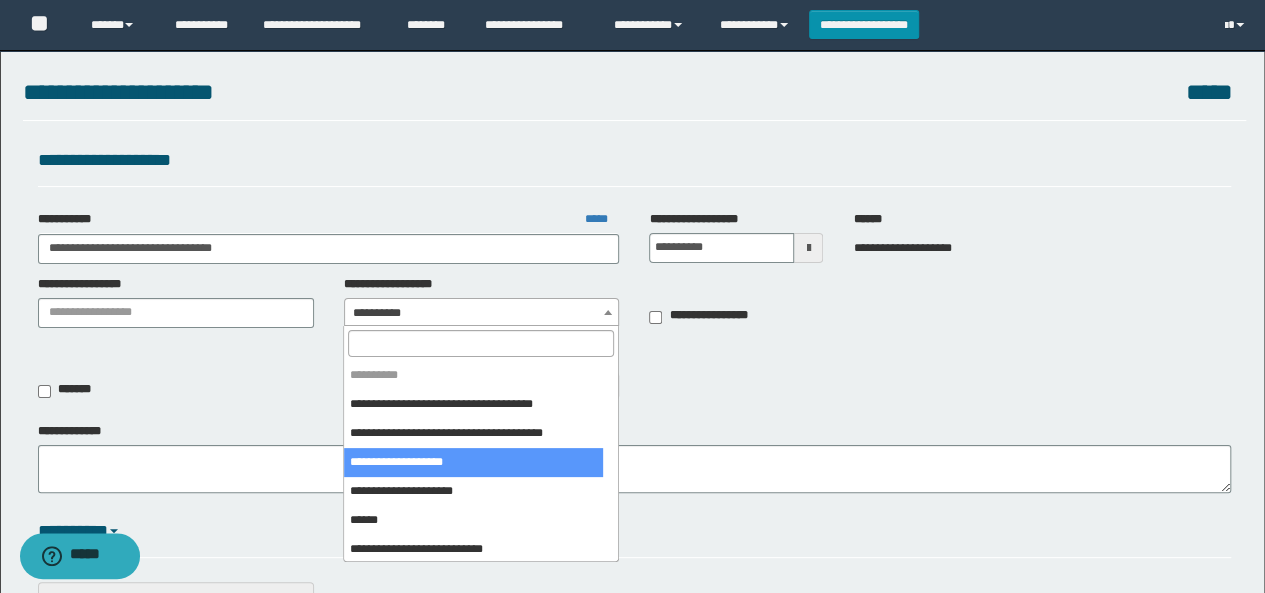 scroll, scrollTop: 200, scrollLeft: 0, axis: vertical 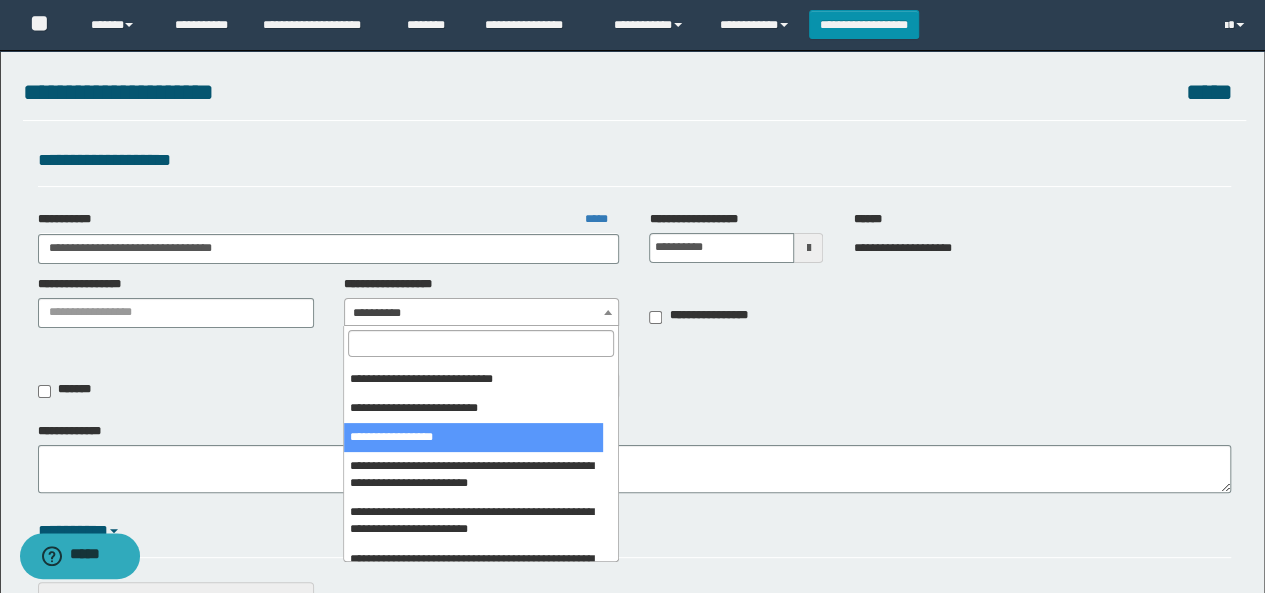 drag, startPoint x: 400, startPoint y: 439, endPoint x: 378, endPoint y: 443, distance: 22.36068 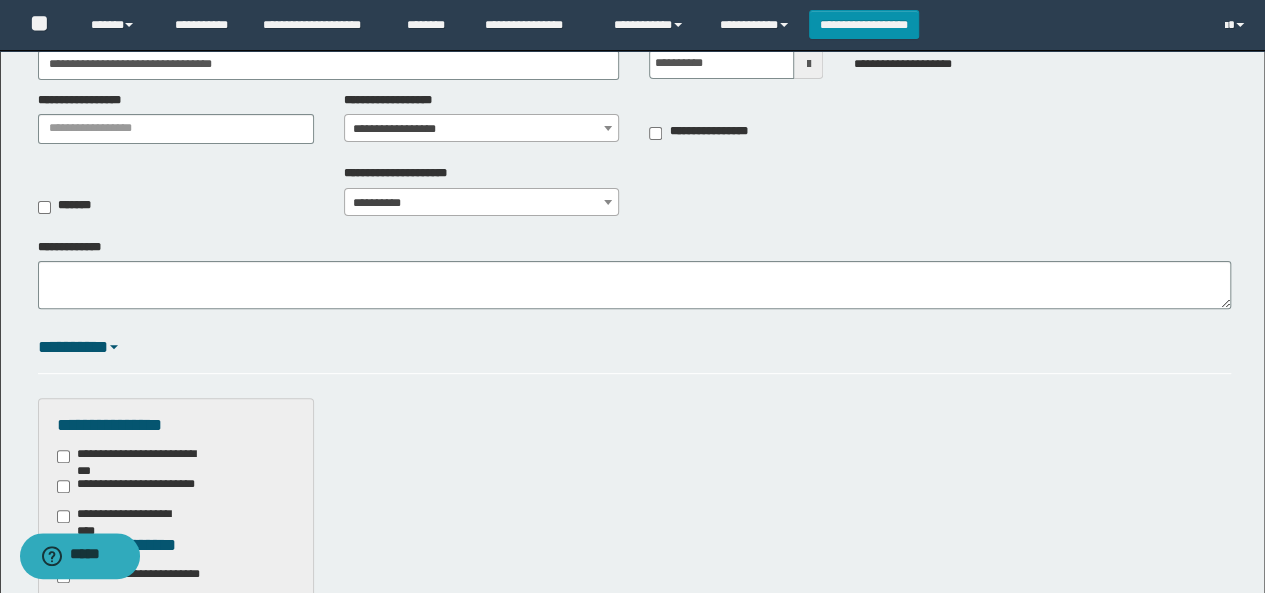 scroll, scrollTop: 500, scrollLeft: 0, axis: vertical 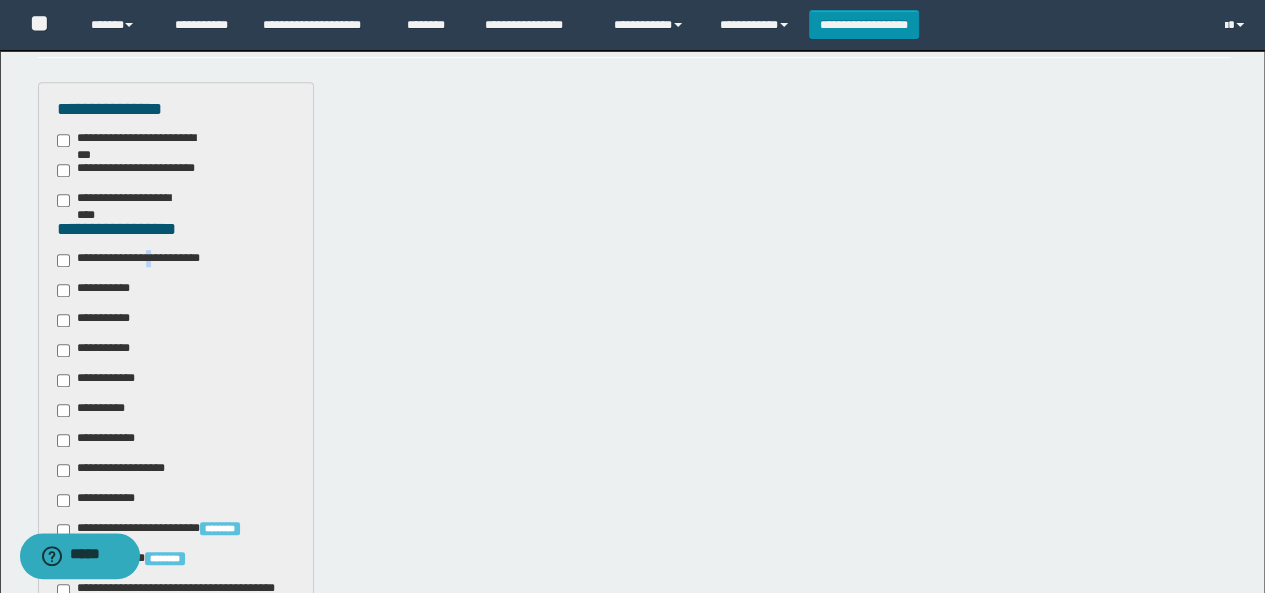 click on "**********" at bounding box center [143, 260] 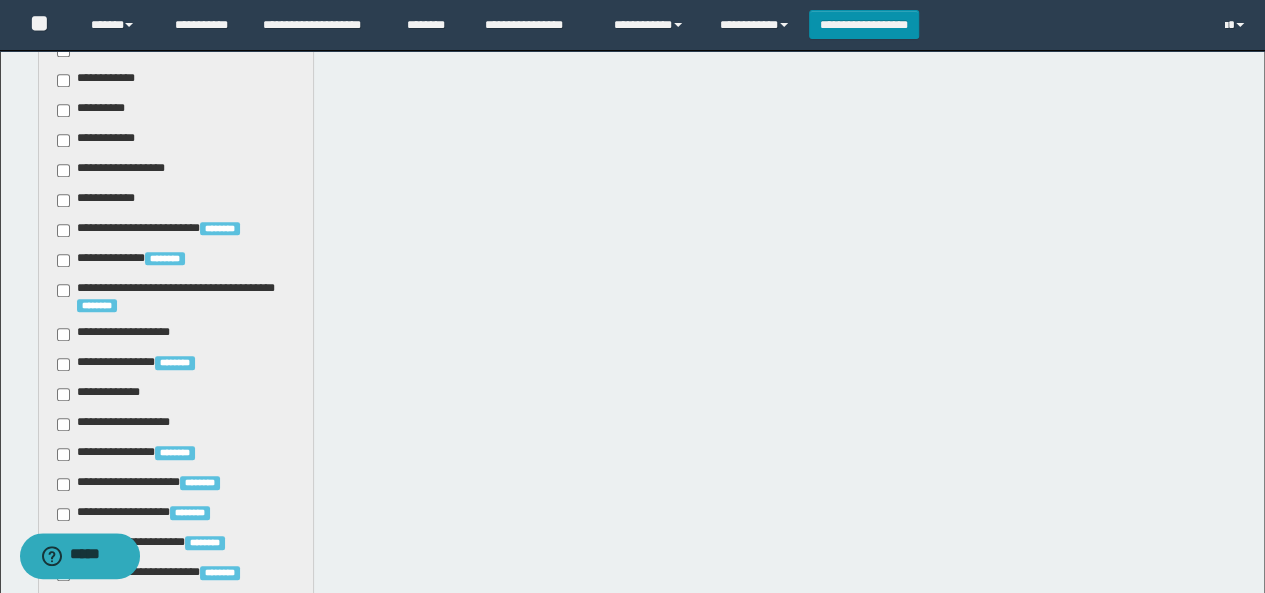 scroll, scrollTop: 500, scrollLeft: 0, axis: vertical 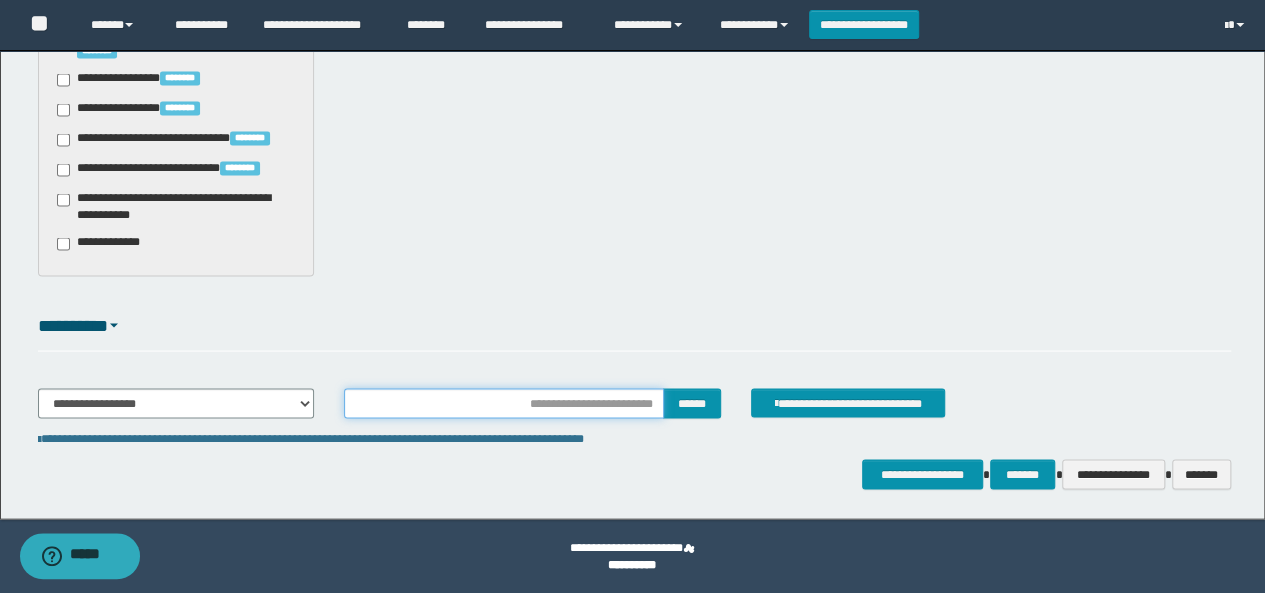 click at bounding box center [504, 403] 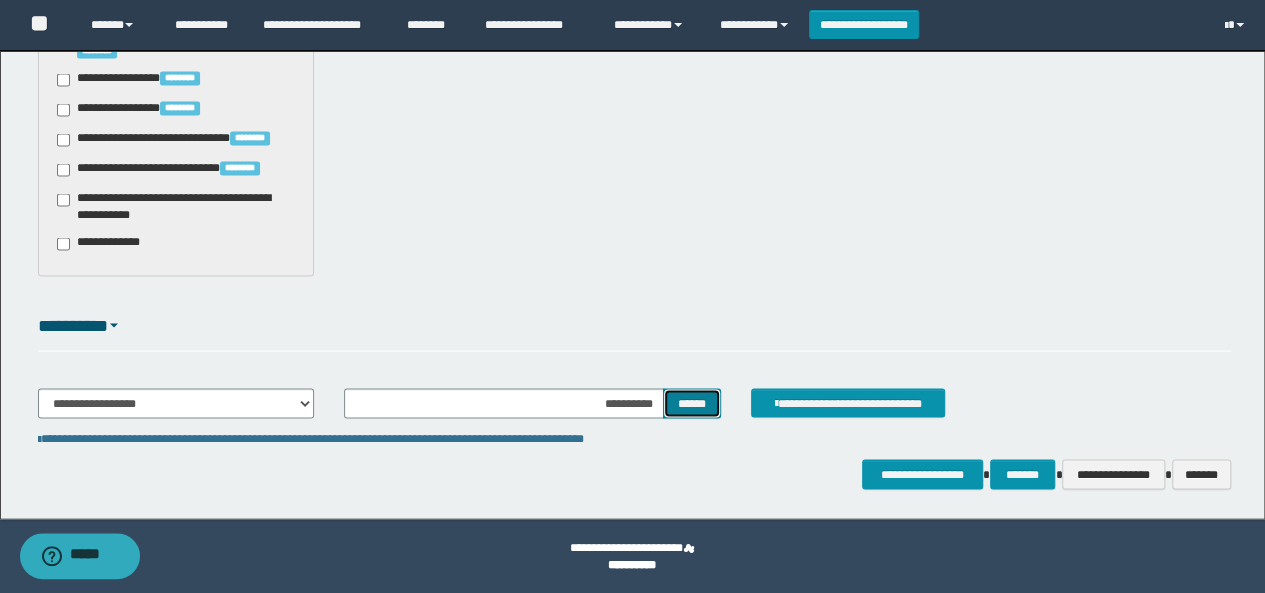 click on "******" at bounding box center (692, 402) 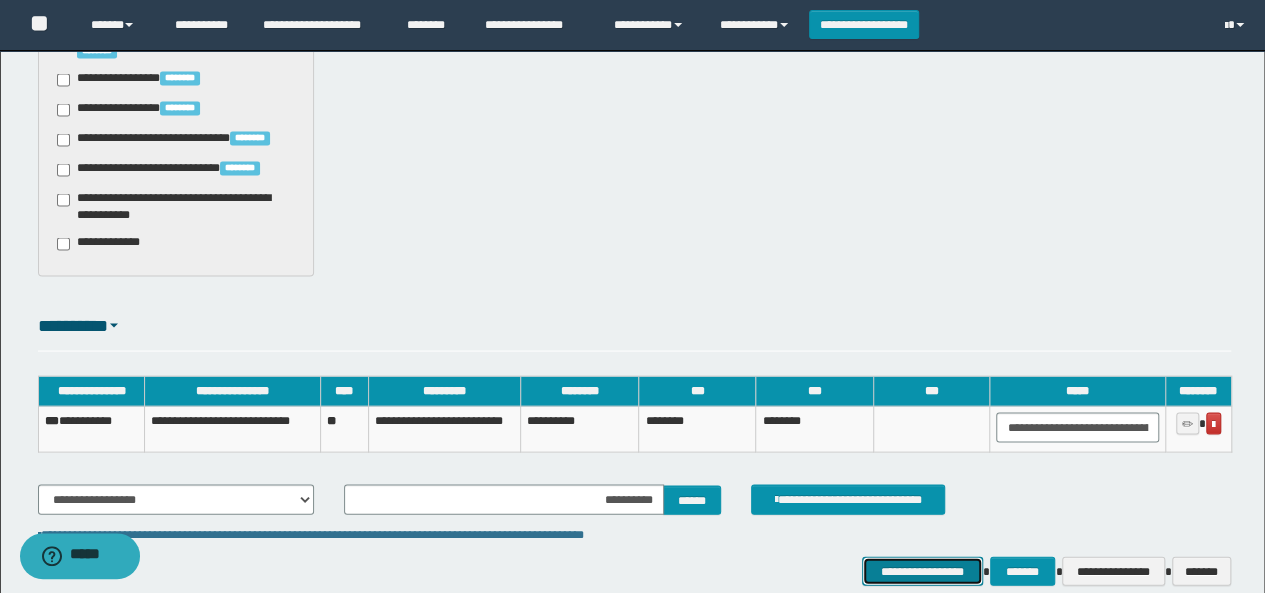 click on "**********" at bounding box center (922, 570) 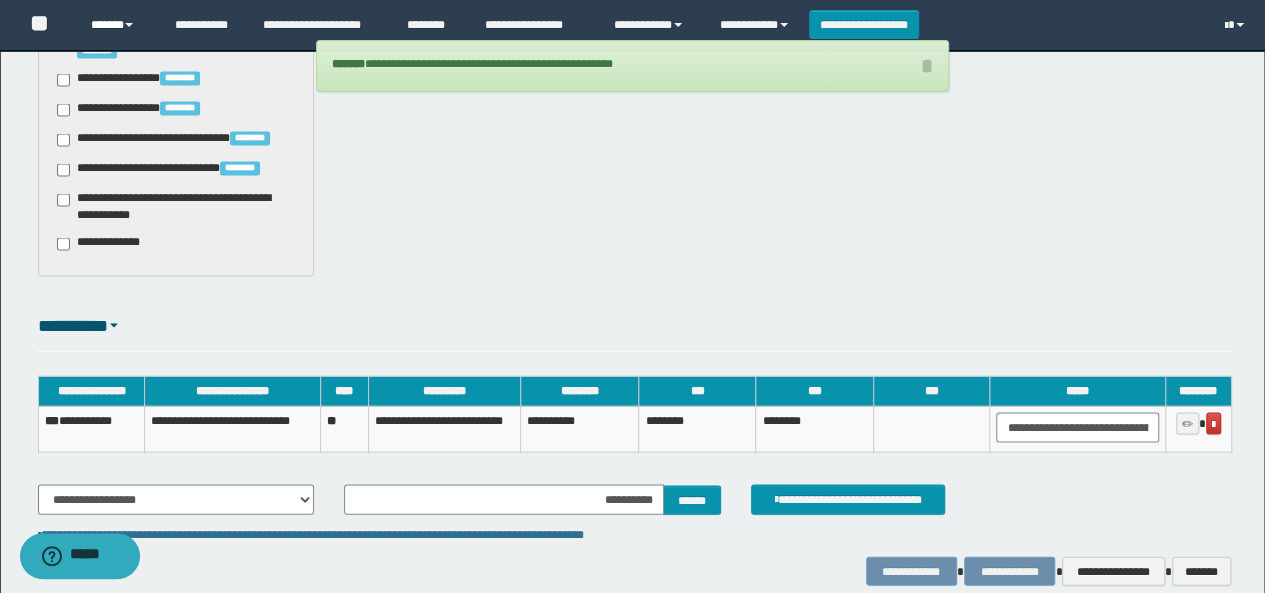 click on "******" at bounding box center [117, 25] 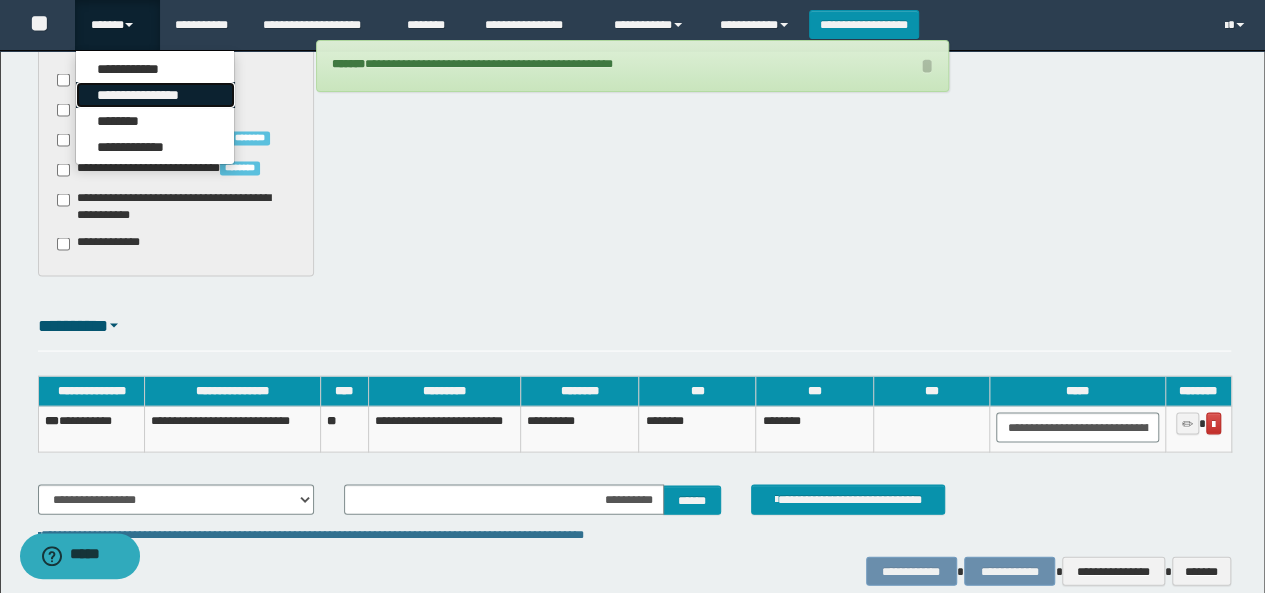 click on "**********" at bounding box center (155, 95) 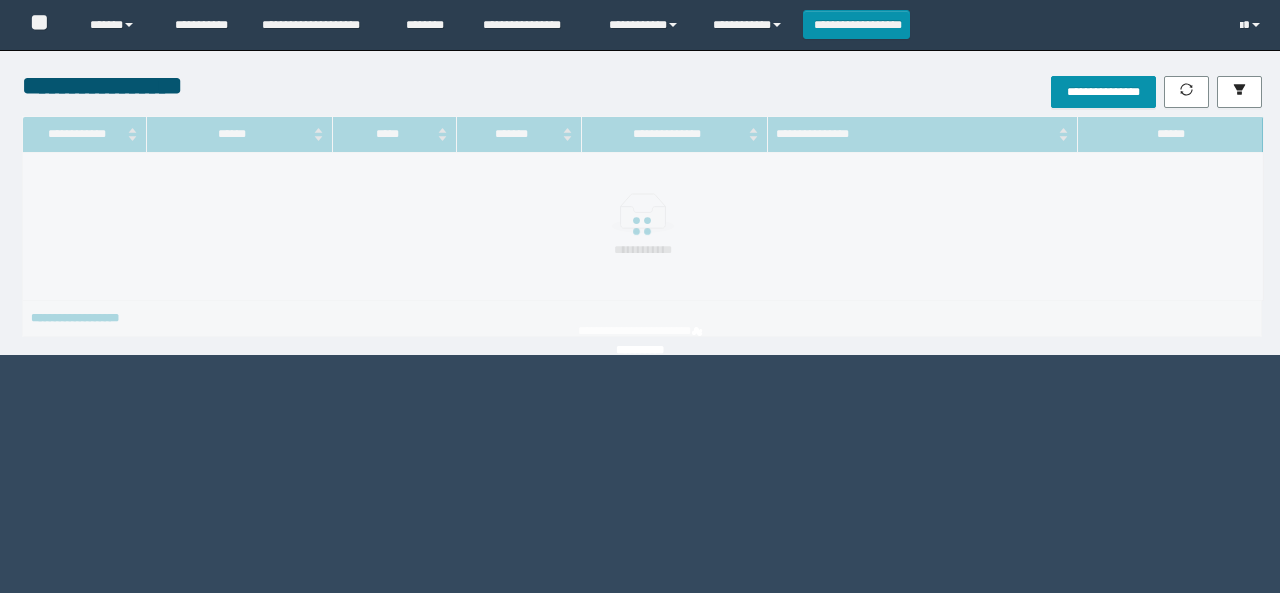 scroll, scrollTop: 0, scrollLeft: 0, axis: both 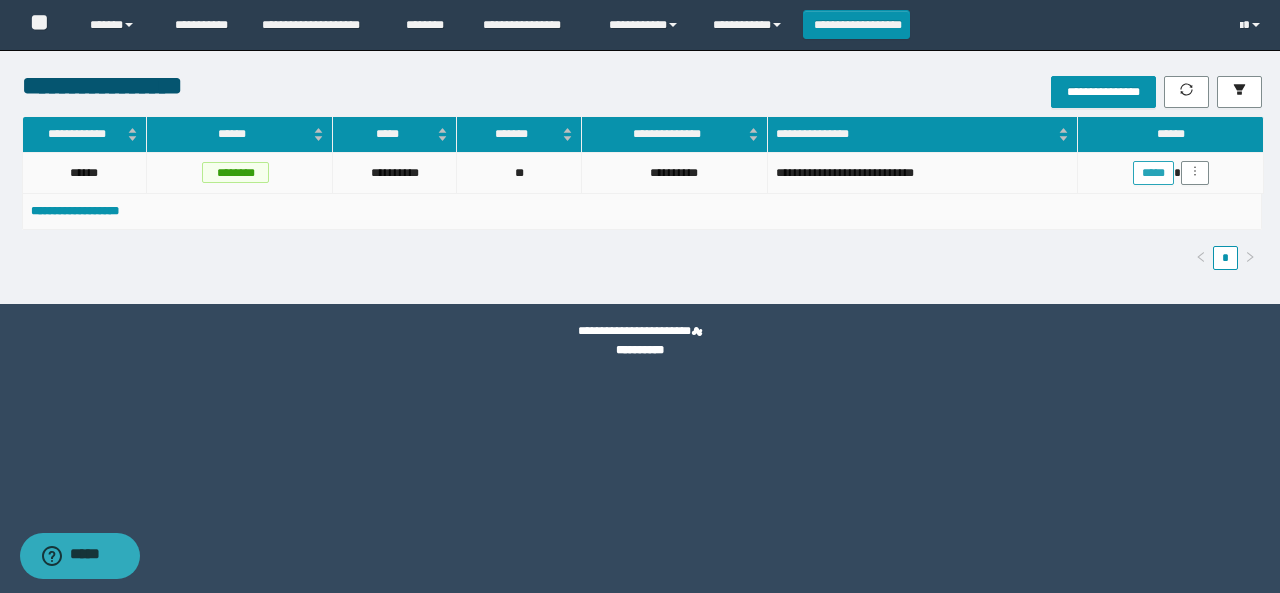 click on "*****" at bounding box center [1153, 173] 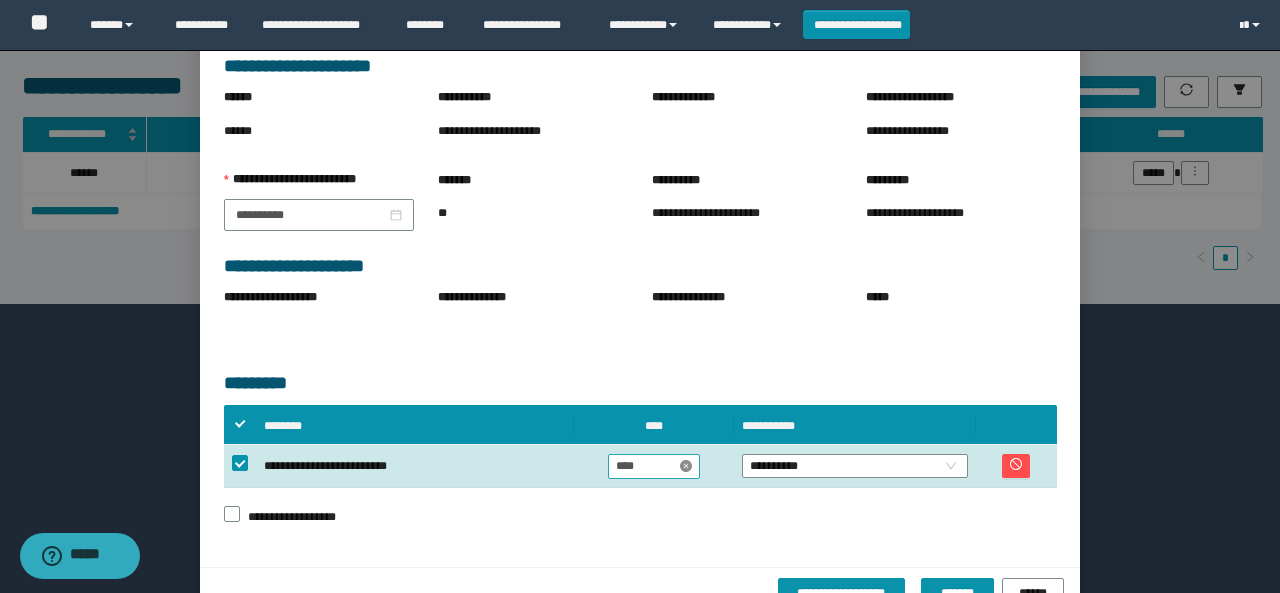 scroll, scrollTop: 184, scrollLeft: 0, axis: vertical 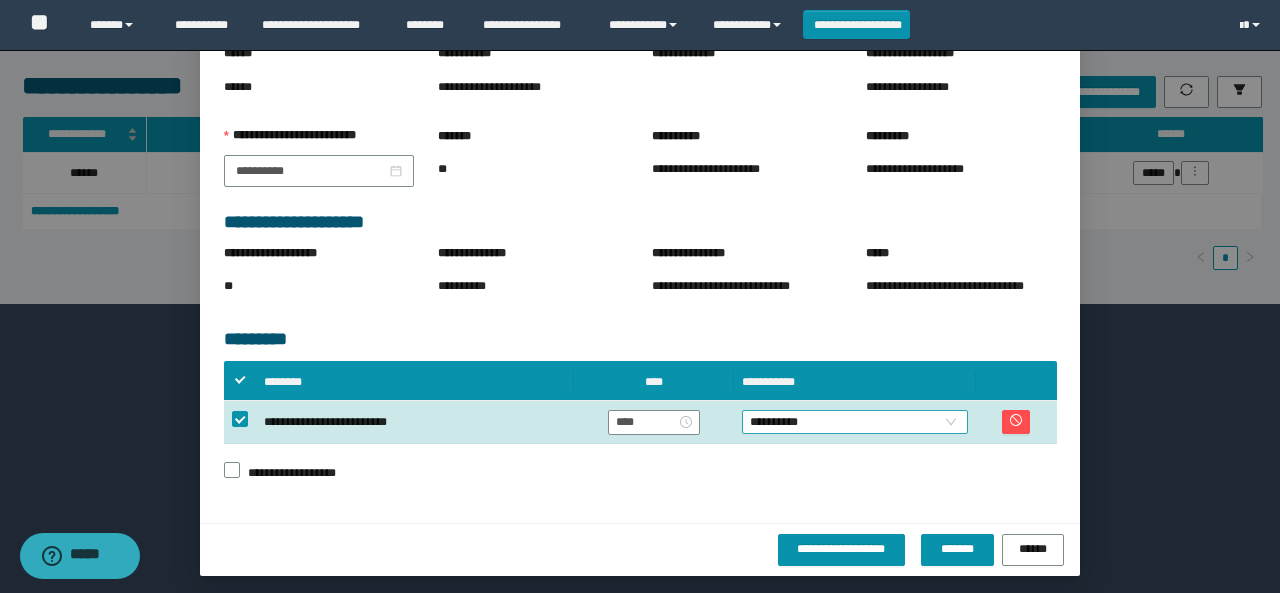 click on "**********" at bounding box center [855, 422] 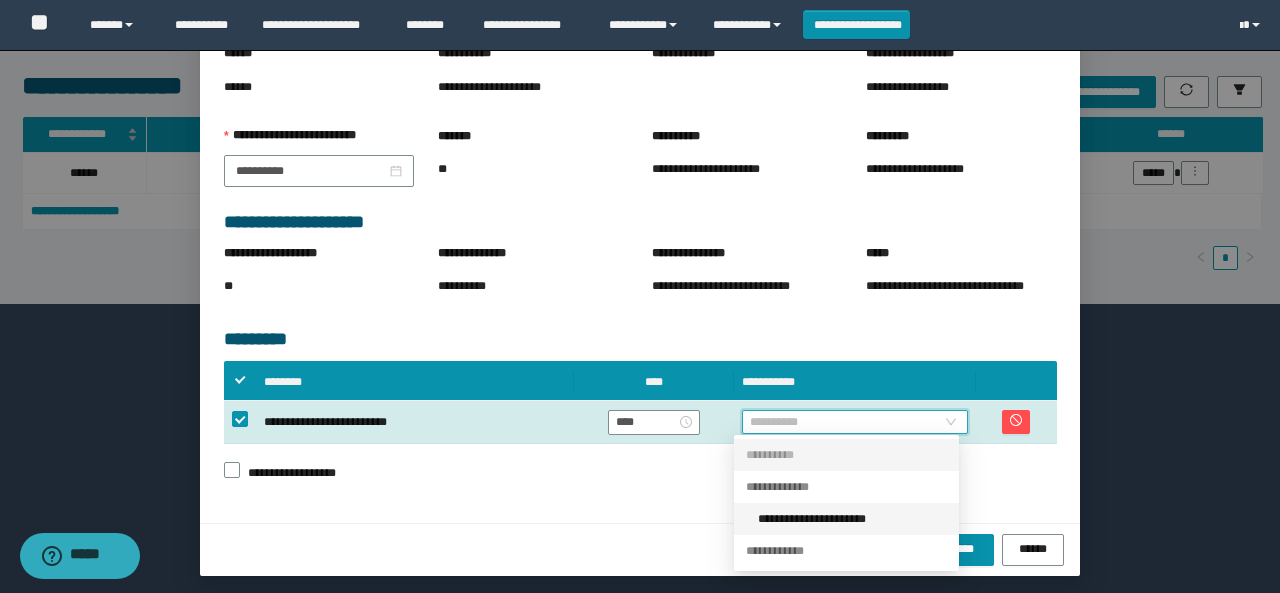 click on "**********" at bounding box center (852, 519) 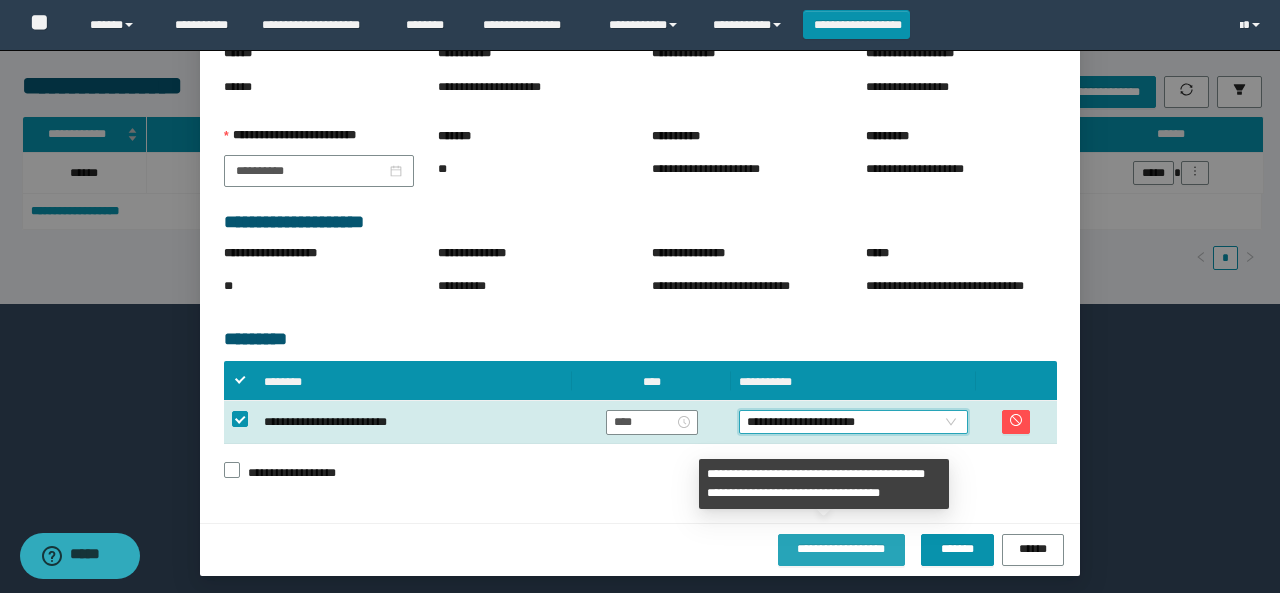 click on "**********" at bounding box center (841, 550) 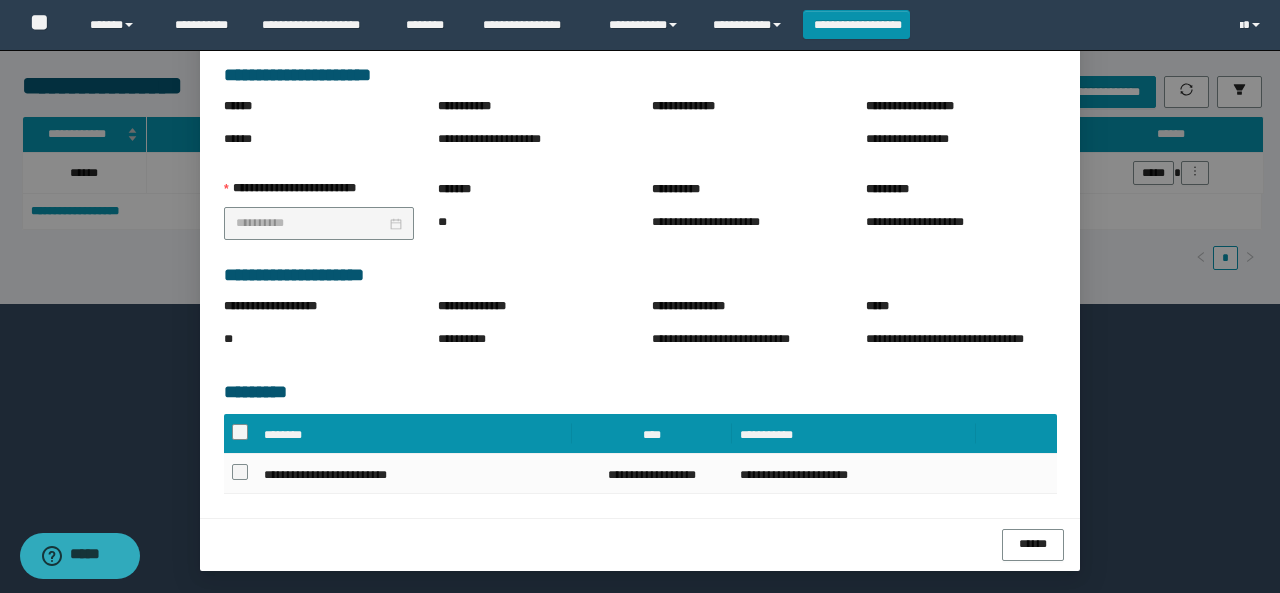 scroll, scrollTop: 180, scrollLeft: 0, axis: vertical 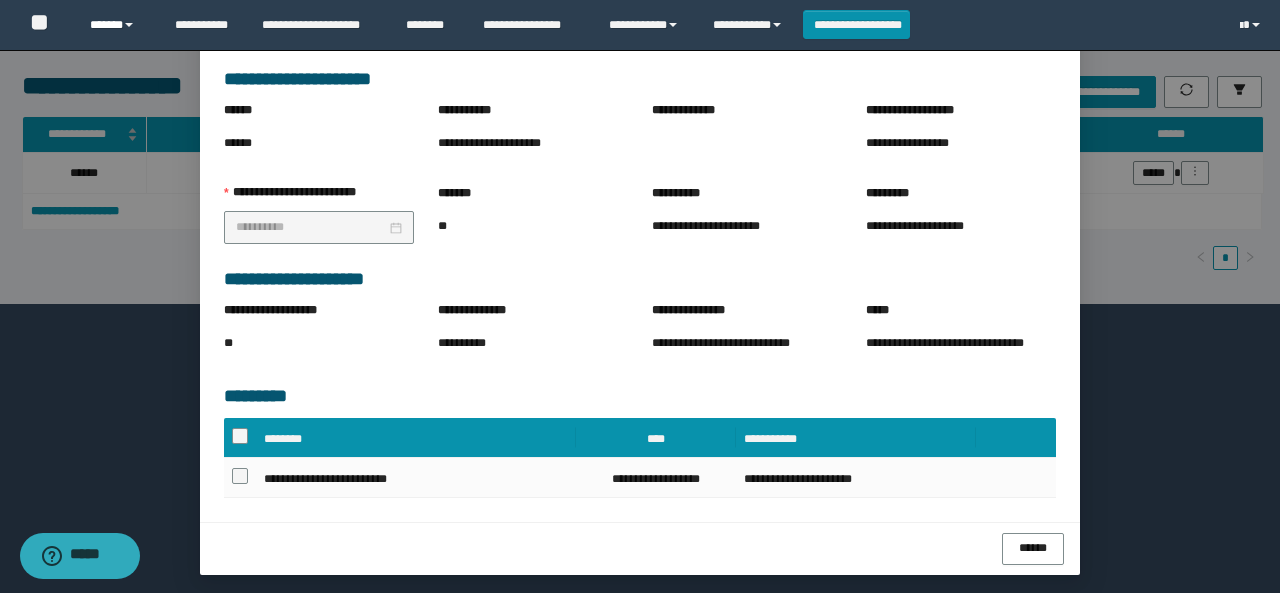 click on "******" at bounding box center [117, 25] 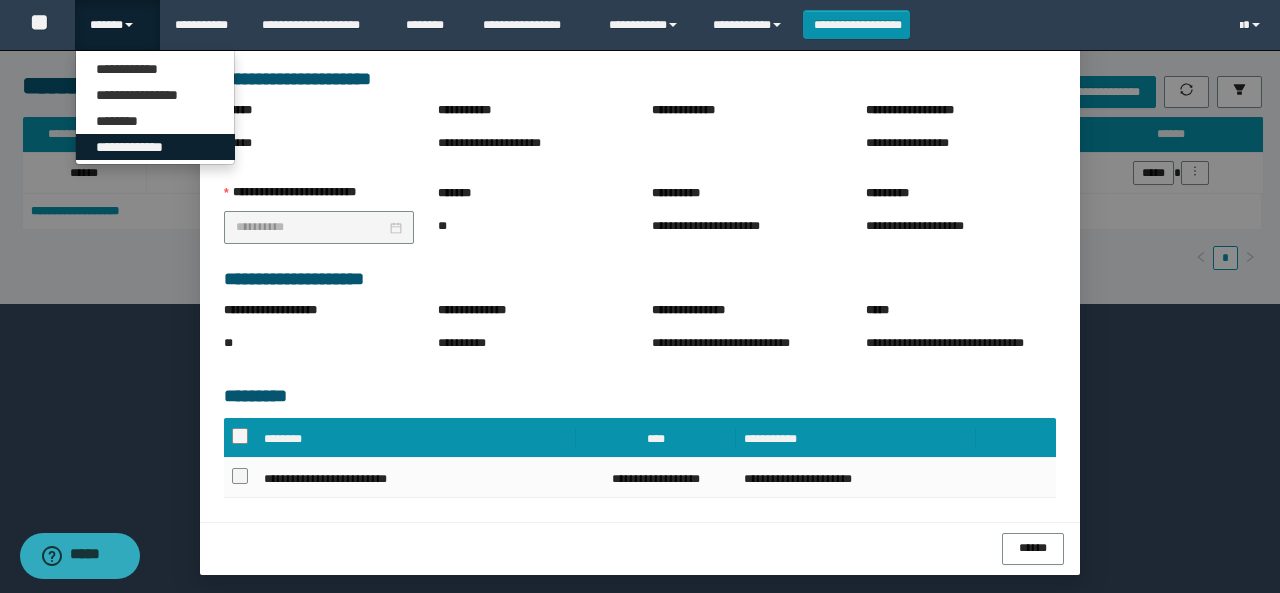 click on "**********" at bounding box center (155, 147) 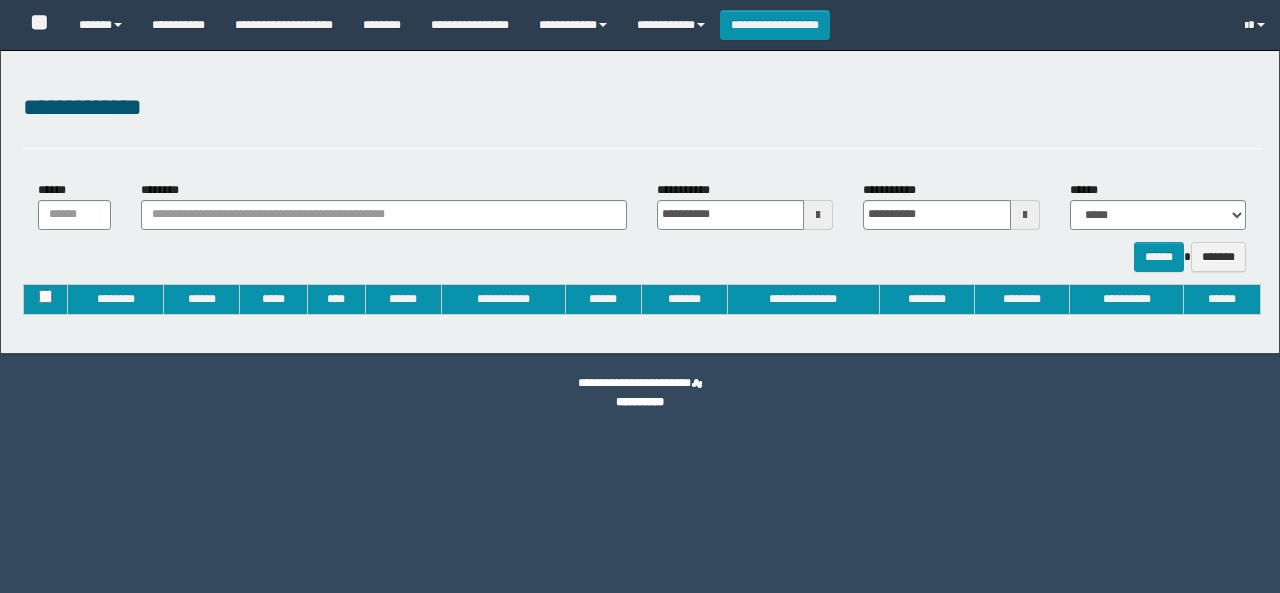 type on "**********" 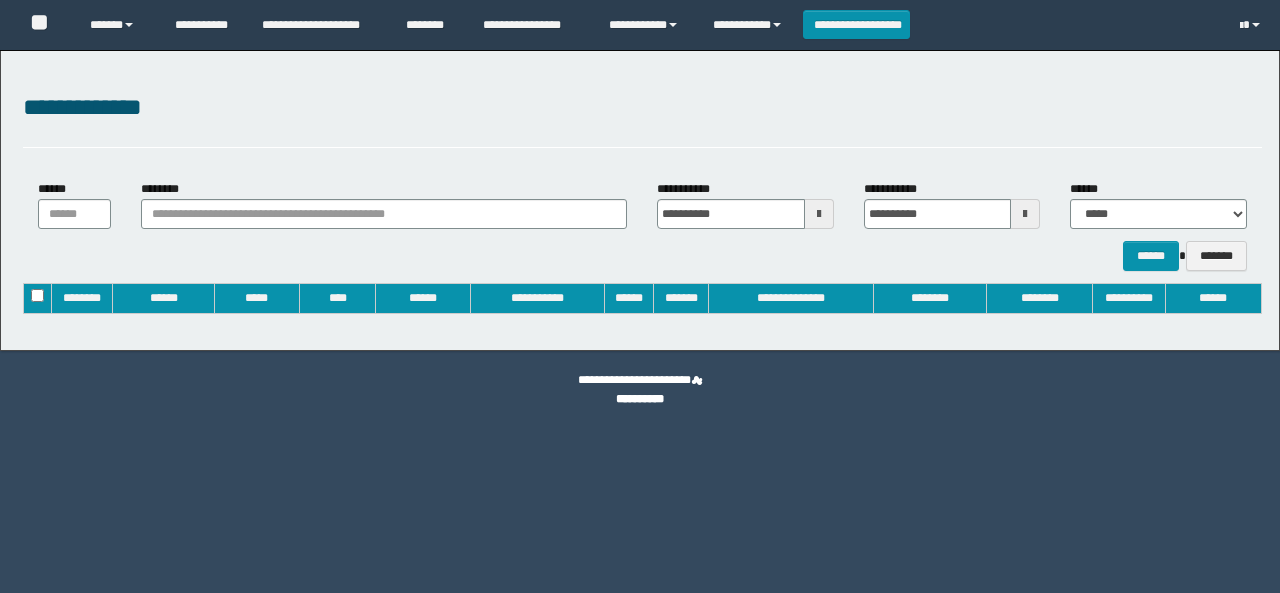 scroll, scrollTop: 0, scrollLeft: 0, axis: both 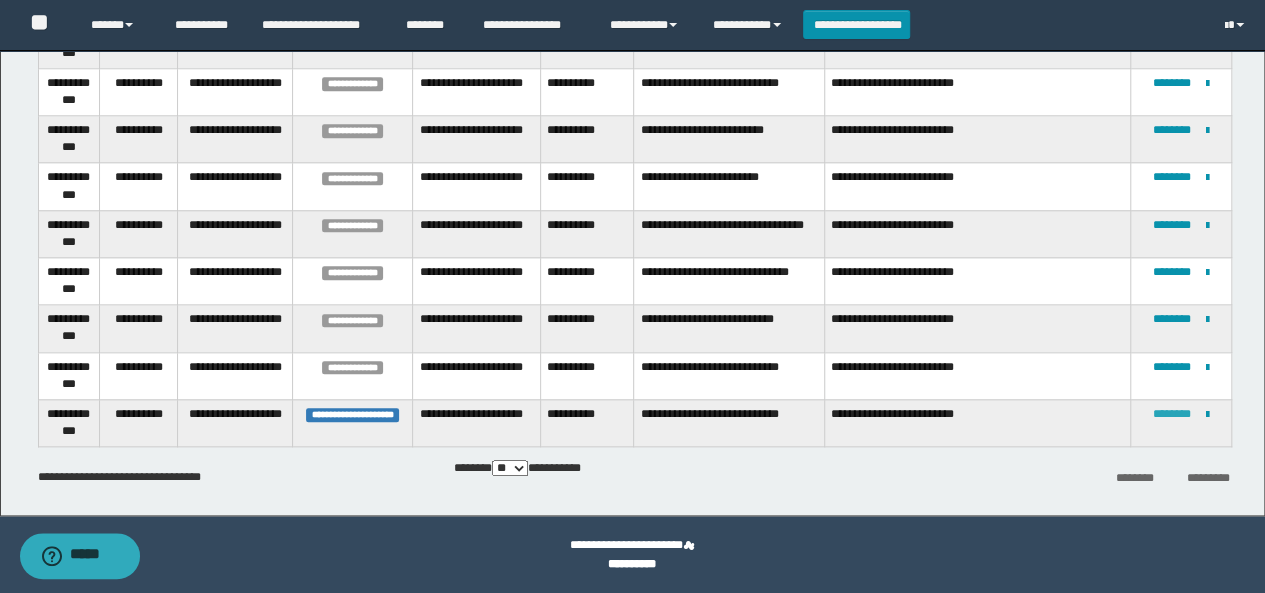 click on "********" at bounding box center (1172, 414) 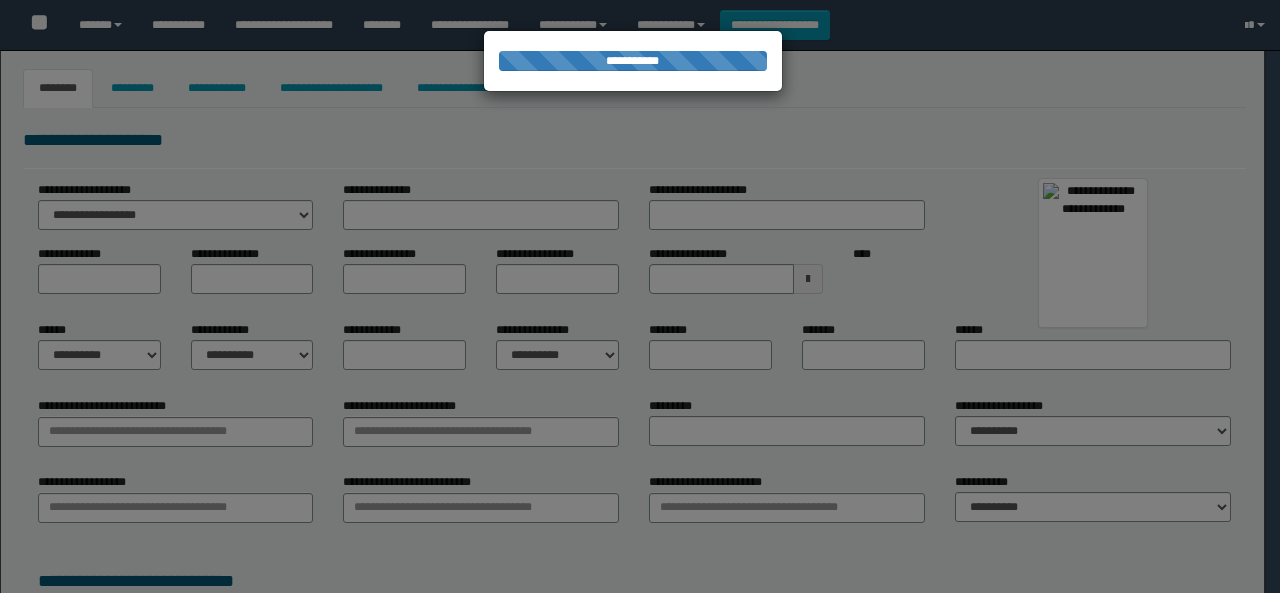 select on "****" 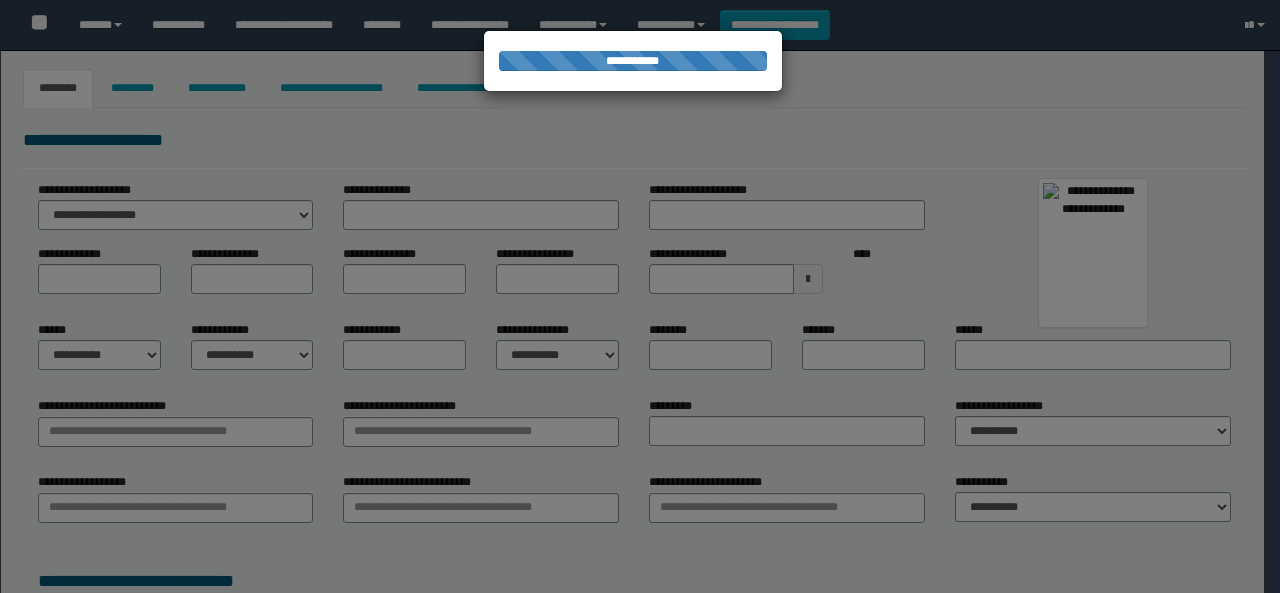 click at bounding box center [640, 296] 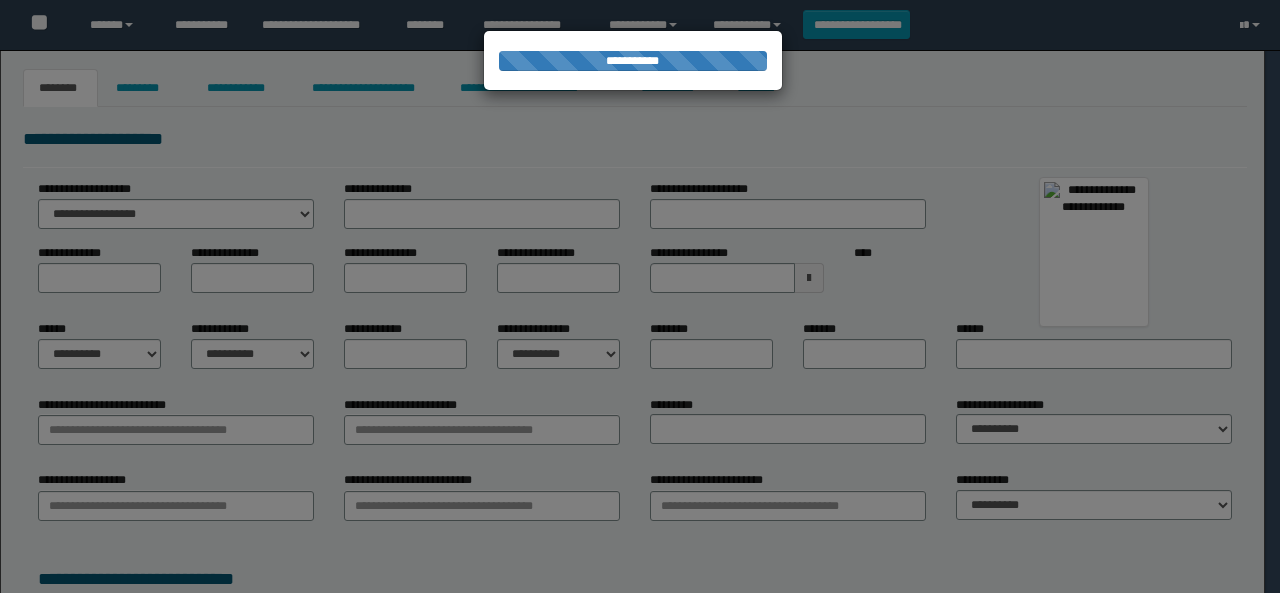 type on "**********" 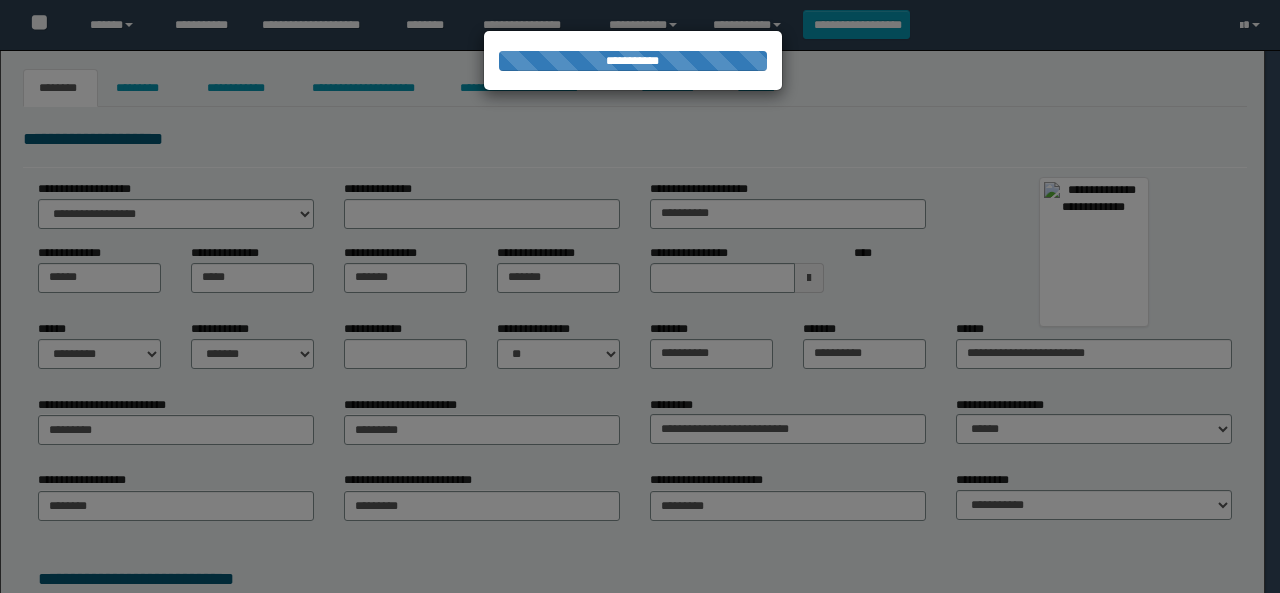 scroll, scrollTop: 0, scrollLeft: 0, axis: both 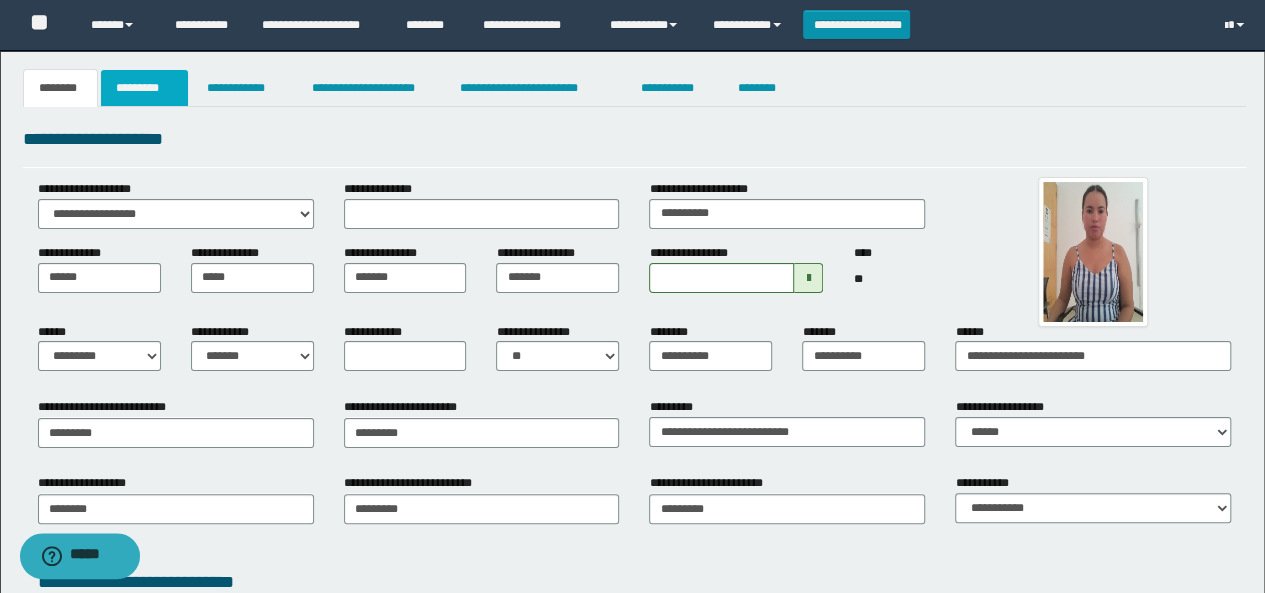 click on "*********" at bounding box center (144, 88) 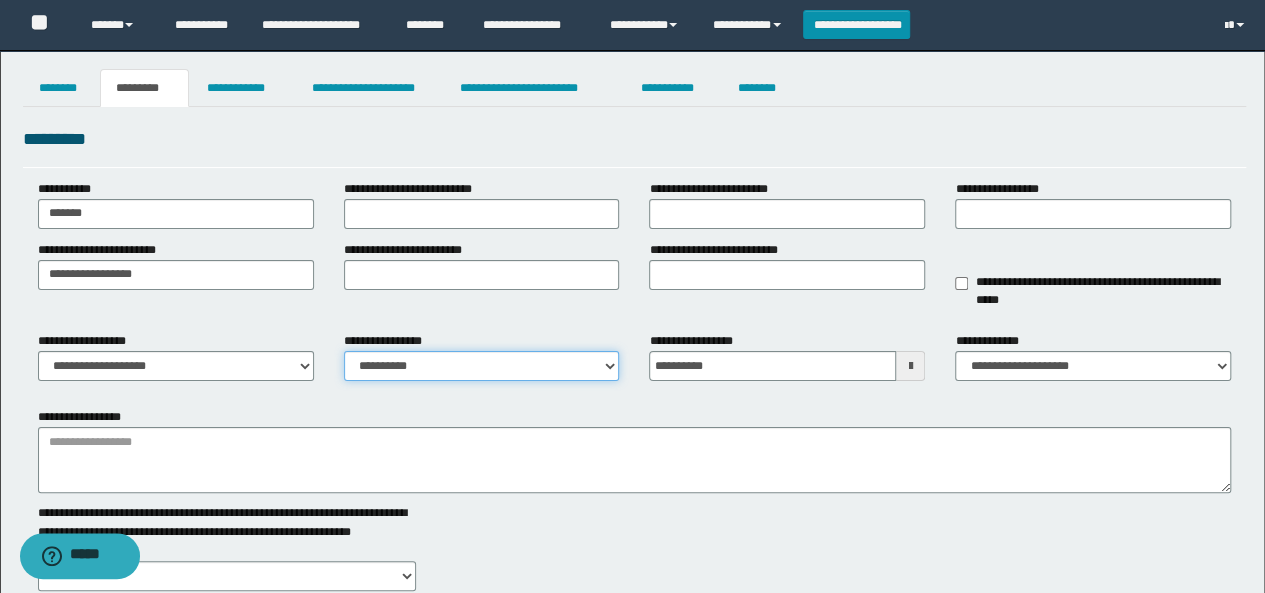 click on "**********" at bounding box center (482, 366) 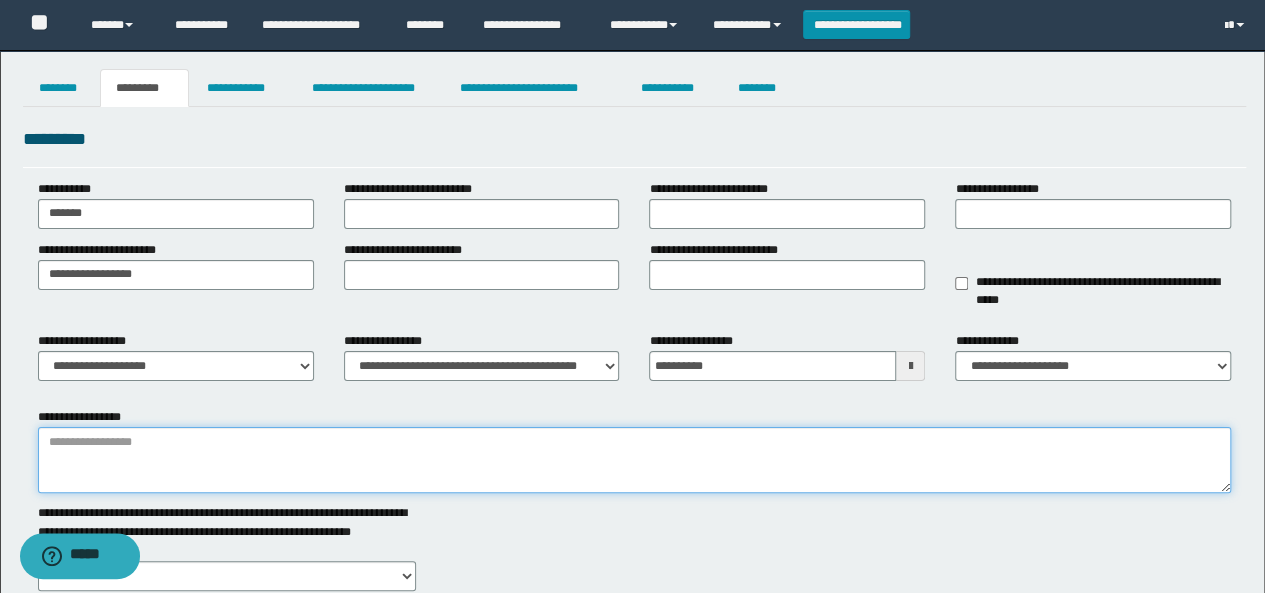 drag, startPoint x: 247, startPoint y: 445, endPoint x: 240, endPoint y: 453, distance: 10.630146 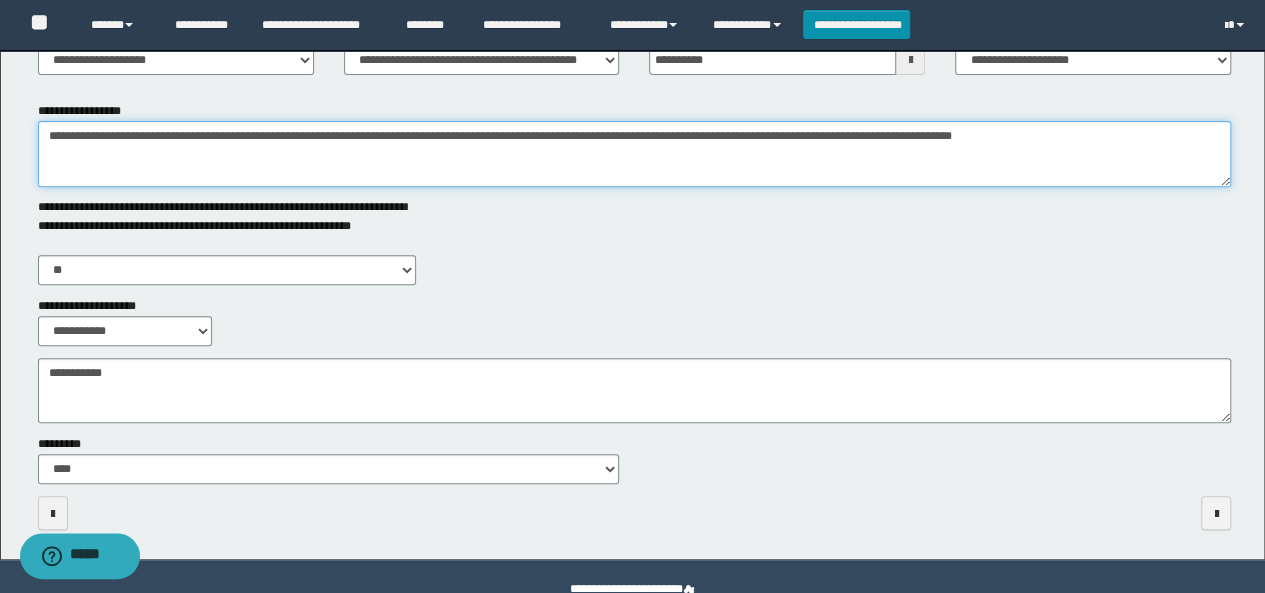 scroll, scrollTop: 350, scrollLeft: 0, axis: vertical 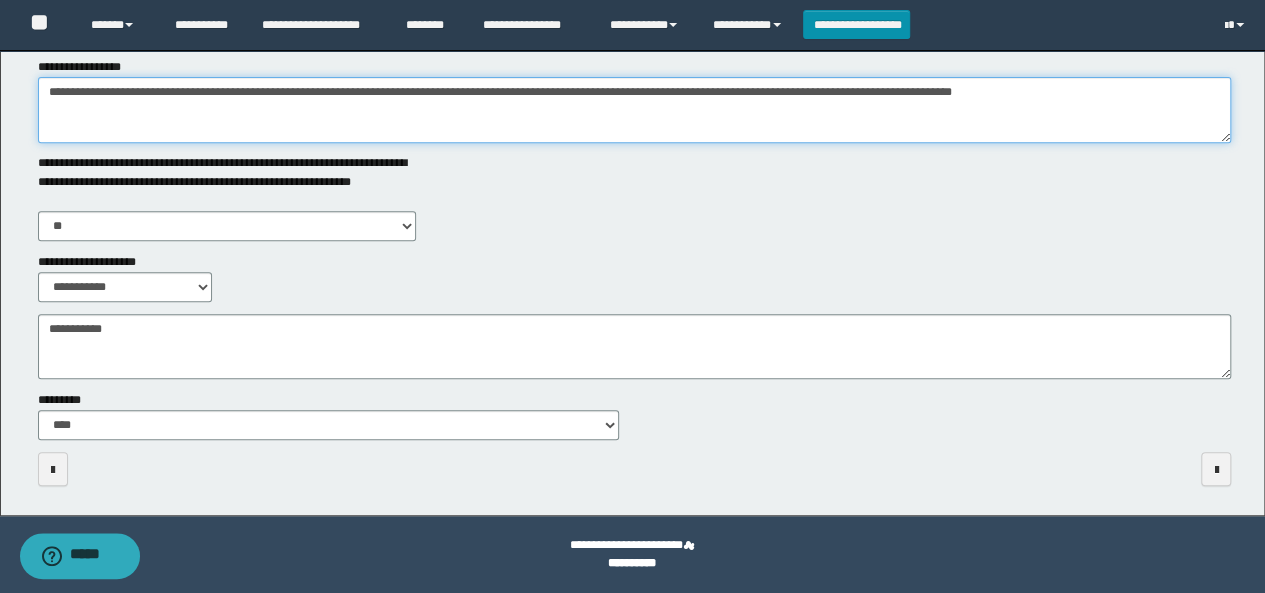 type on "**********" 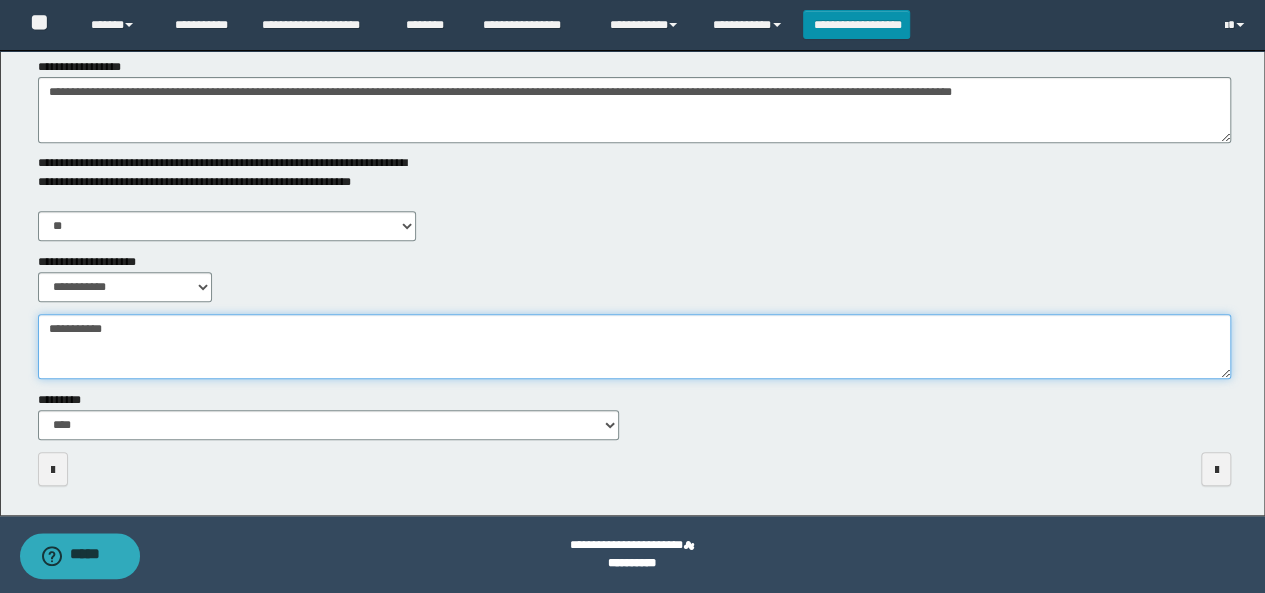 click on "**********" at bounding box center [635, 346] 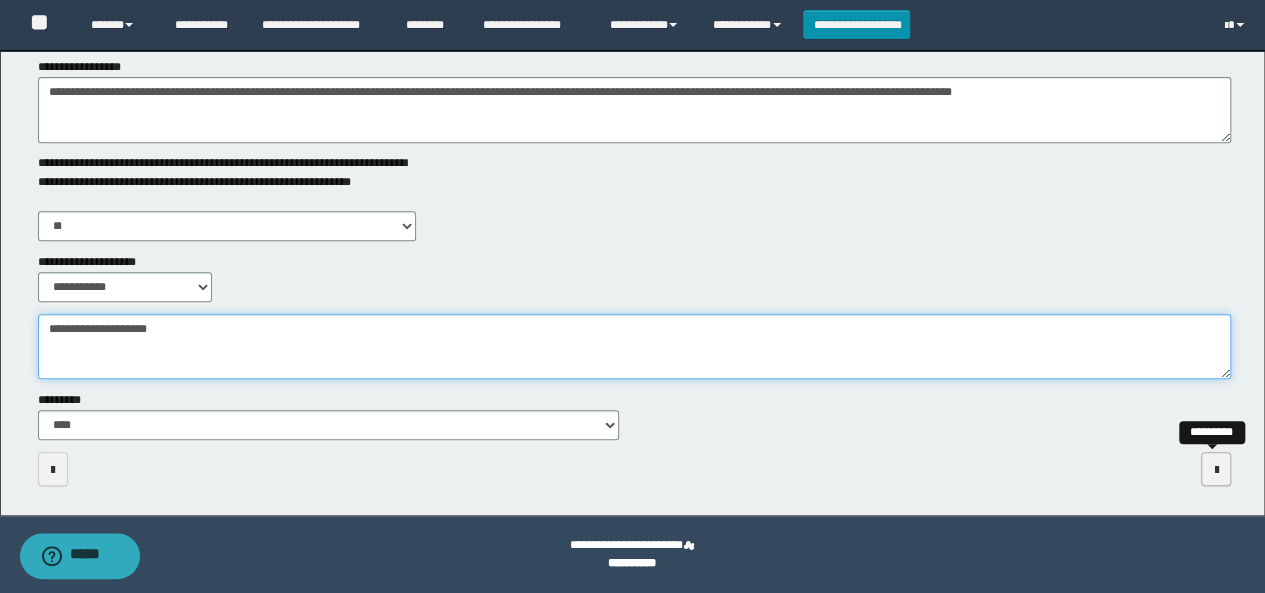 type on "**********" 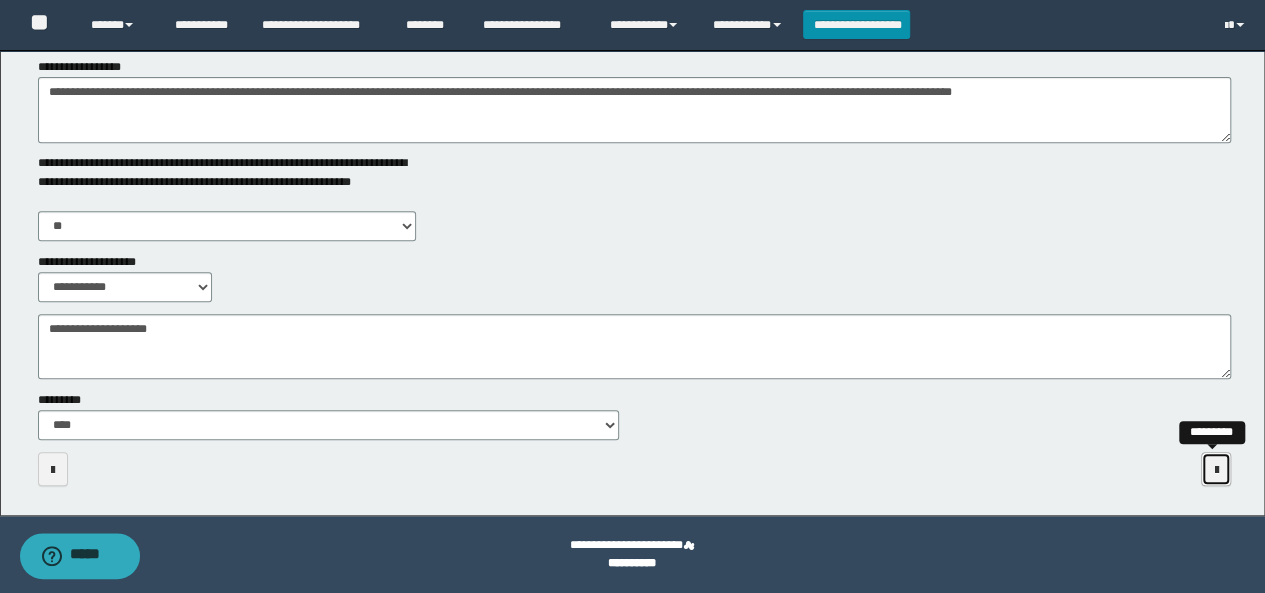 click at bounding box center [1216, 469] 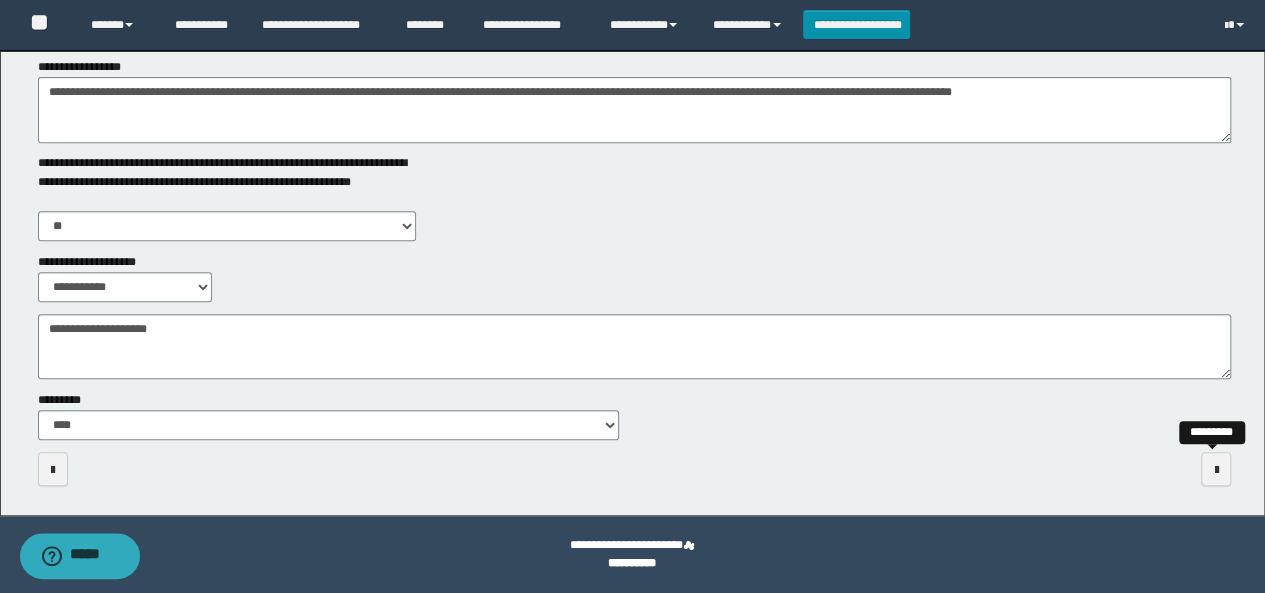 scroll, scrollTop: 0, scrollLeft: 0, axis: both 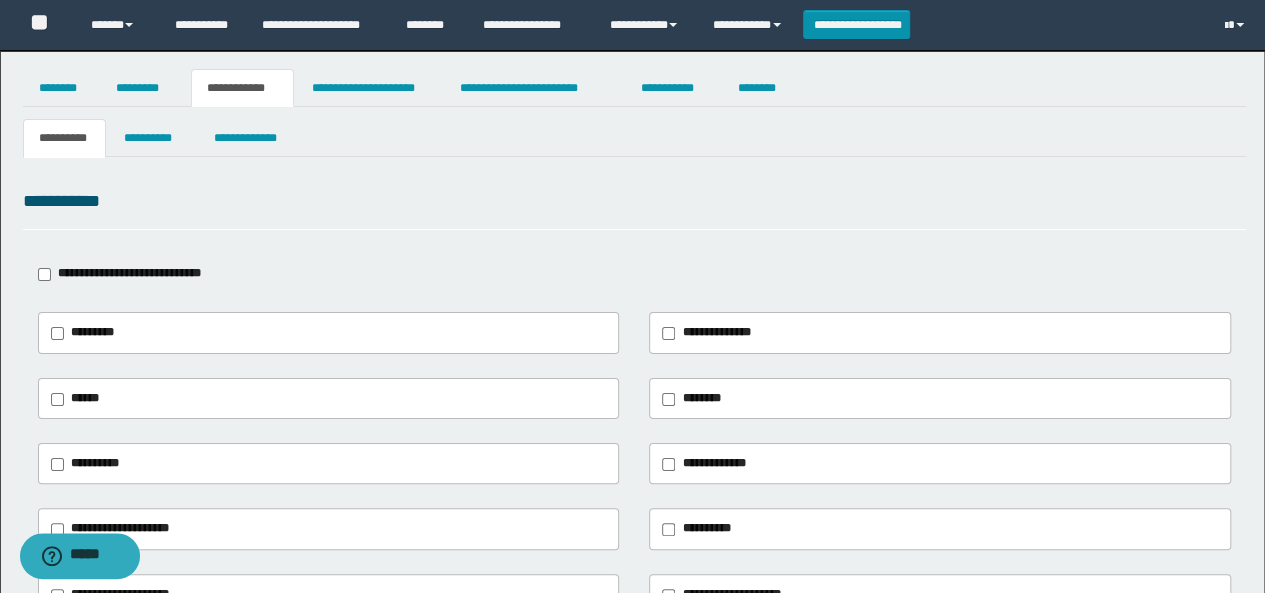 click on "**********" at bounding box center [129, 273] 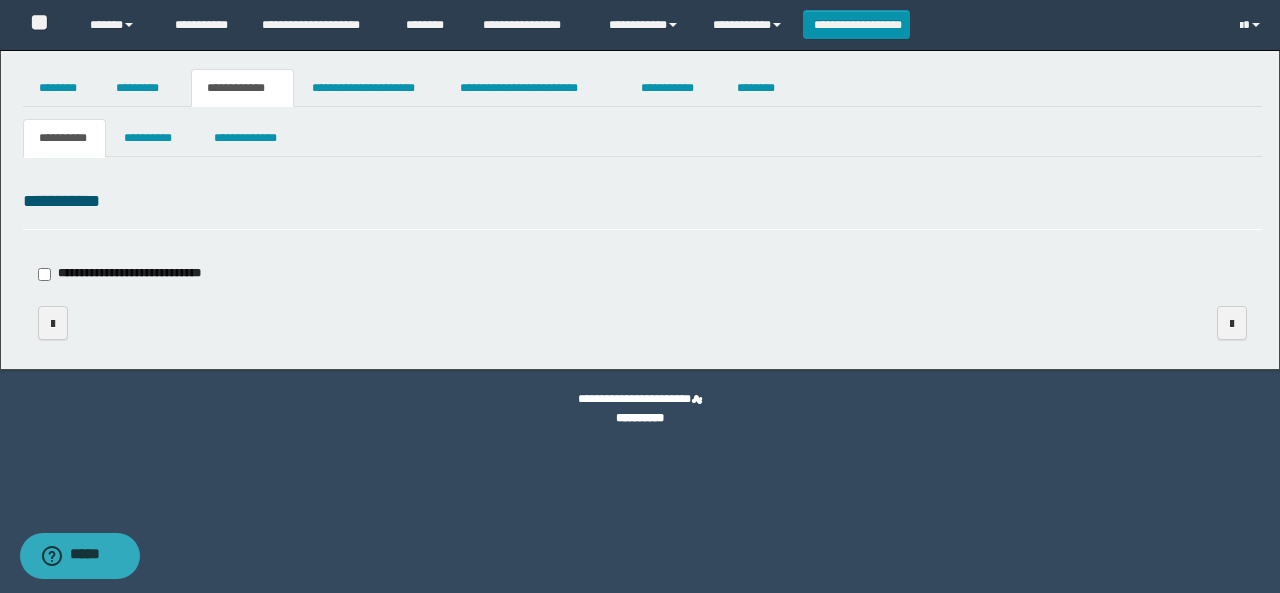 click on "**********" at bounding box center [129, 273] 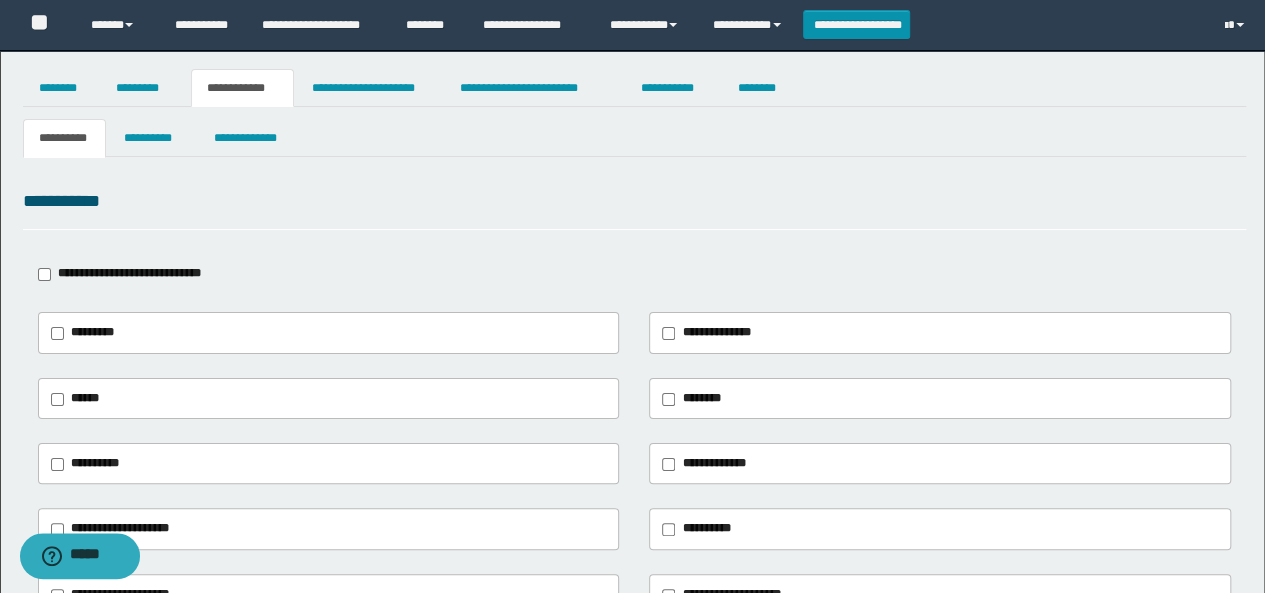 click on "******" at bounding box center (80, 399) 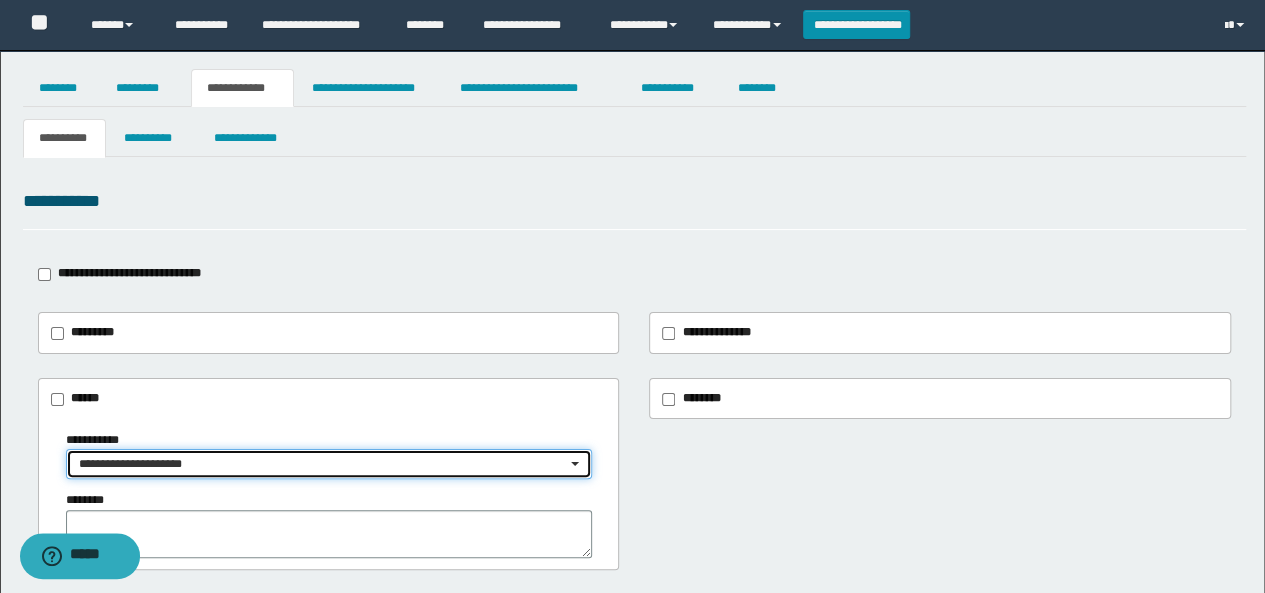 click on "**********" at bounding box center (323, 464) 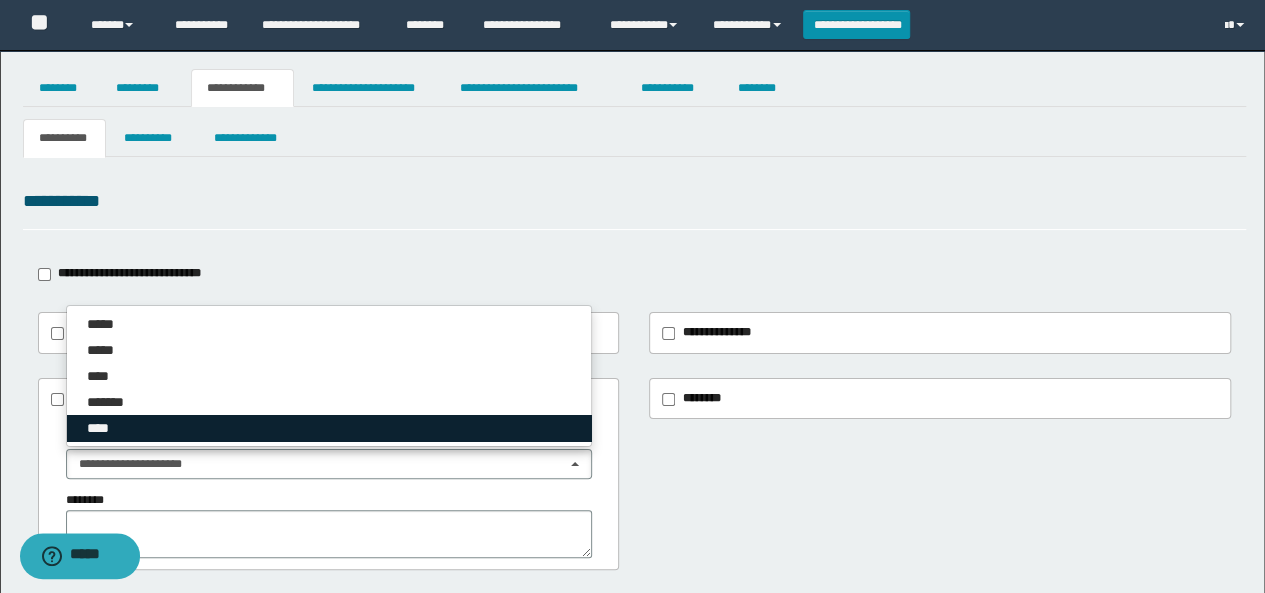 click on "****" at bounding box center [329, 428] 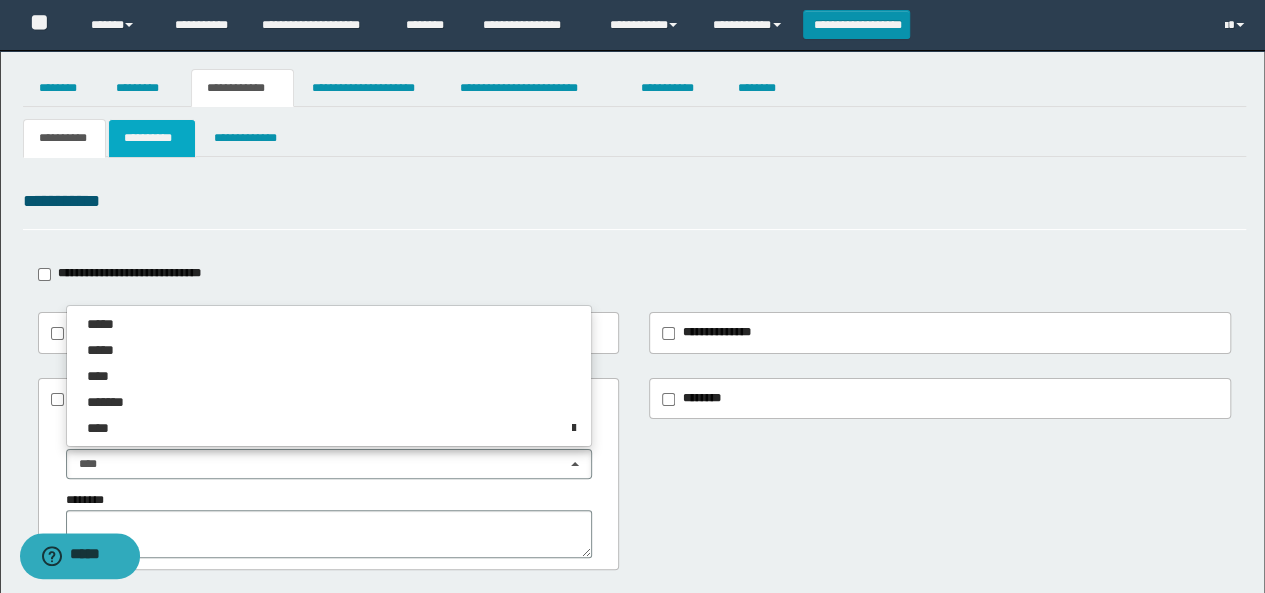 click on "**********" at bounding box center (151, 138) 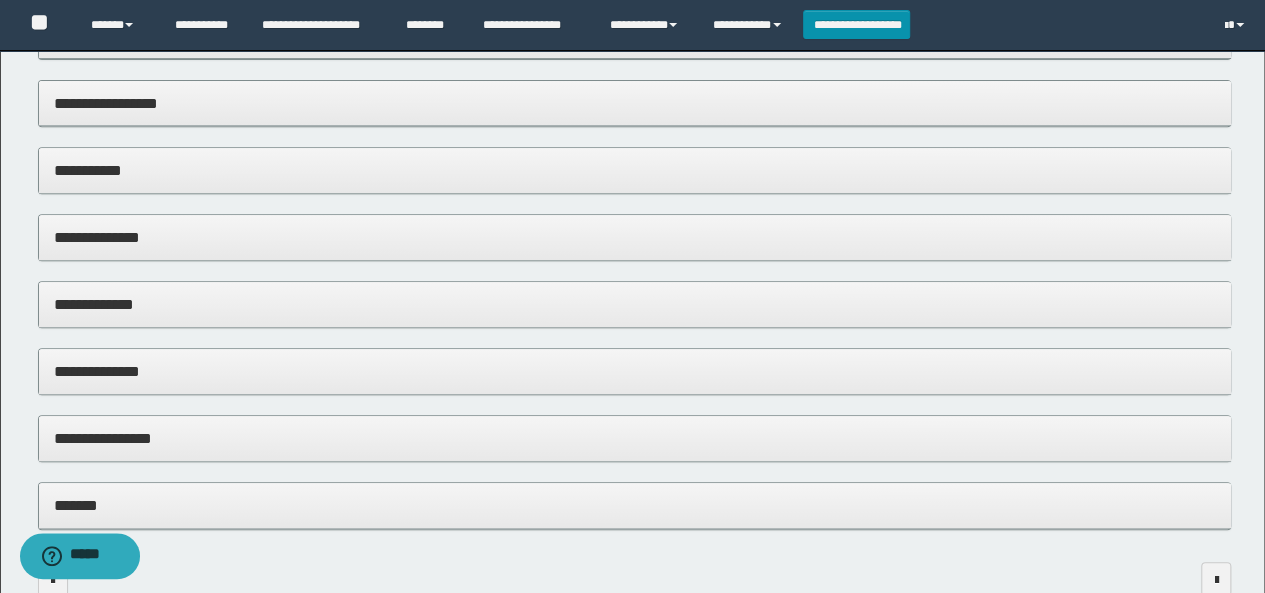 scroll, scrollTop: 464, scrollLeft: 0, axis: vertical 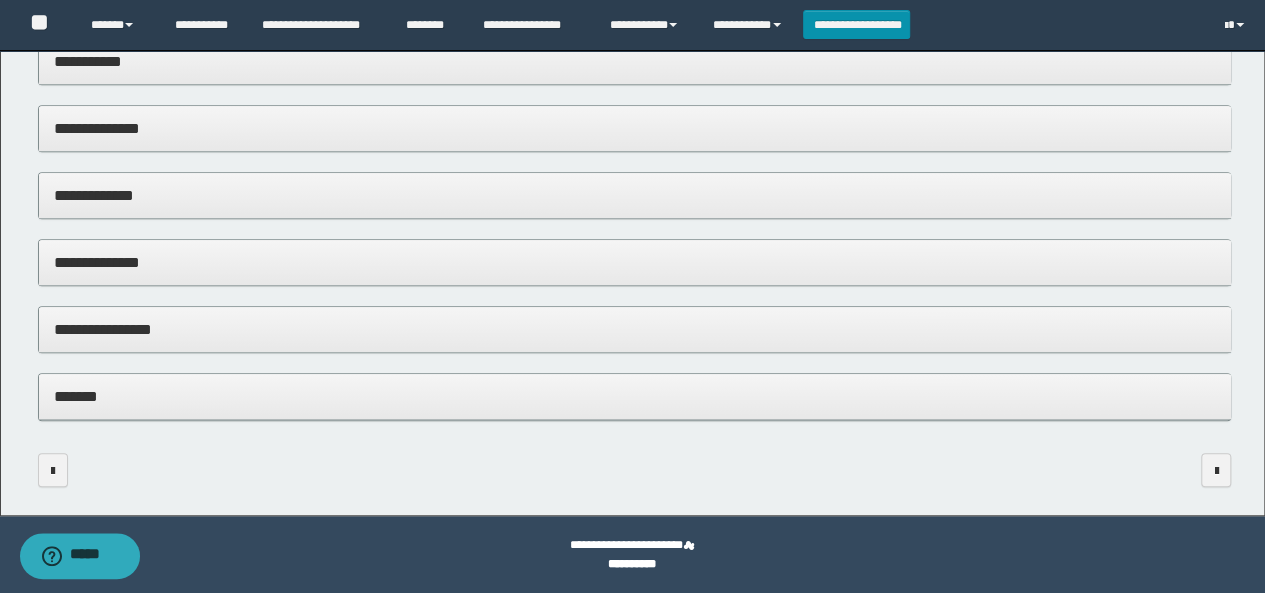 click on "**********" at bounding box center (635, 329) 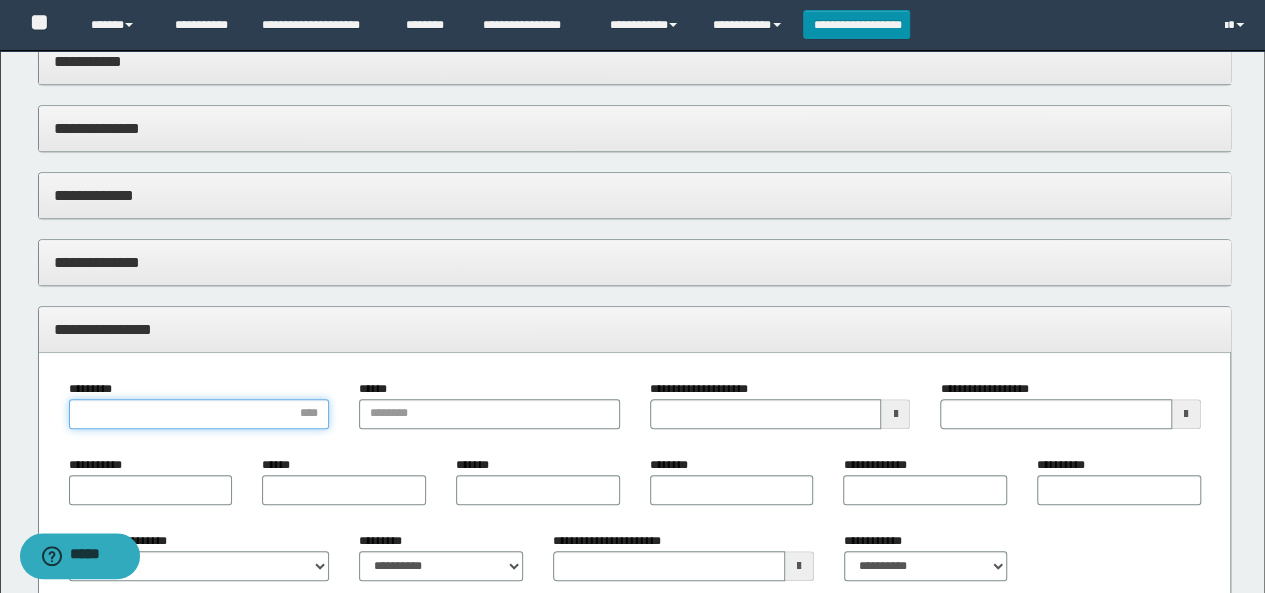 click on "*********" at bounding box center (199, 414) 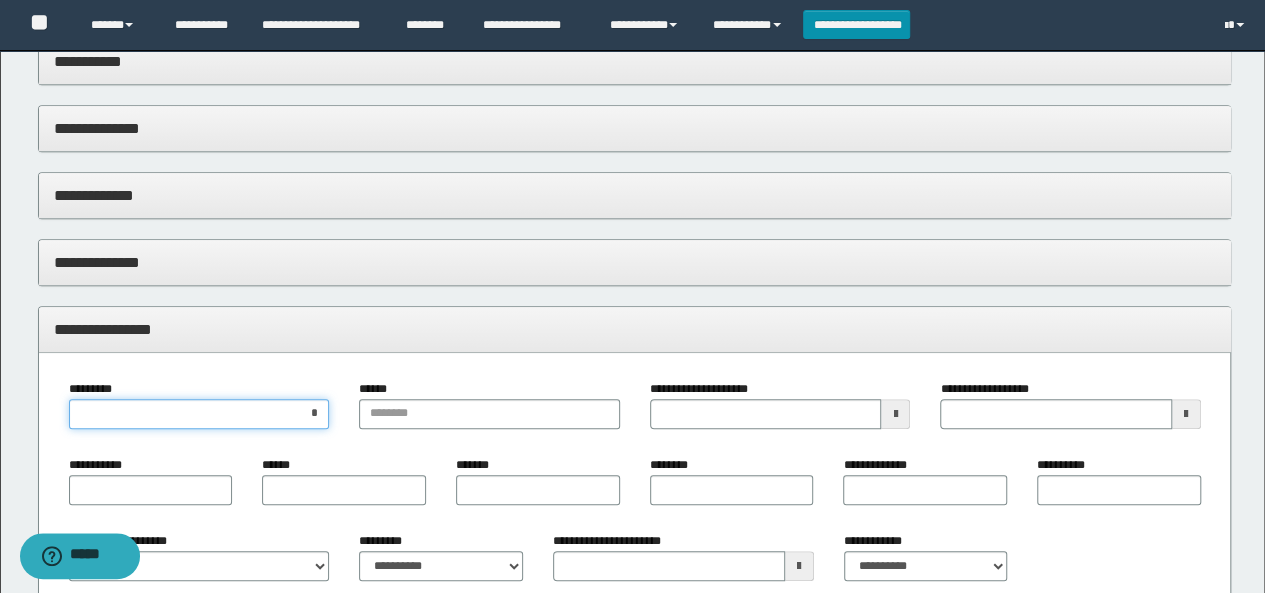 type on "**" 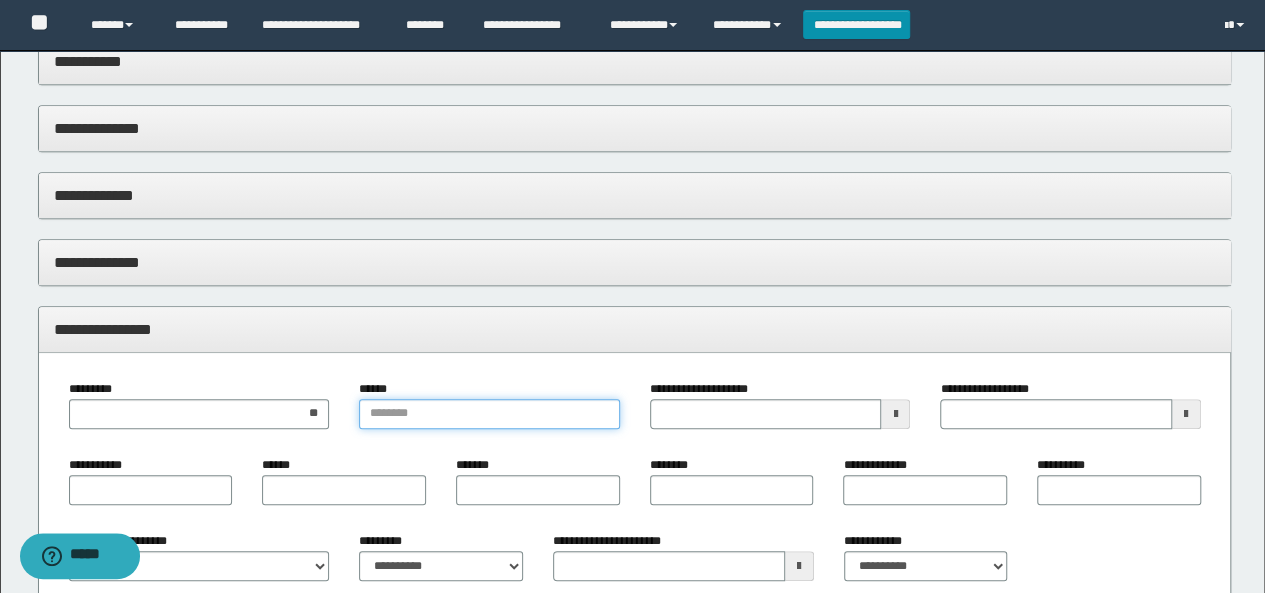 click on "******" at bounding box center (489, 414) 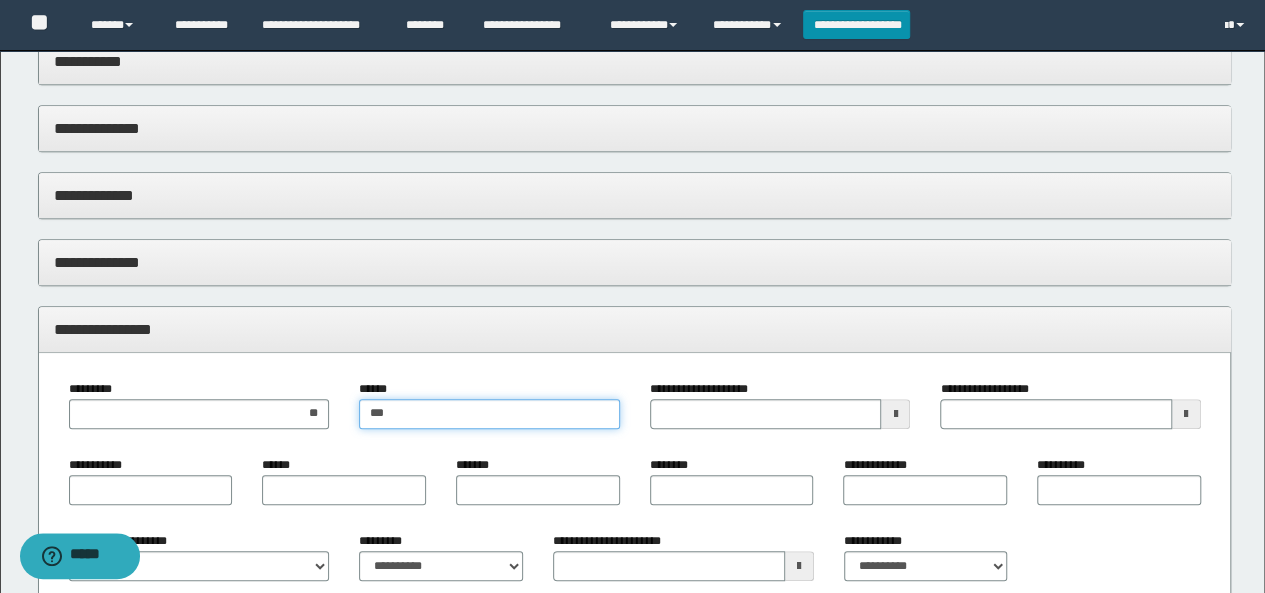 type on "****" 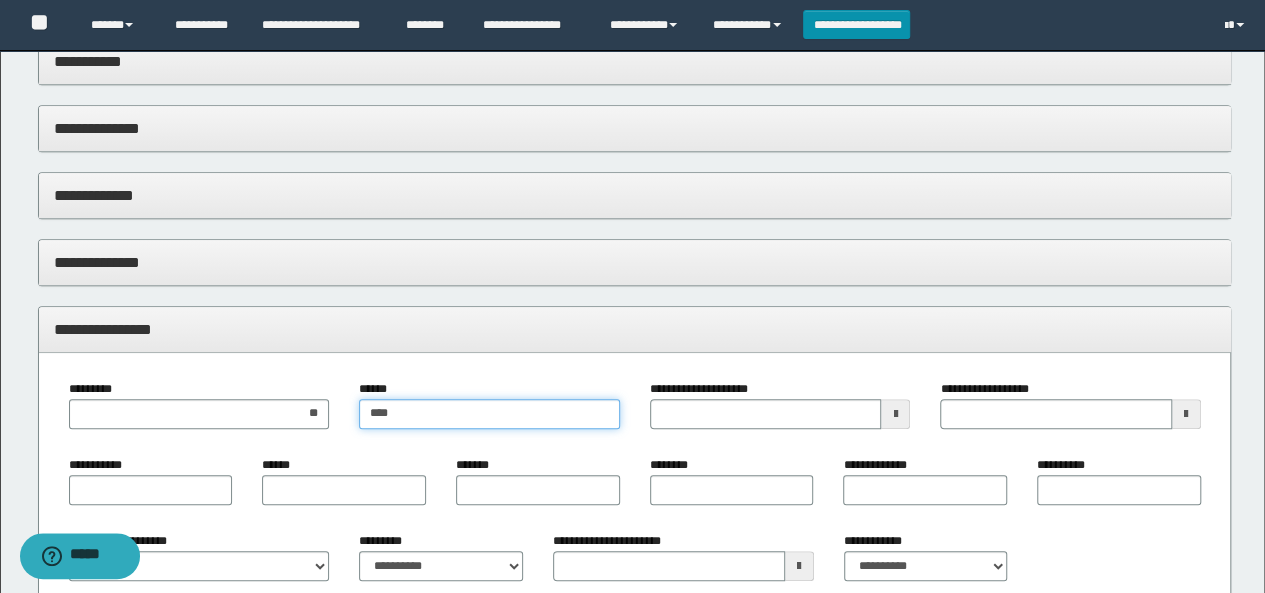 type 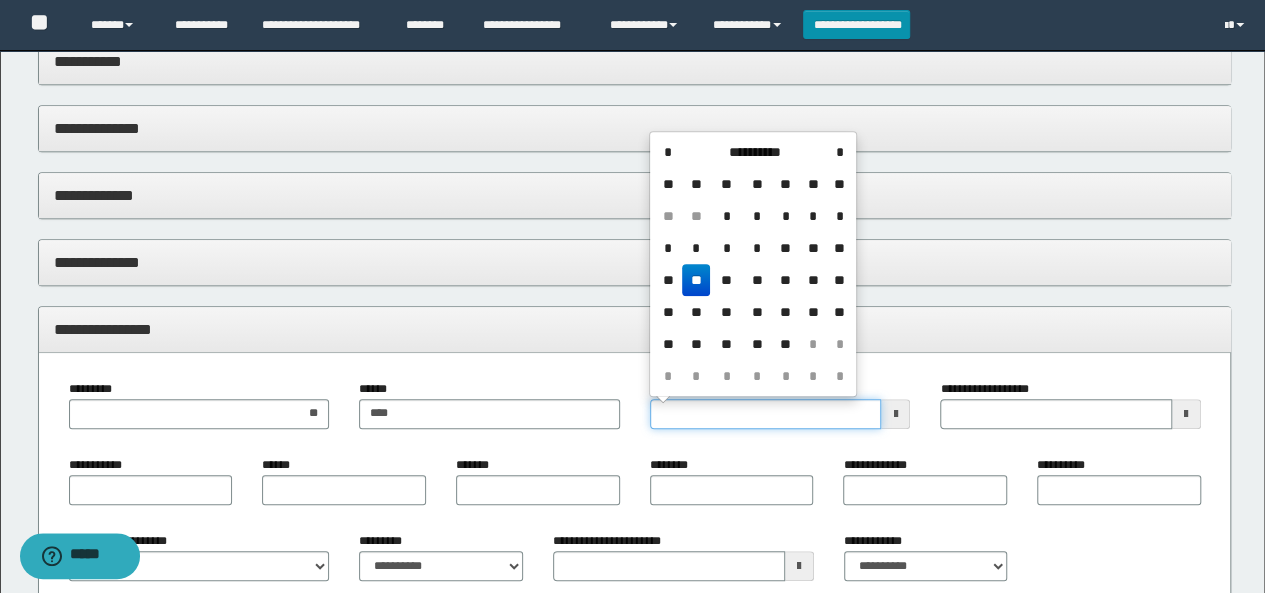click on "**********" at bounding box center (766, 414) 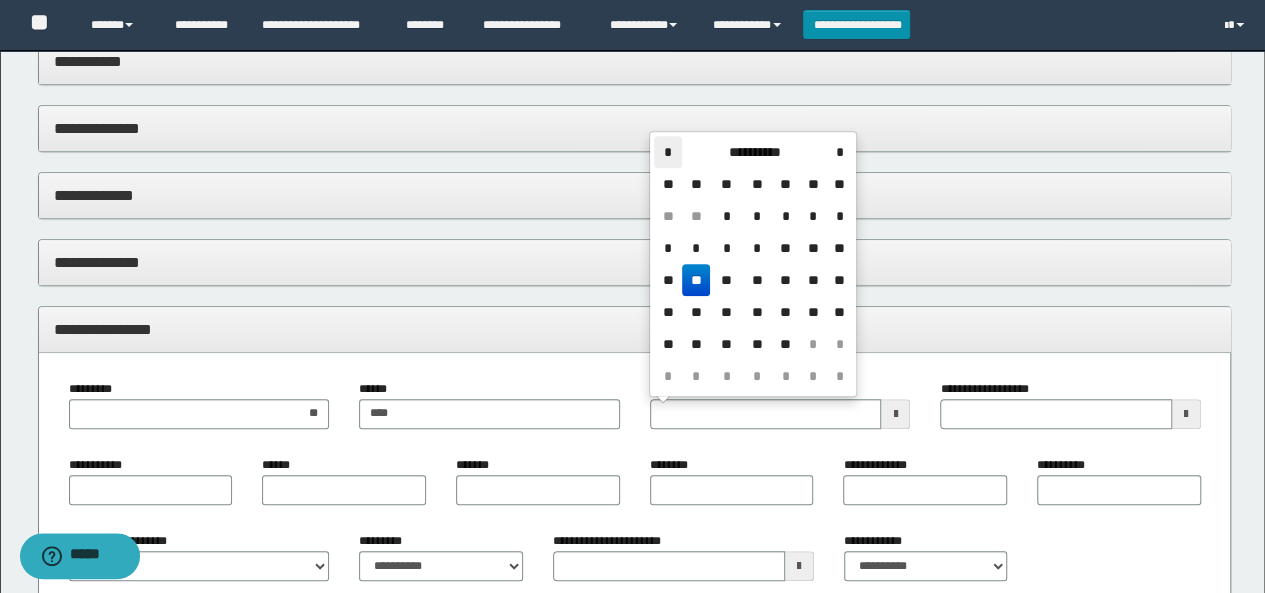 type 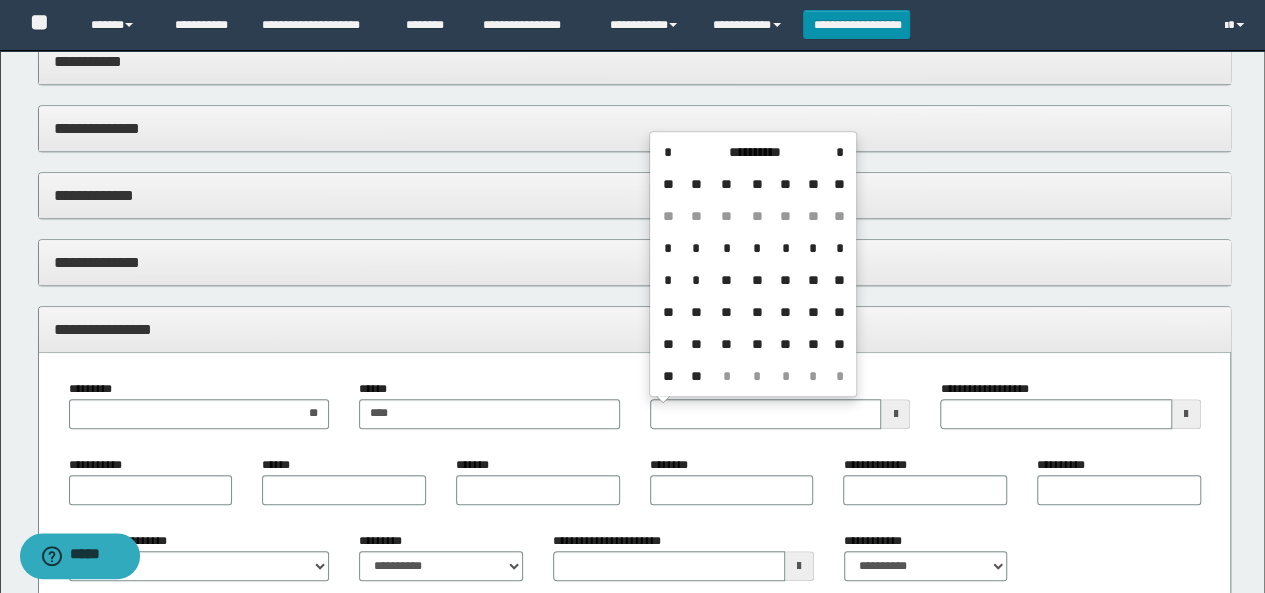 type 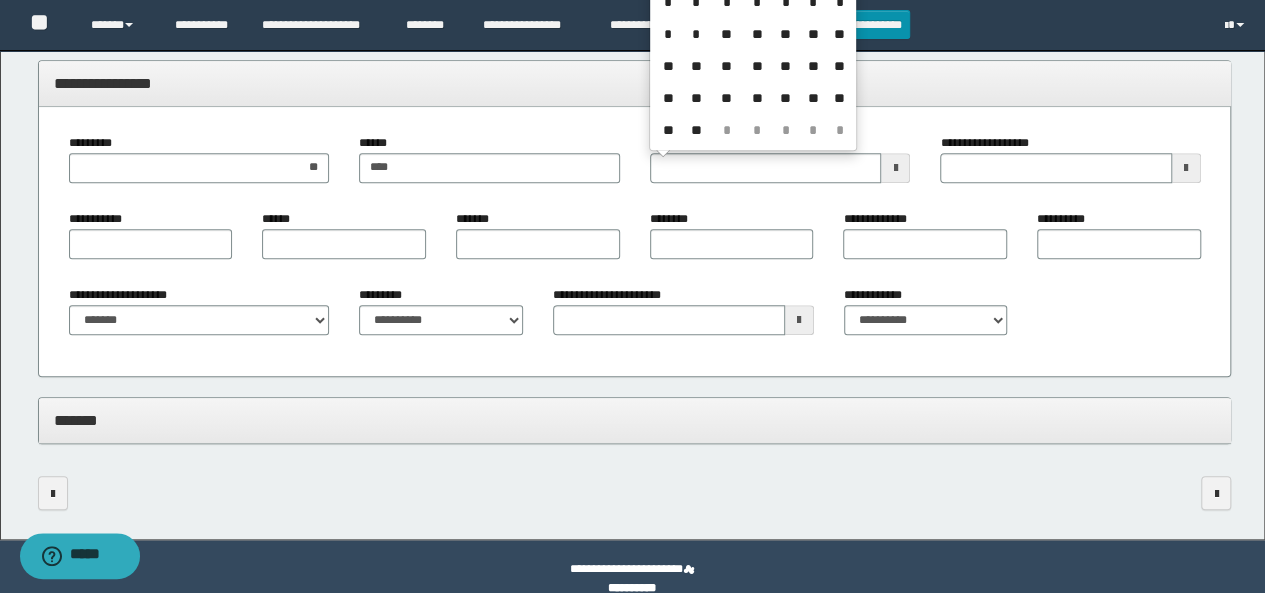 scroll, scrollTop: 734, scrollLeft: 0, axis: vertical 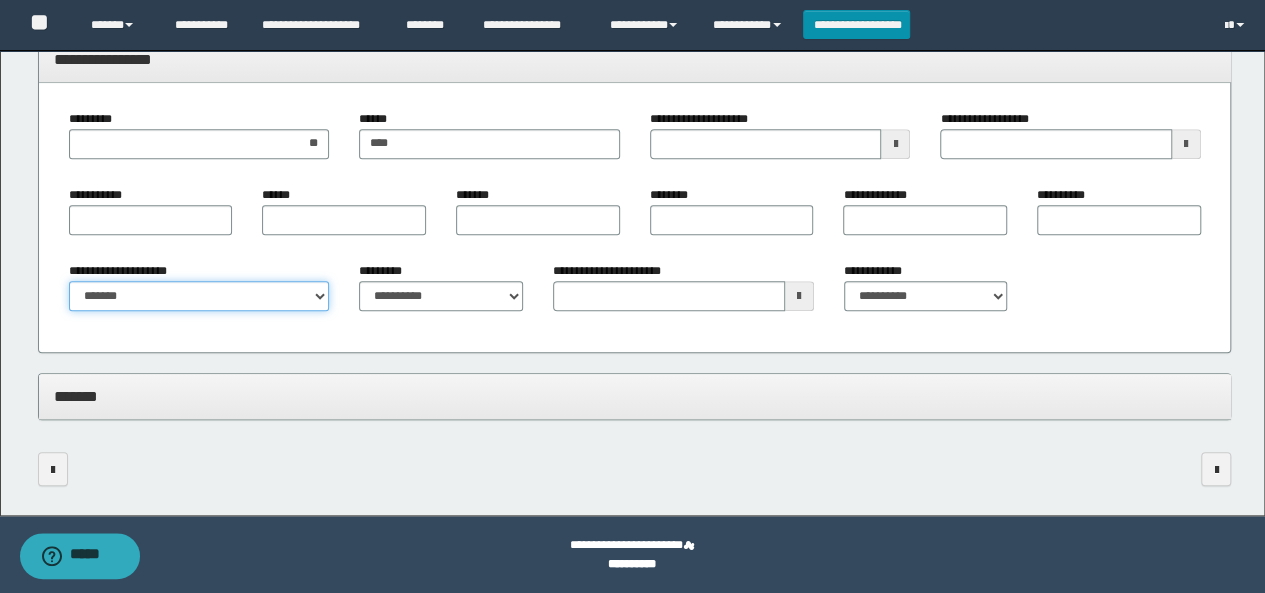 click on "**********" at bounding box center [199, 296] 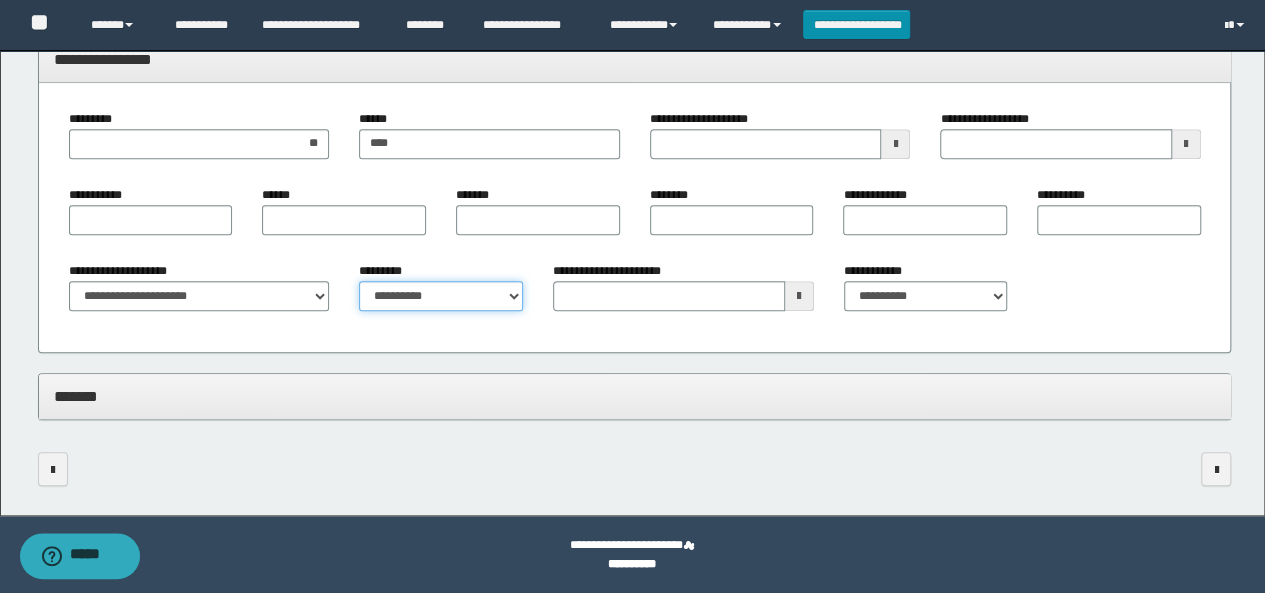 drag, startPoint x: 450, startPoint y: 297, endPoint x: 443, endPoint y: 309, distance: 13.892444 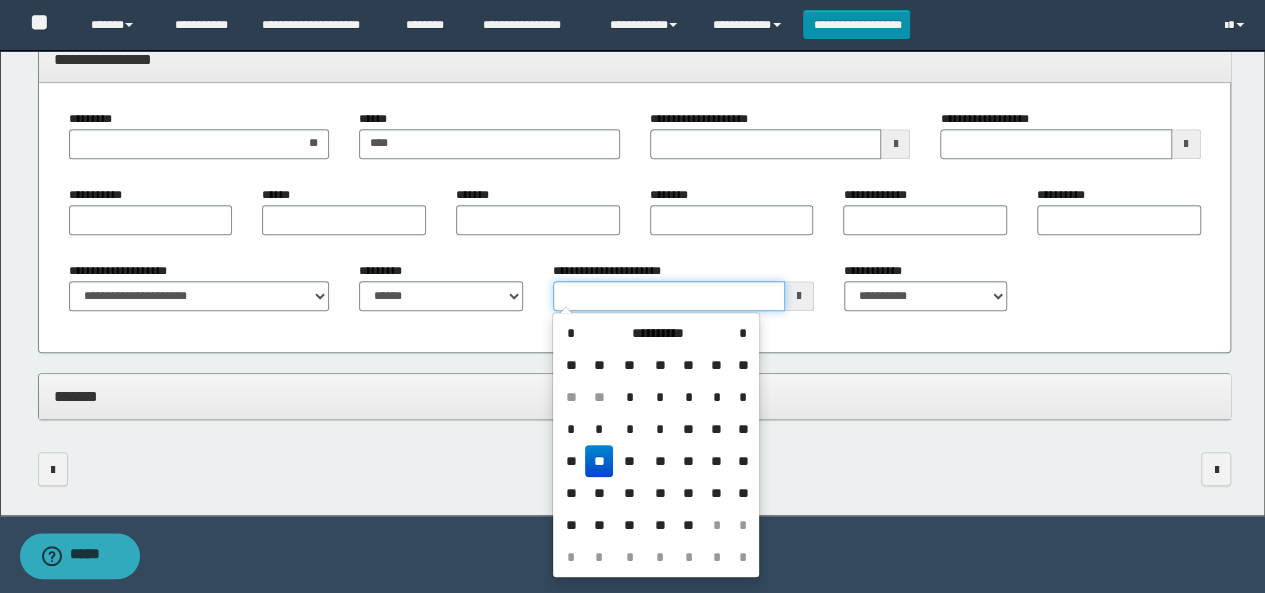 click on "**********" at bounding box center (669, 296) 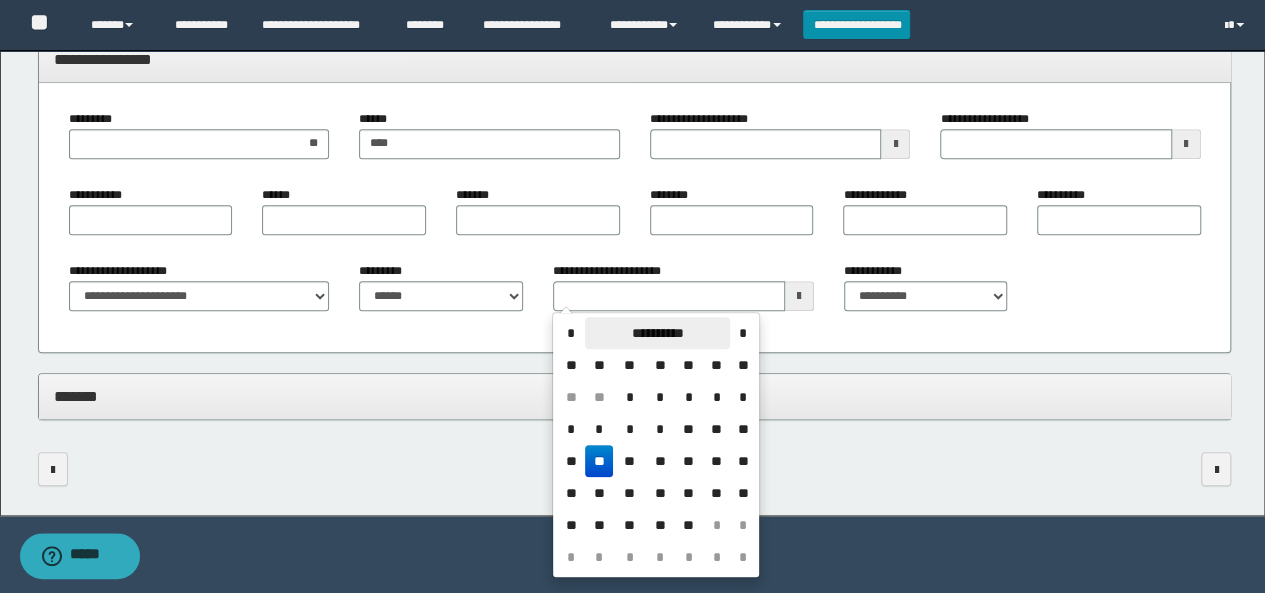 click on "**********" at bounding box center (657, 333) 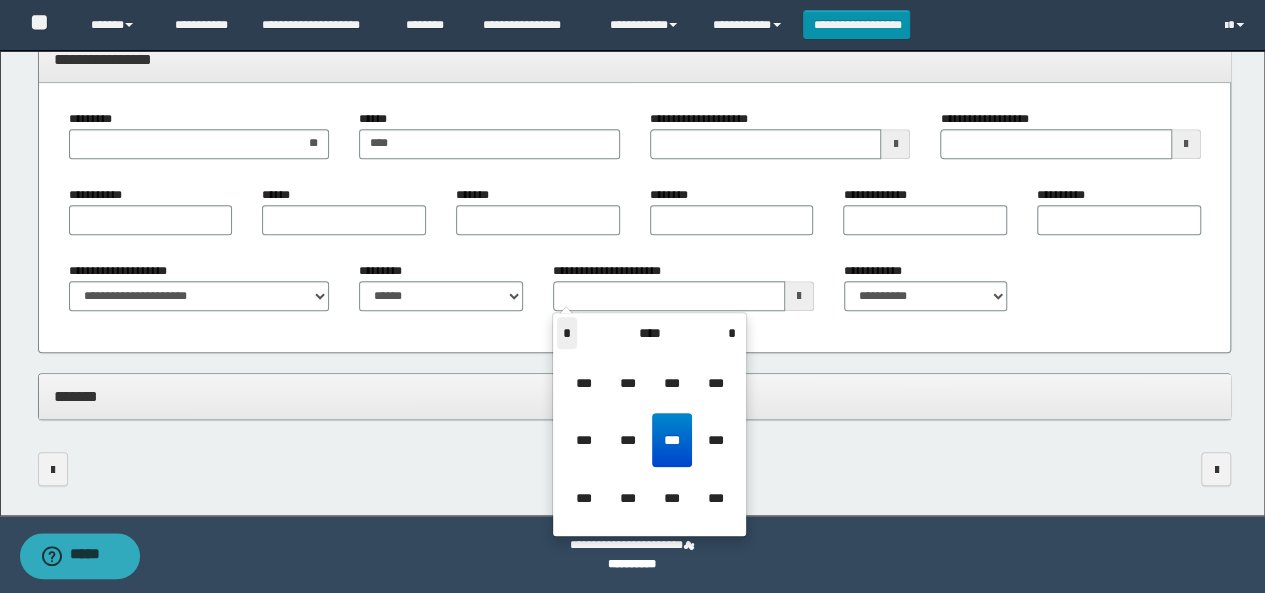 click on "*" at bounding box center (567, 333) 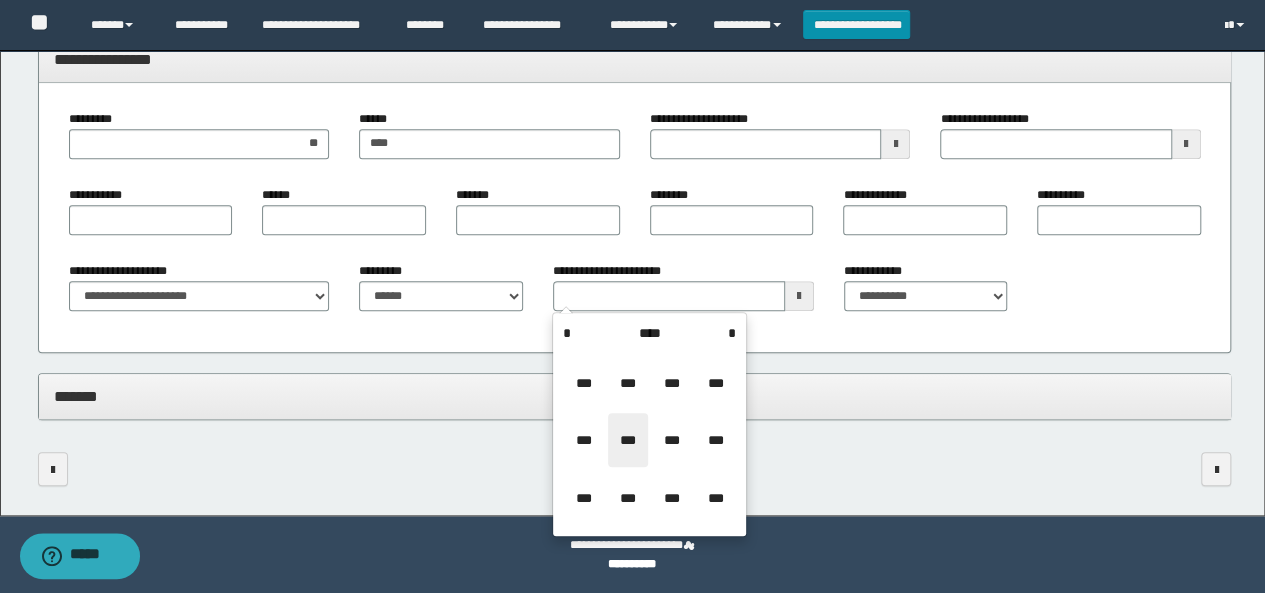 click on "***" at bounding box center [628, 440] 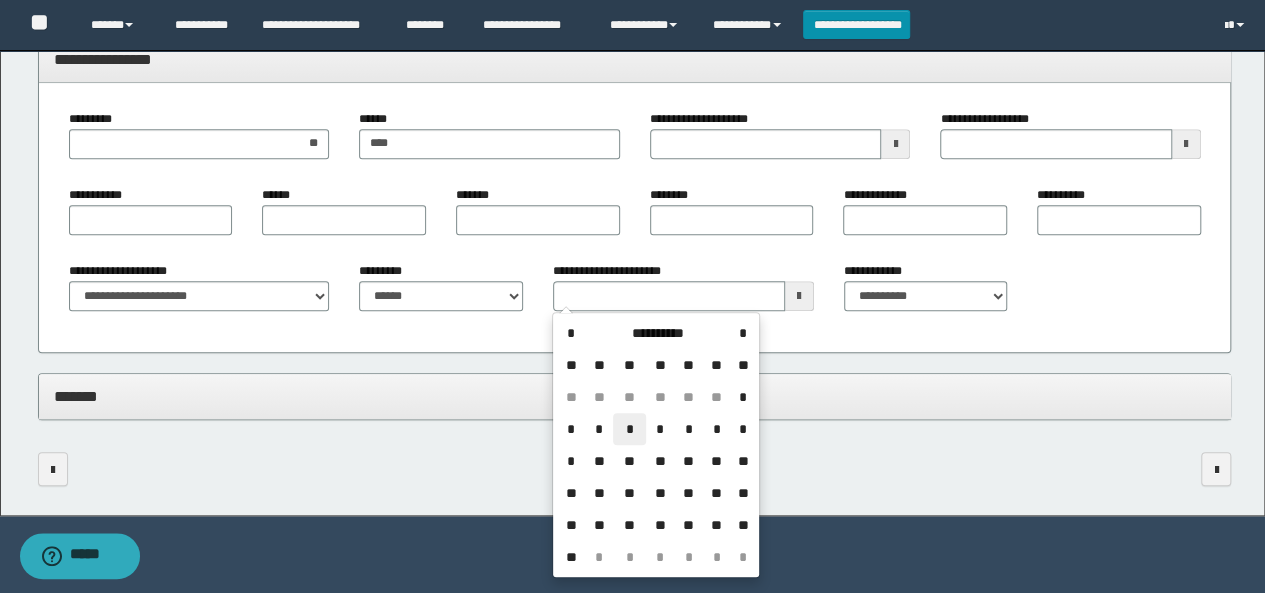 click on "*" at bounding box center (629, 429) 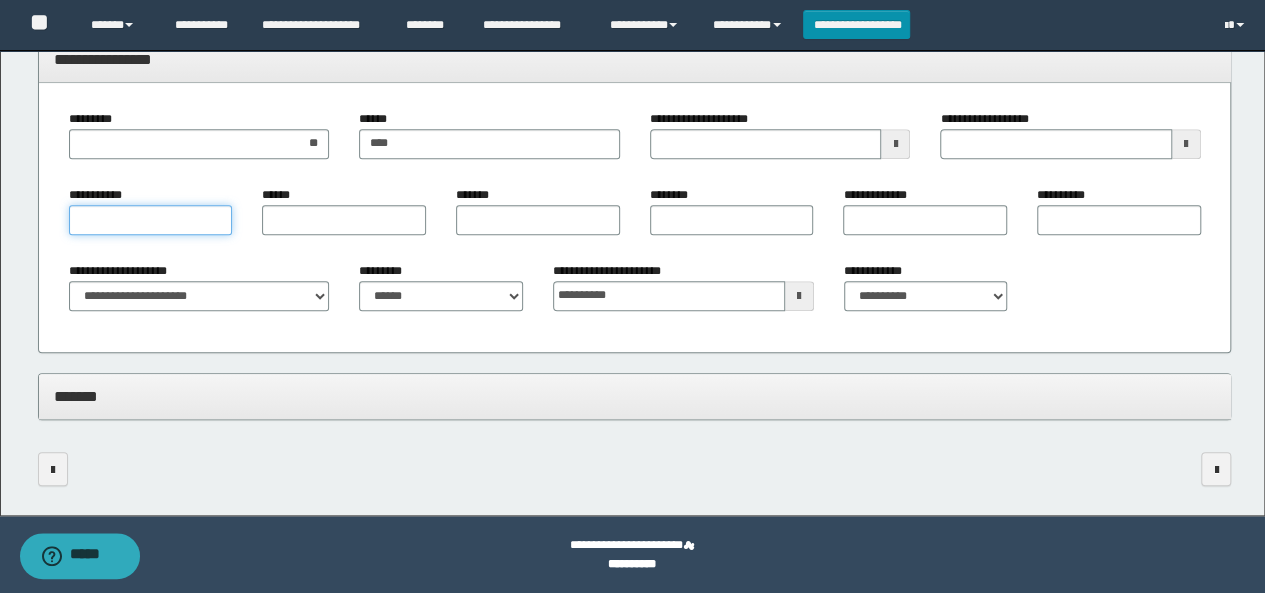 click on "**********" at bounding box center (151, 220) 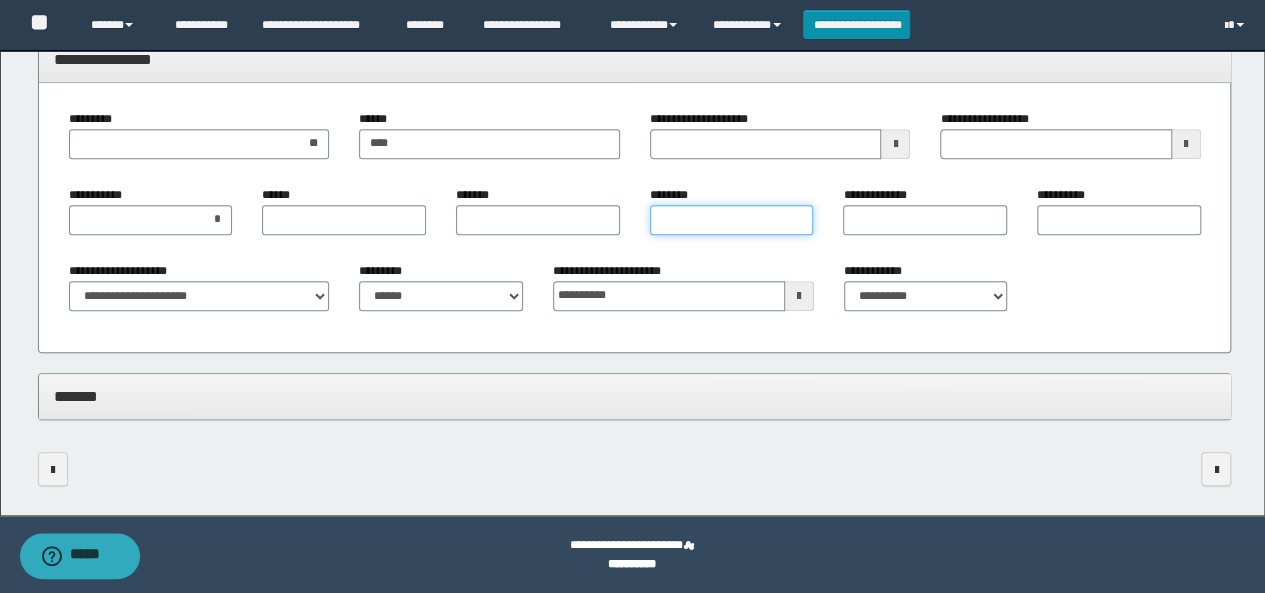 click on "********" at bounding box center (732, 220) 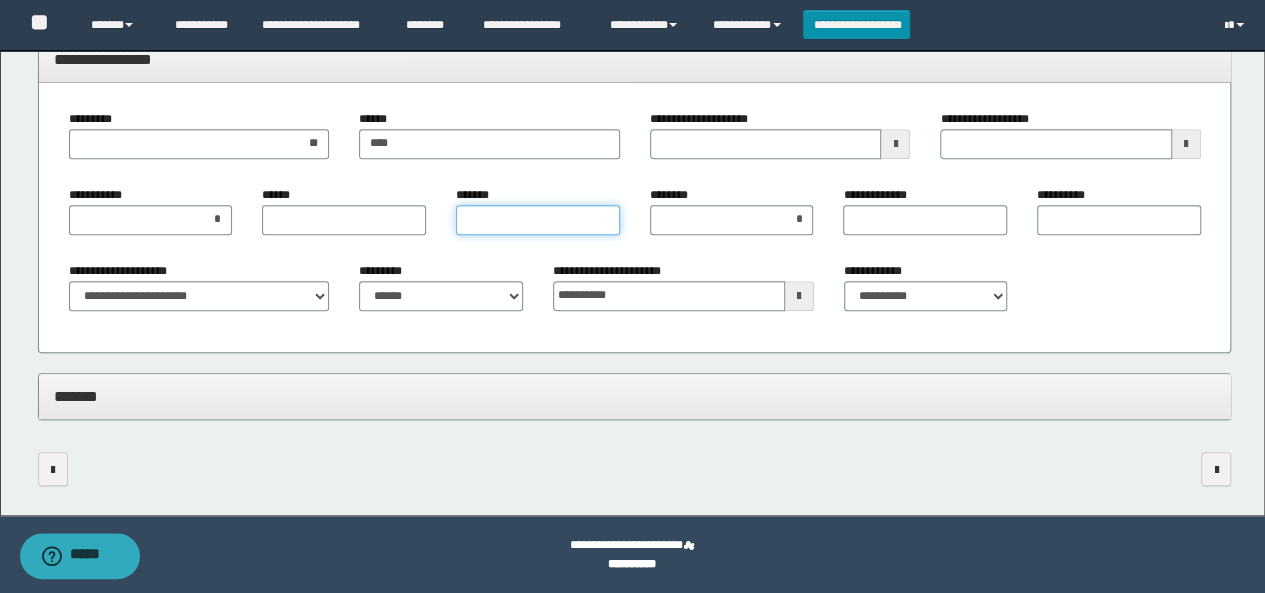 click on "*******" at bounding box center [538, 220] 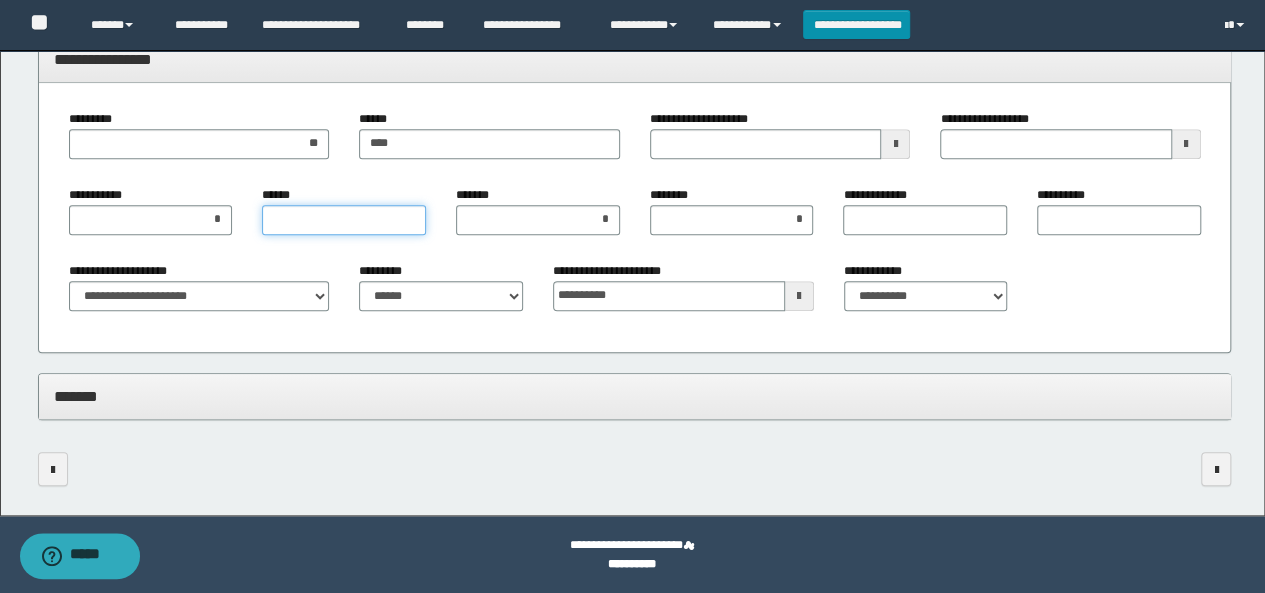 type on "*" 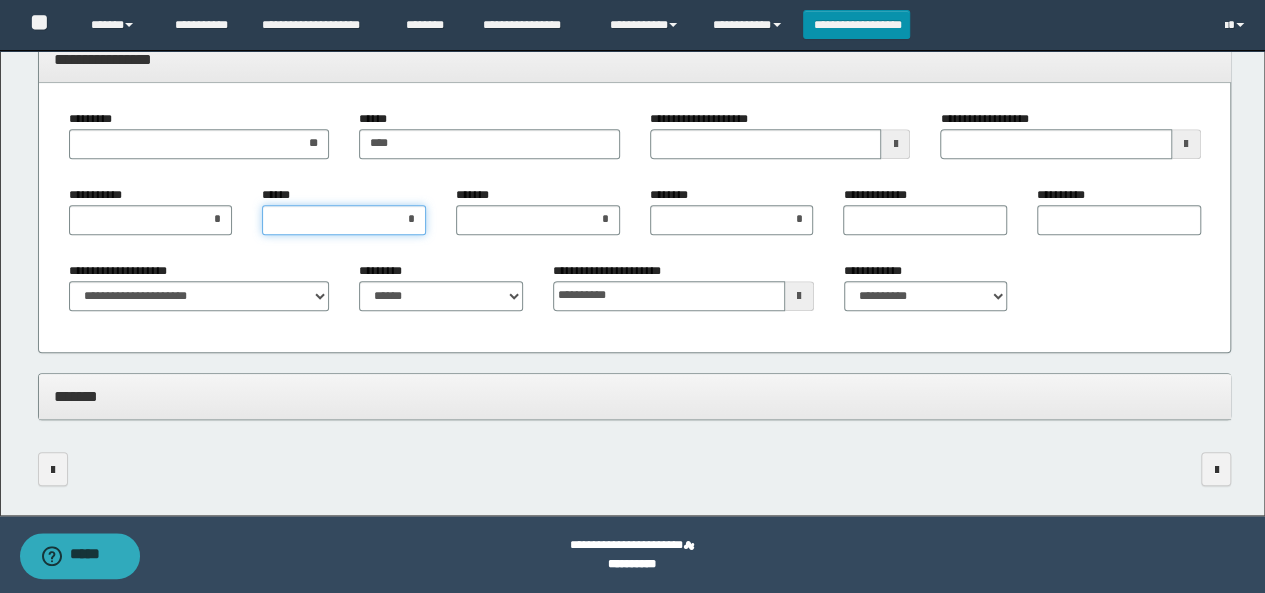 click on "*" at bounding box center [344, 220] 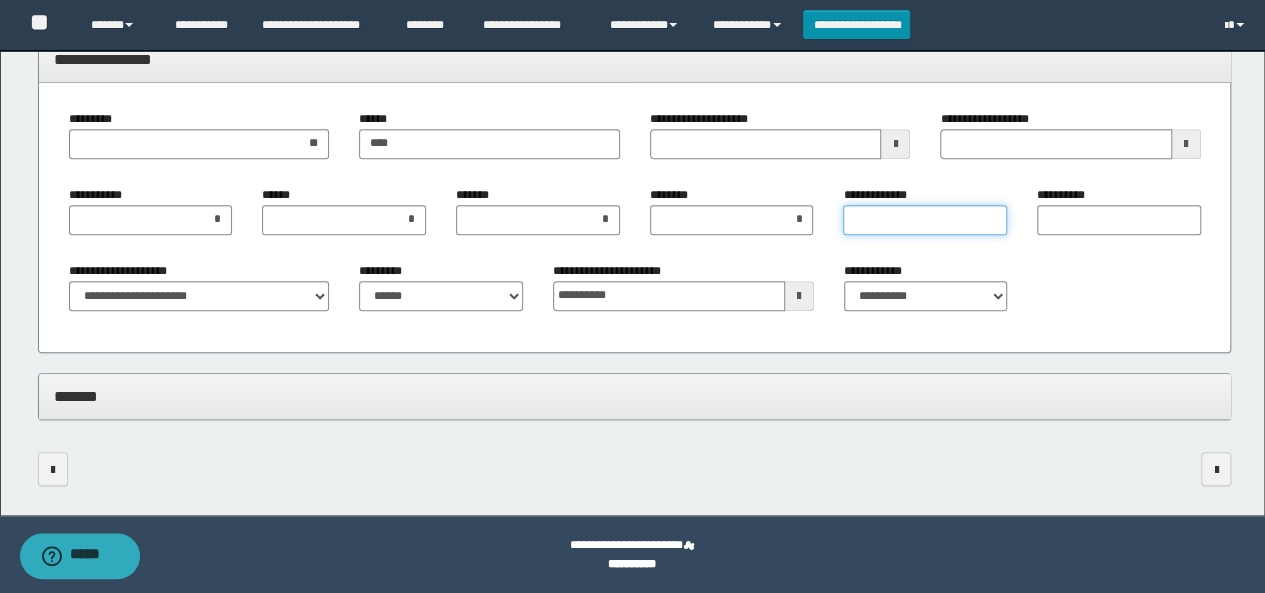 type on "*" 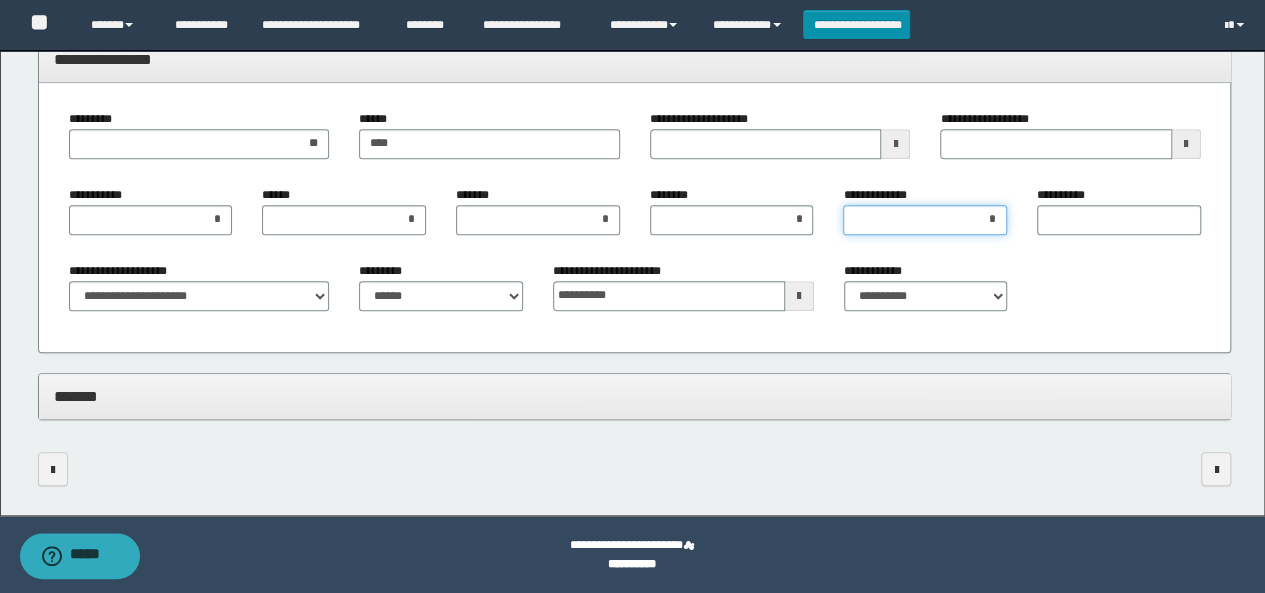 drag, startPoint x: 878, startPoint y: 215, endPoint x: 867, endPoint y: 220, distance: 12.083046 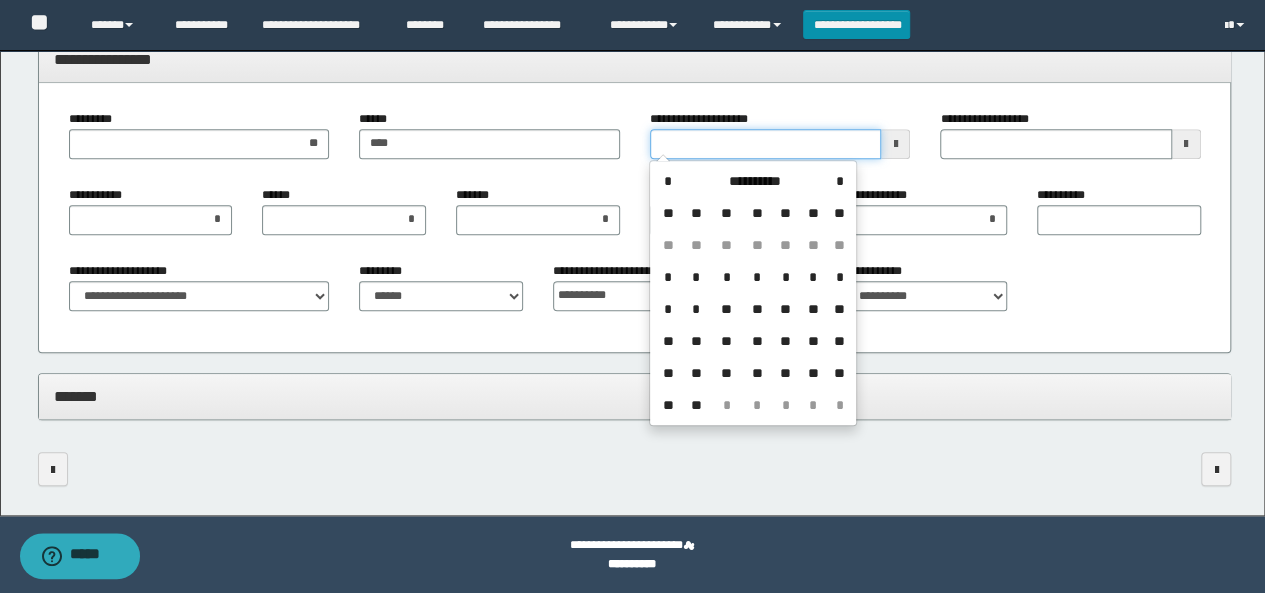 click on "**********" at bounding box center (766, 144) 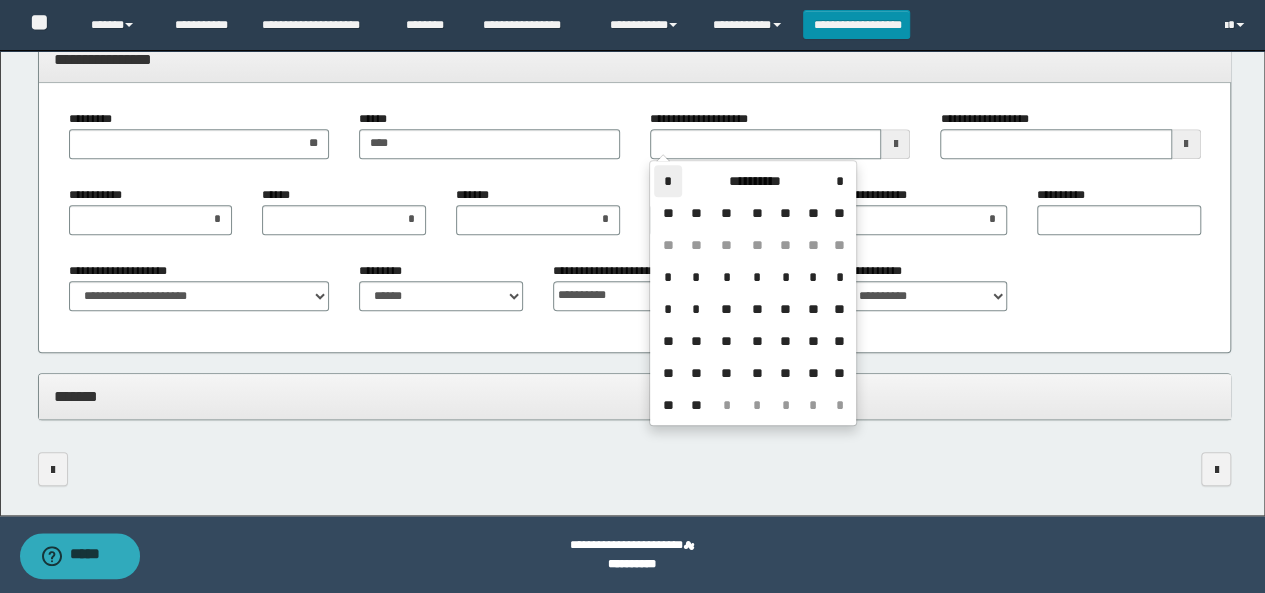 click on "*" at bounding box center (668, 181) 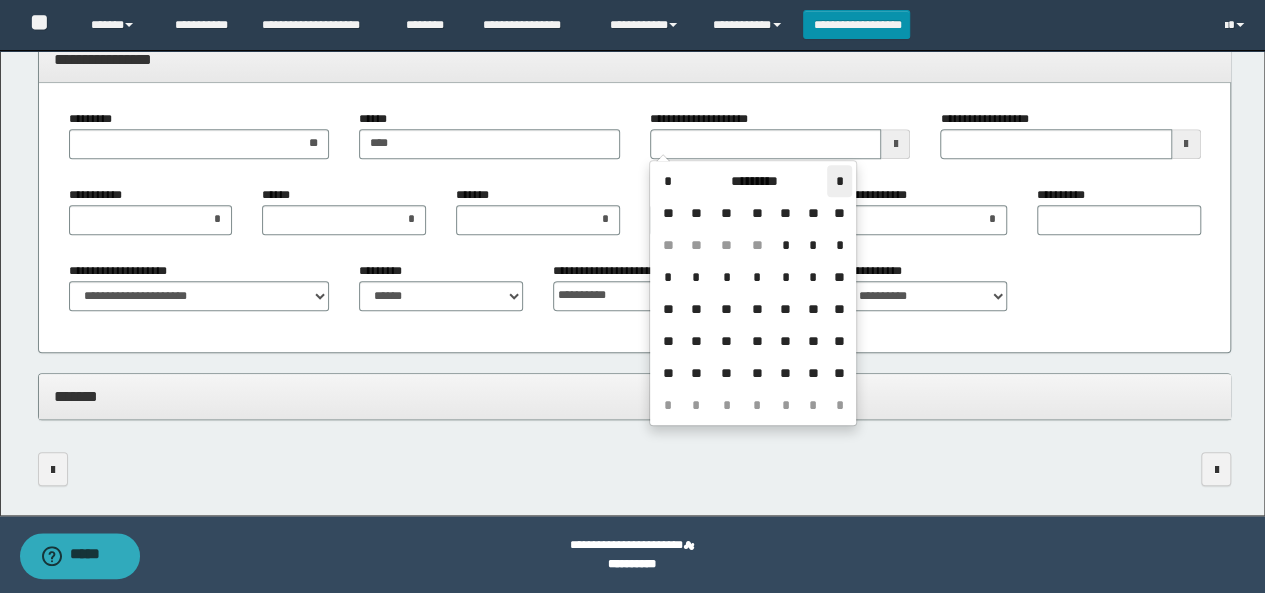 click on "*" at bounding box center [839, 181] 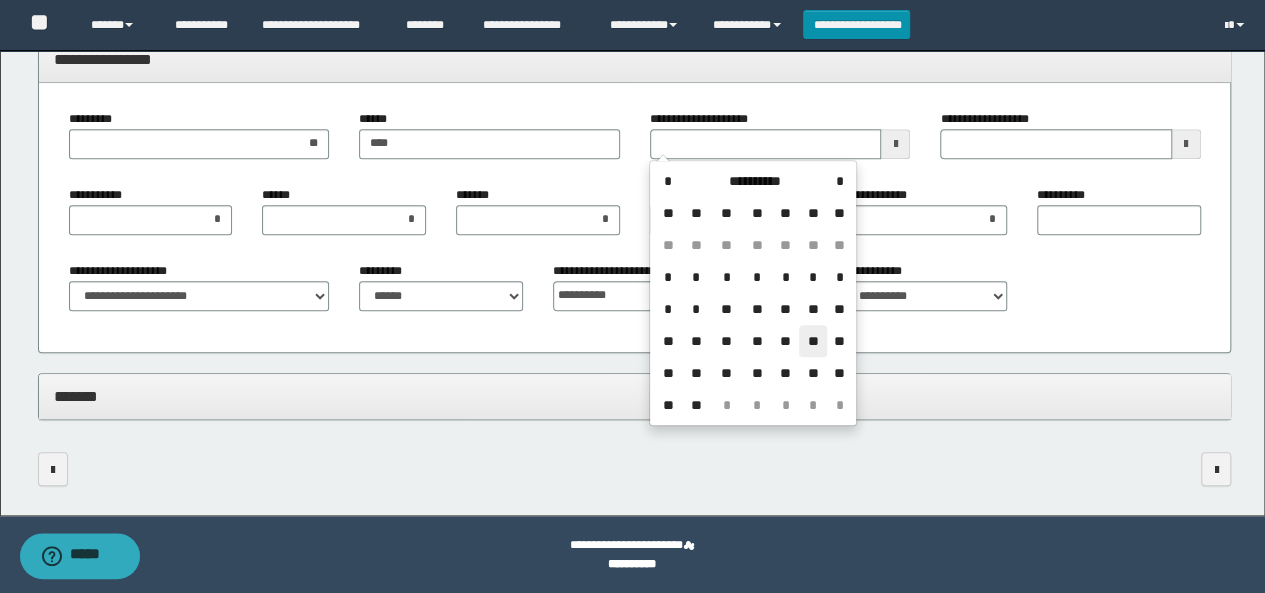 drag, startPoint x: 817, startPoint y: 337, endPoint x: 724, endPoint y: 311, distance: 96.56604 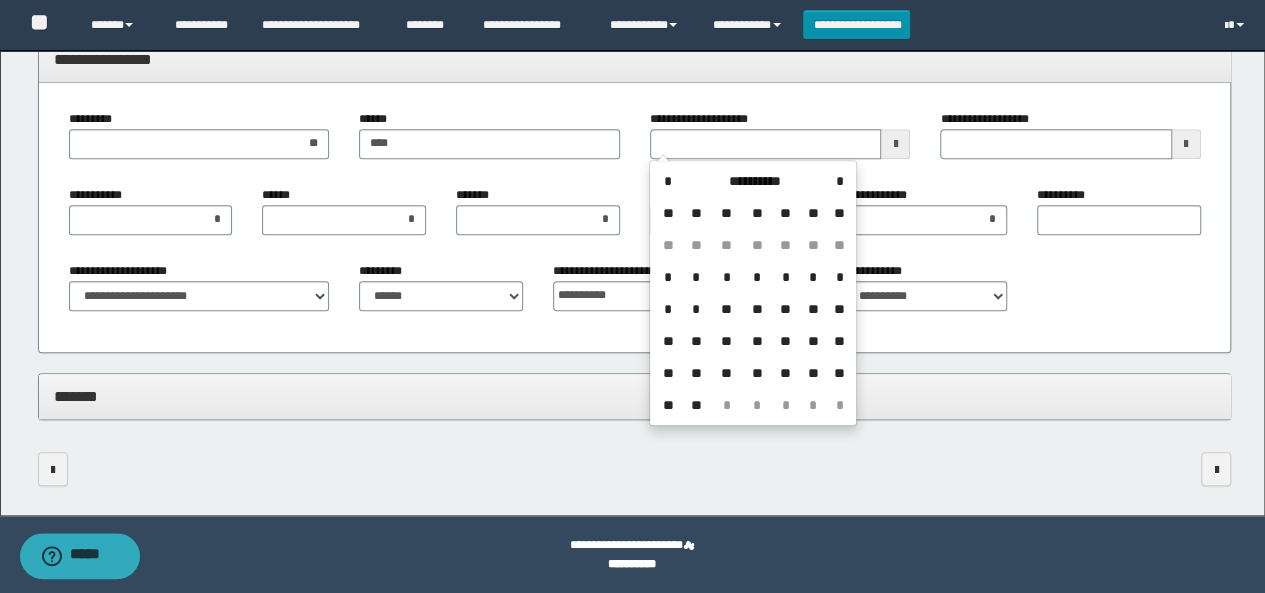 type on "**********" 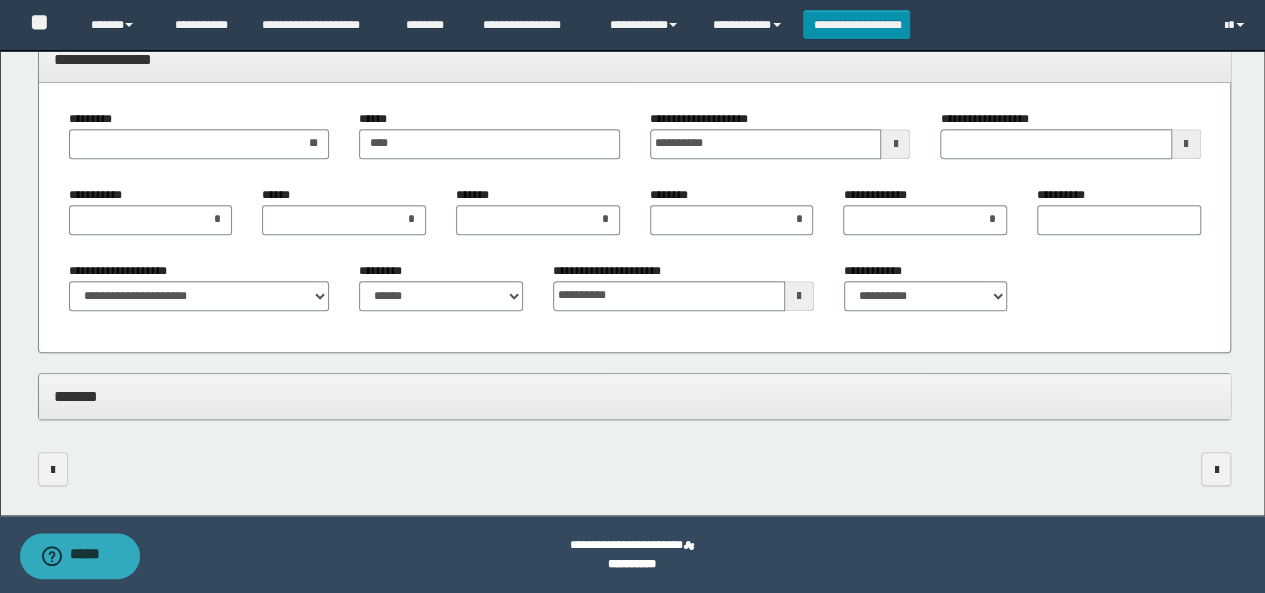 click on "*******" at bounding box center [635, 396] 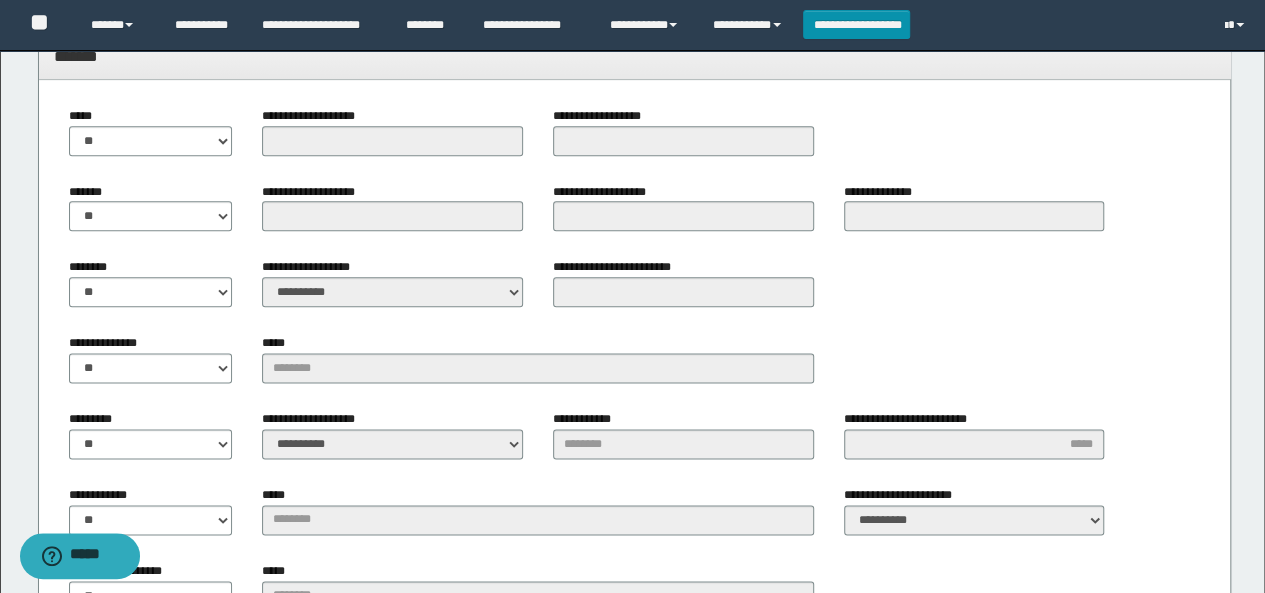 scroll, scrollTop: 1134, scrollLeft: 0, axis: vertical 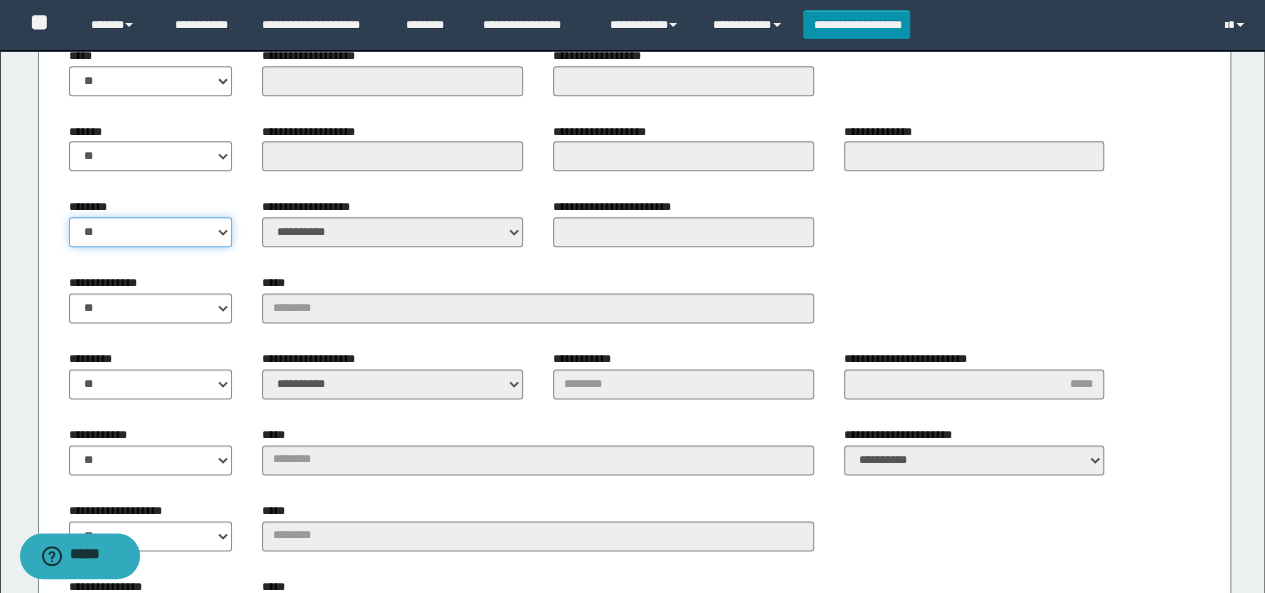 drag, startPoint x: 142, startPoint y: 225, endPoint x: 138, endPoint y: 235, distance: 10.770329 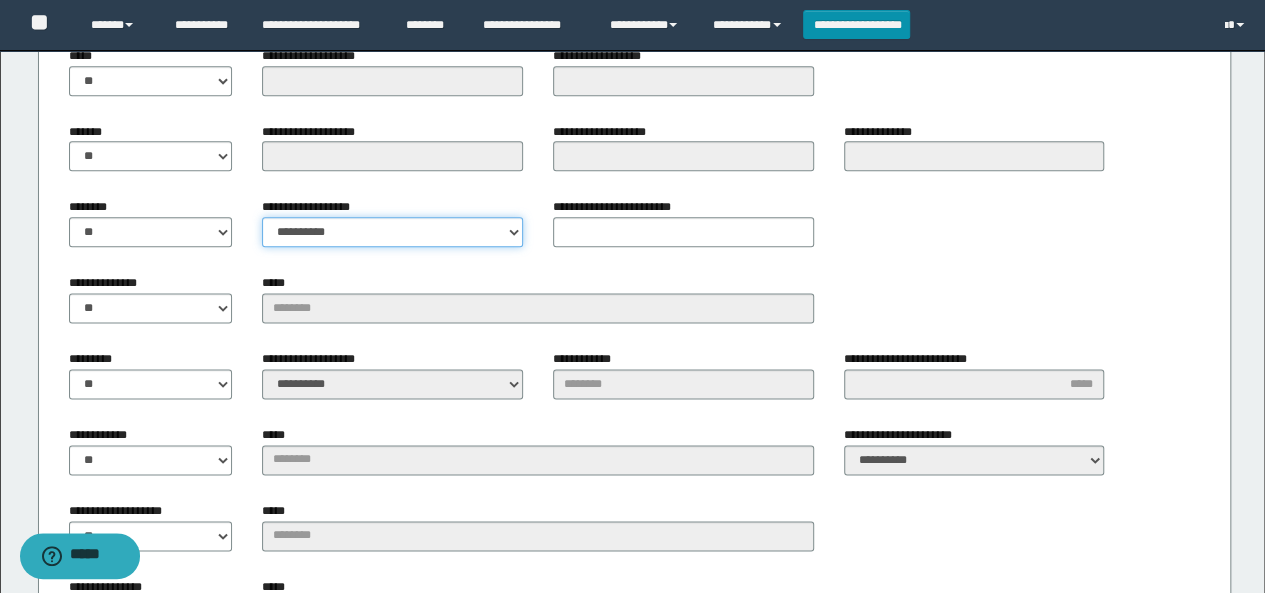 click on "**********" at bounding box center [392, 232] 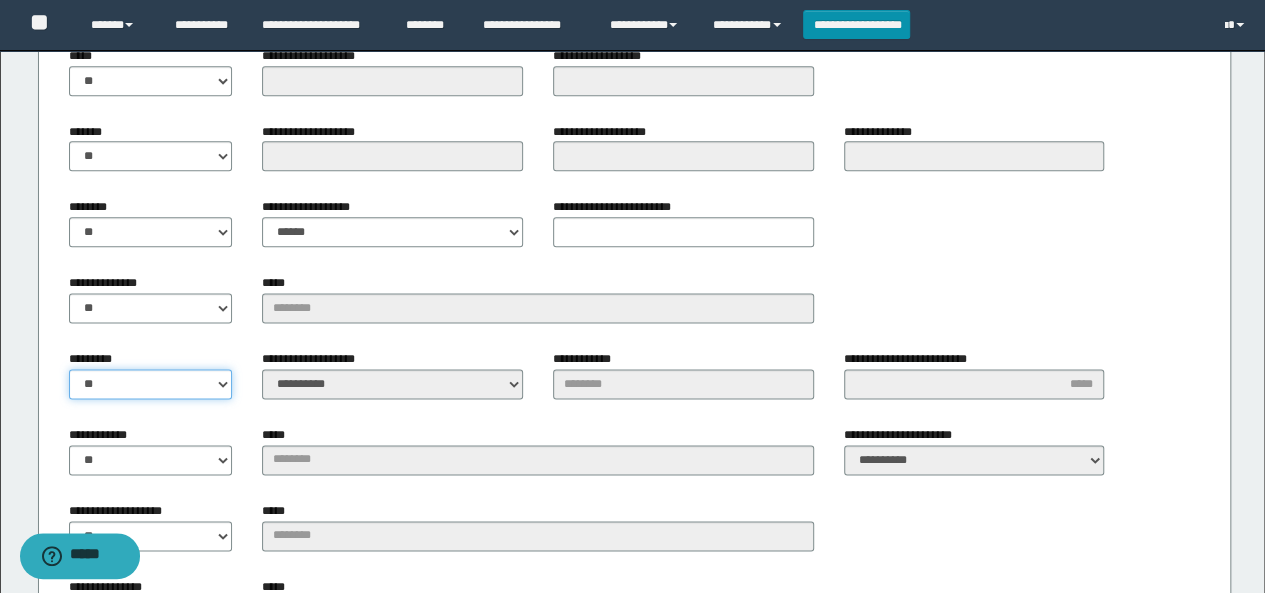 drag, startPoint x: 170, startPoint y: 387, endPoint x: 177, endPoint y: 375, distance: 13.892444 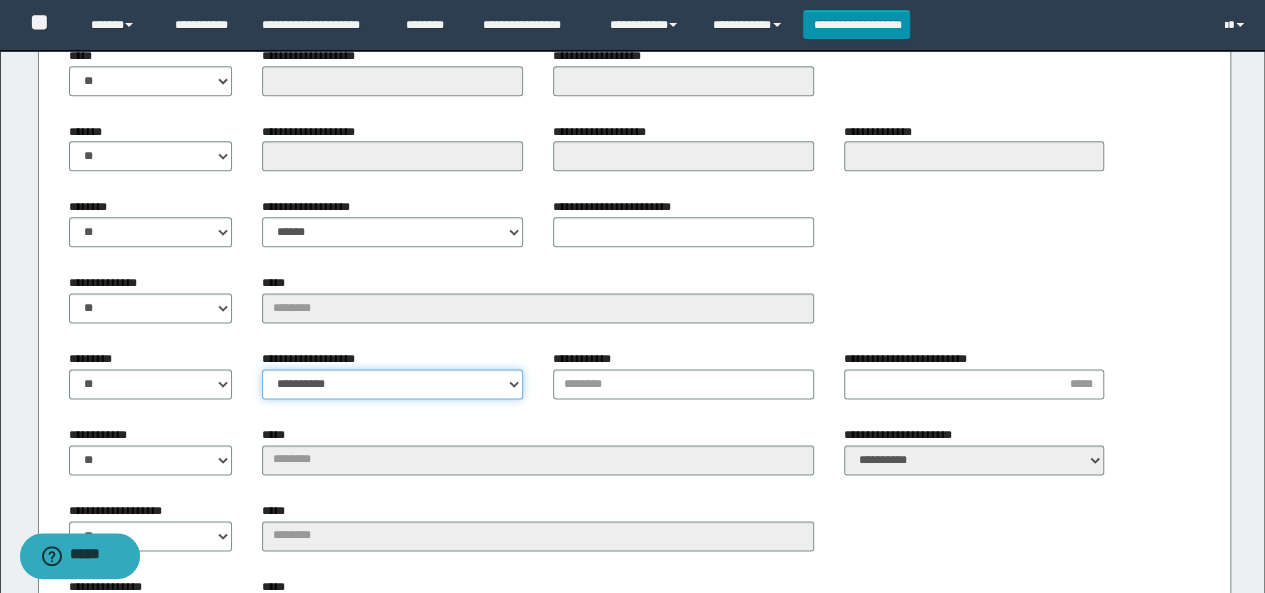 click on "**********" at bounding box center (392, 384) 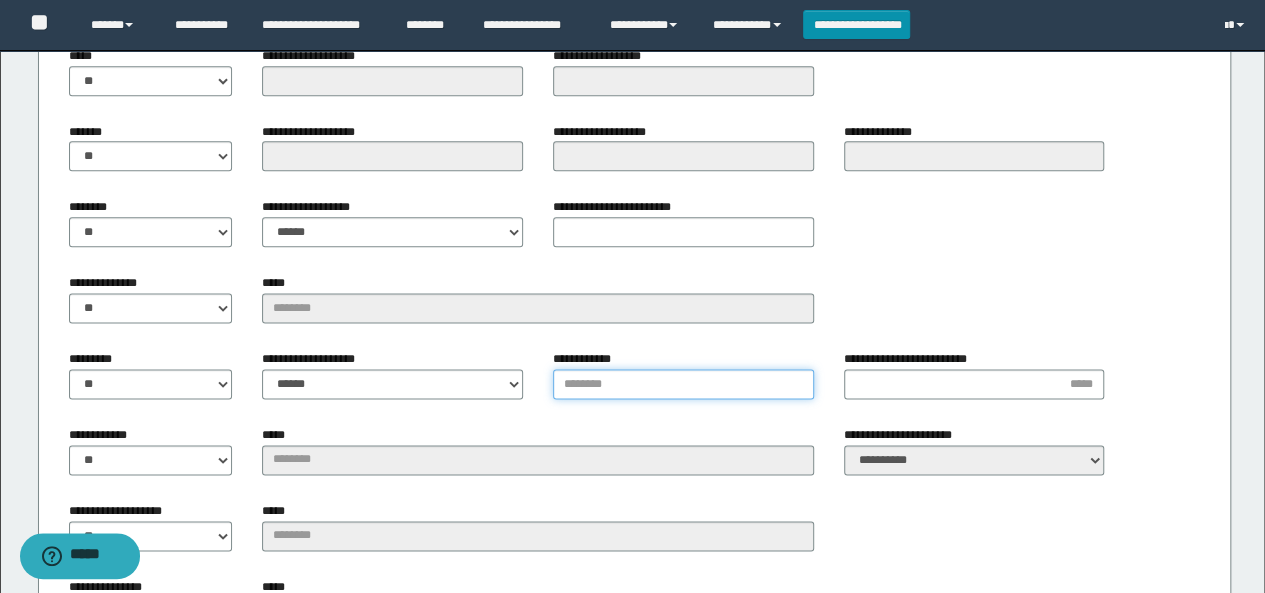 click on "**********" at bounding box center [683, 384] 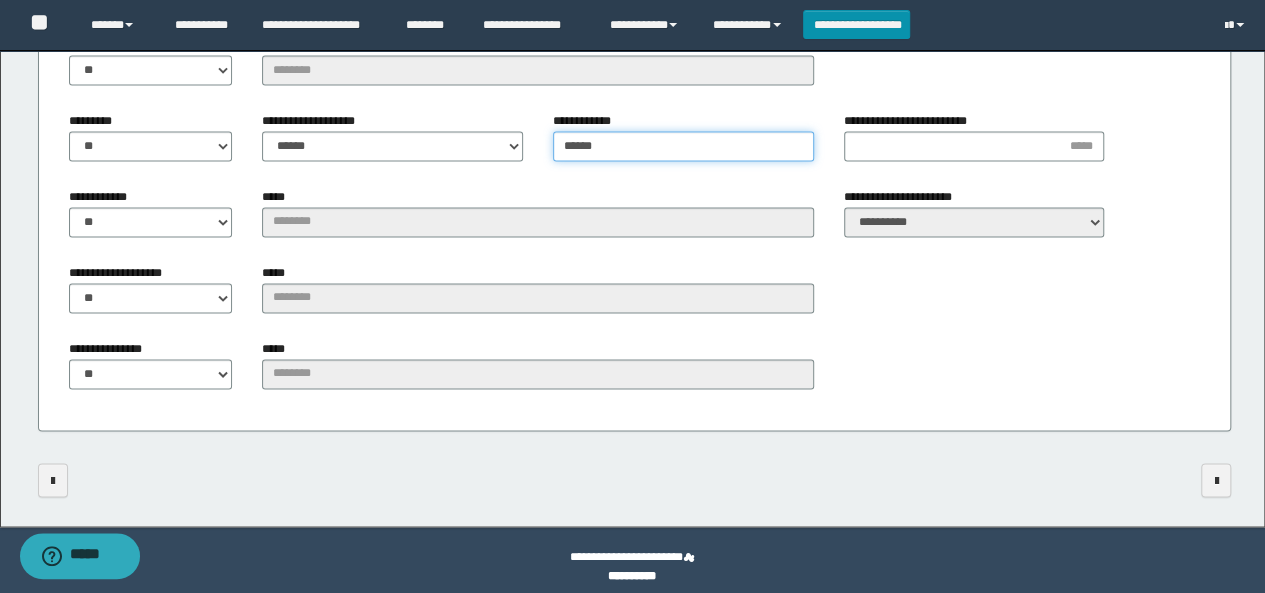 scroll, scrollTop: 1383, scrollLeft: 0, axis: vertical 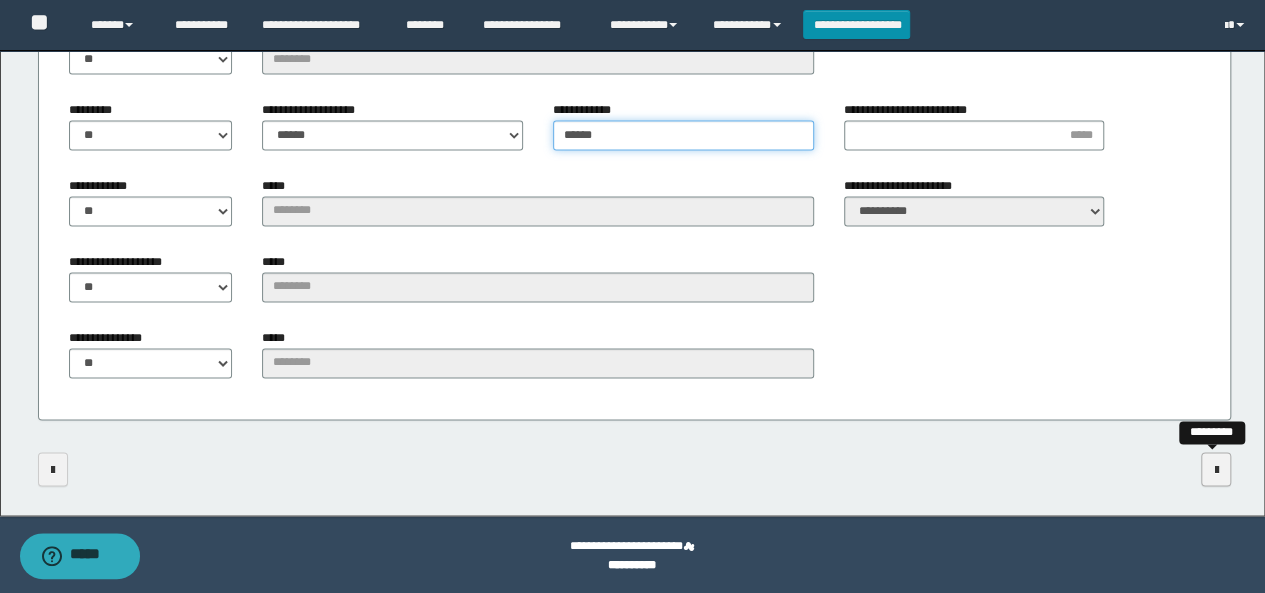 type on "******" 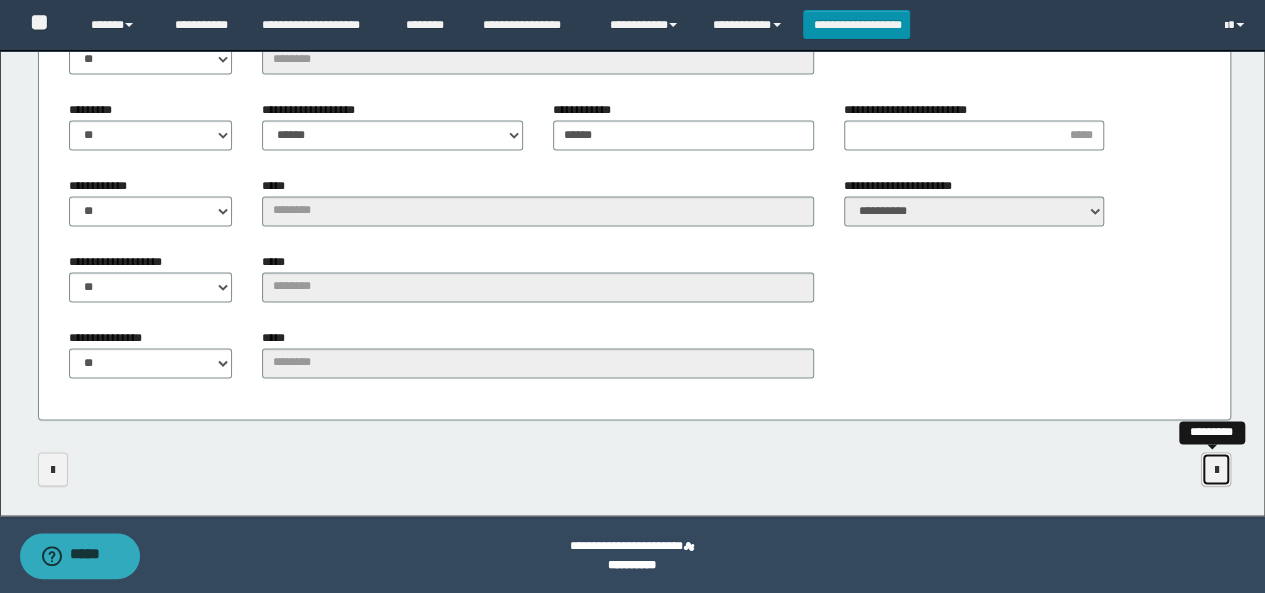 click at bounding box center (1216, 470) 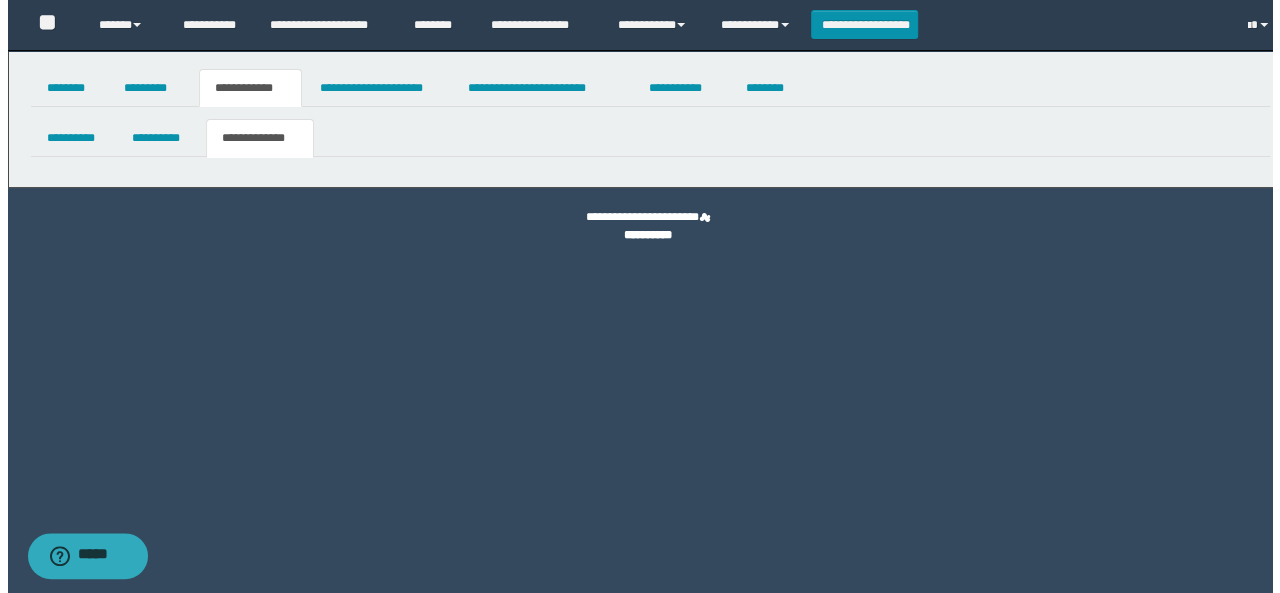 scroll, scrollTop: 0, scrollLeft: 0, axis: both 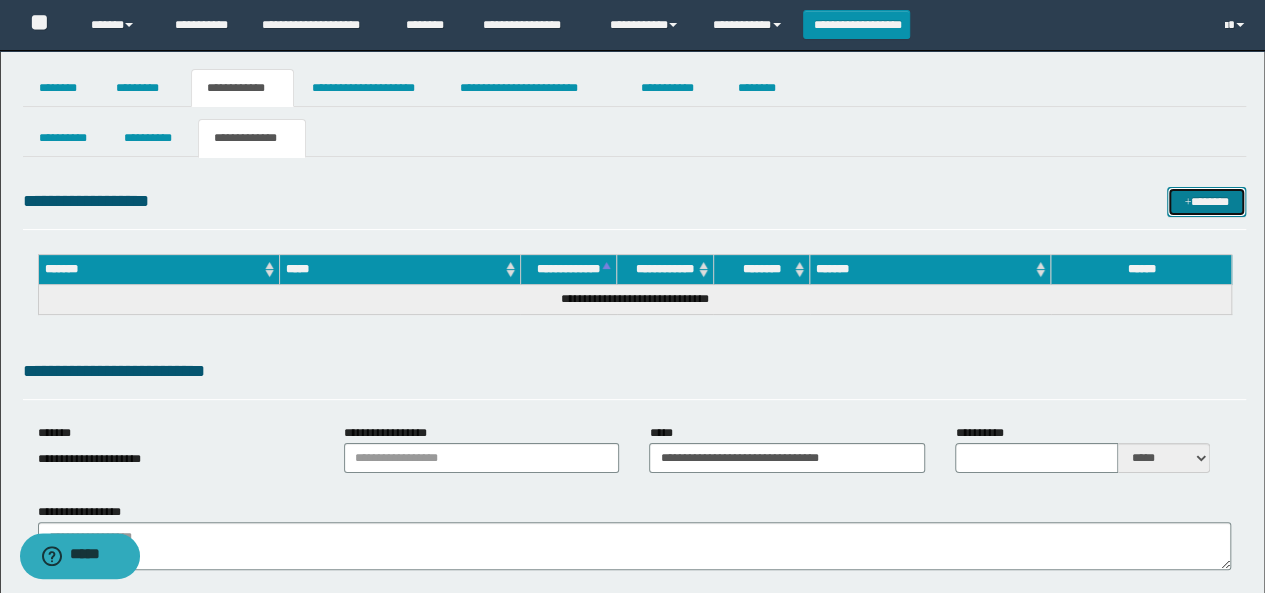 click on "*******" at bounding box center [1206, 201] 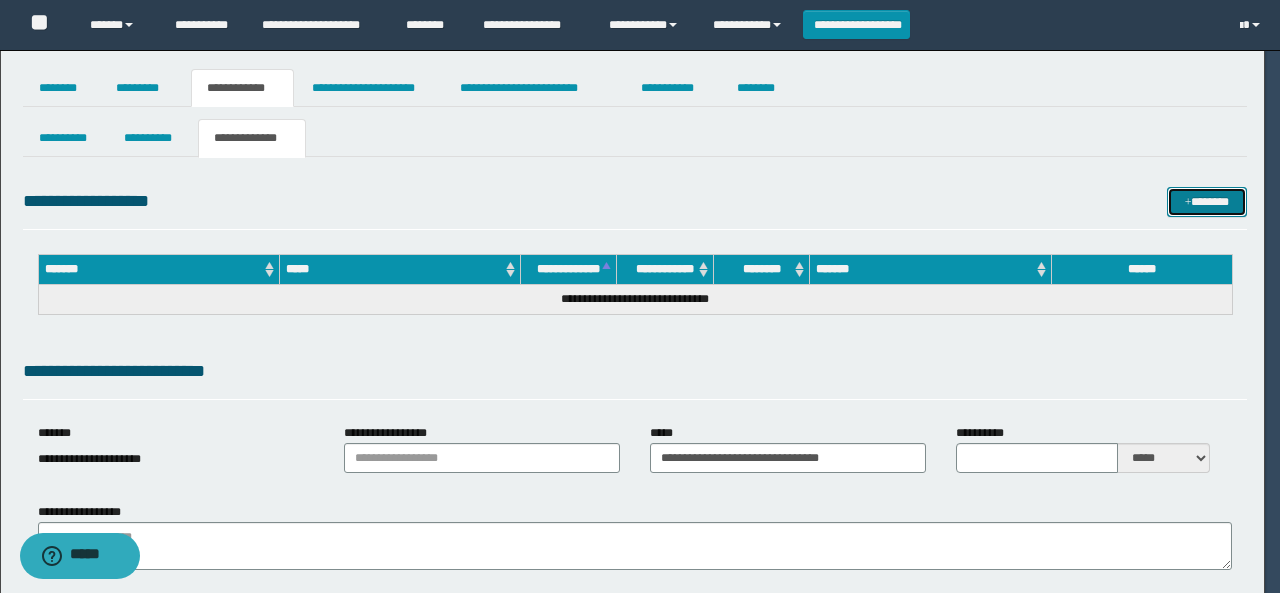 type 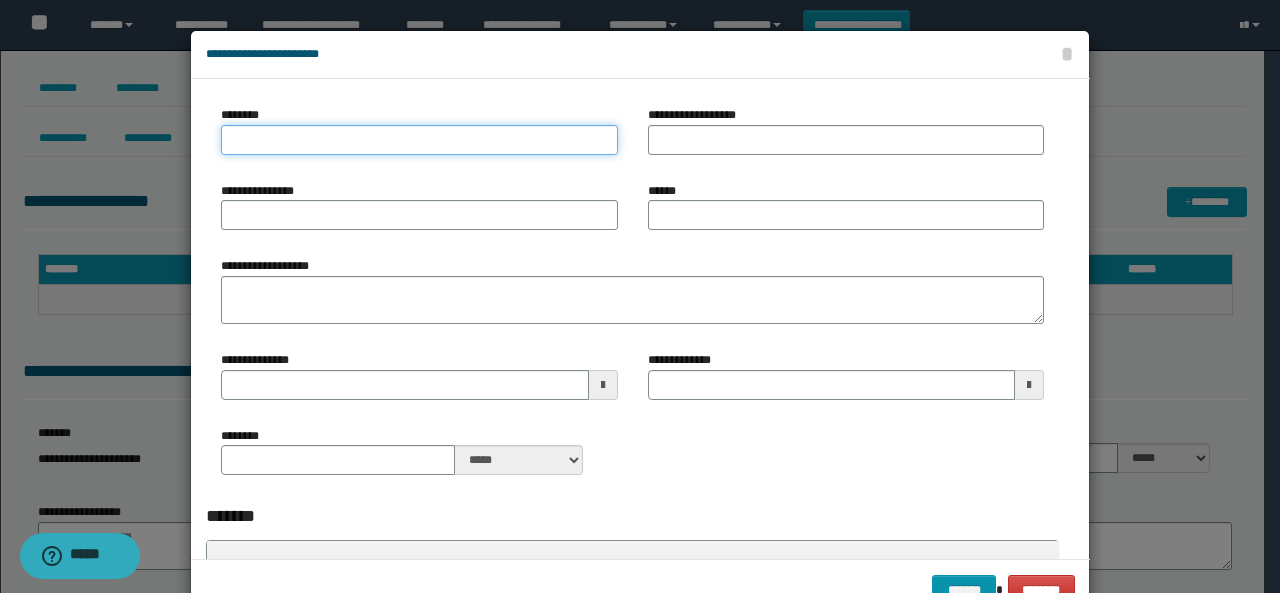 click on "********" at bounding box center [419, 140] 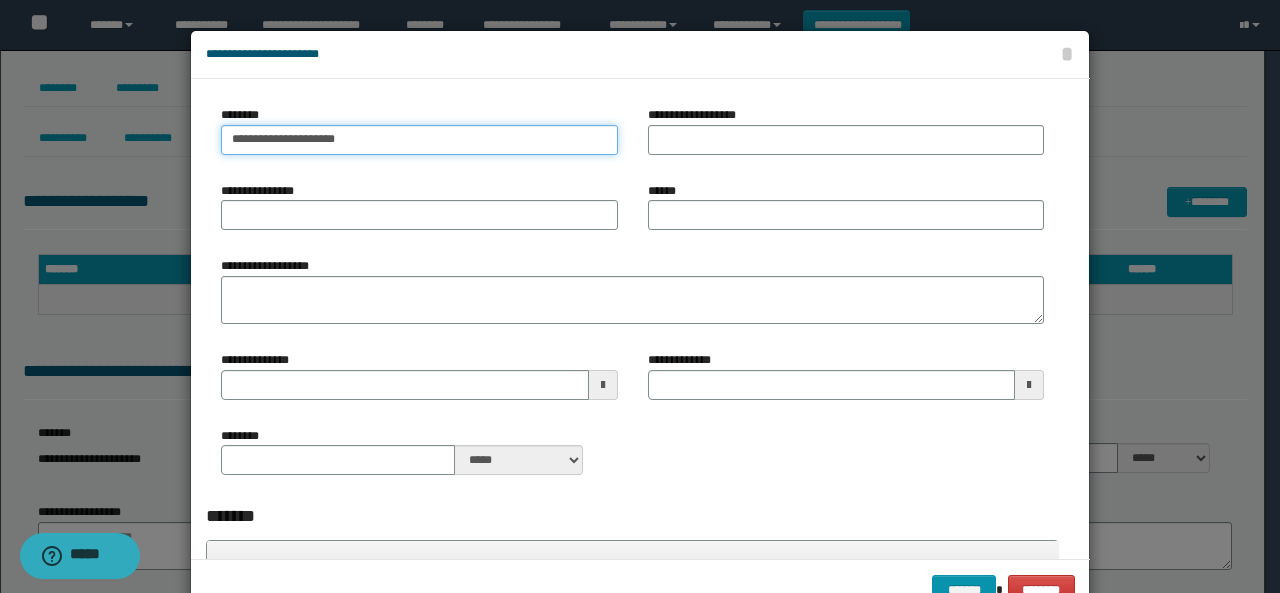 type on "**********" 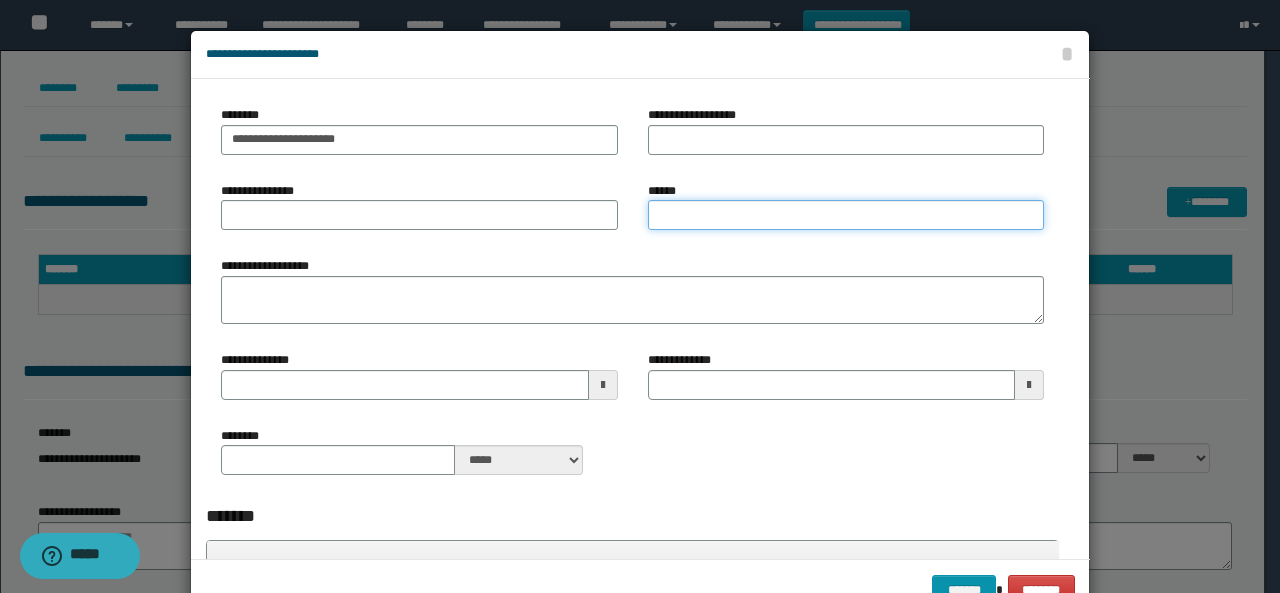 drag, startPoint x: 698, startPoint y: 211, endPoint x: 647, endPoint y: 307, distance: 108.706024 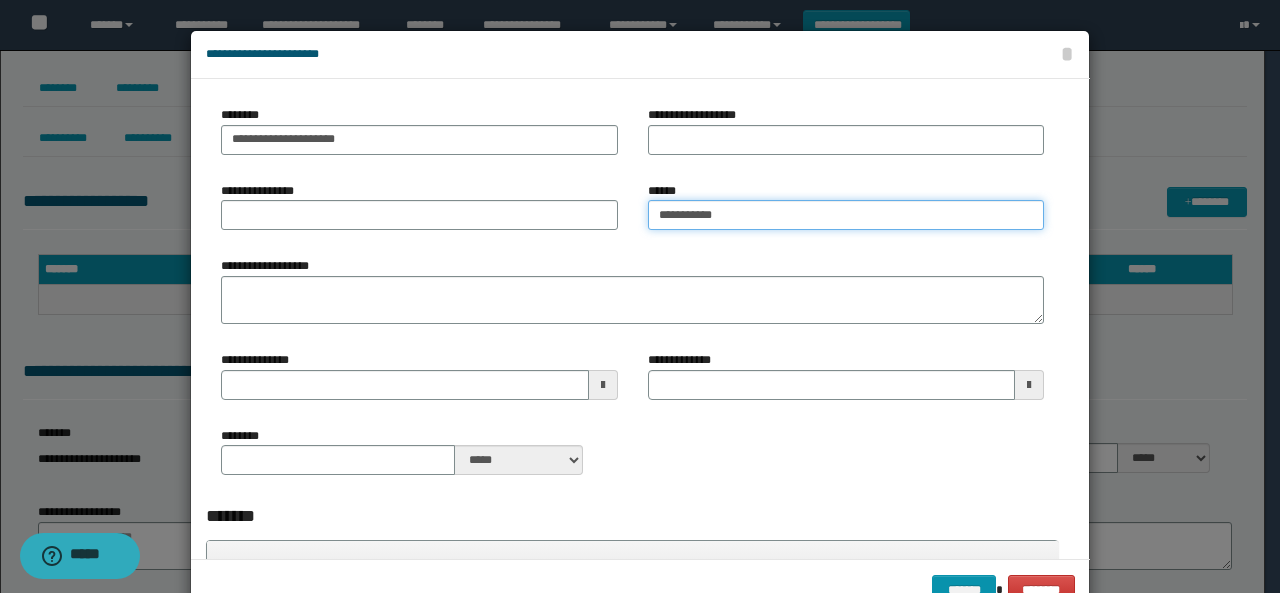 type on "**********" 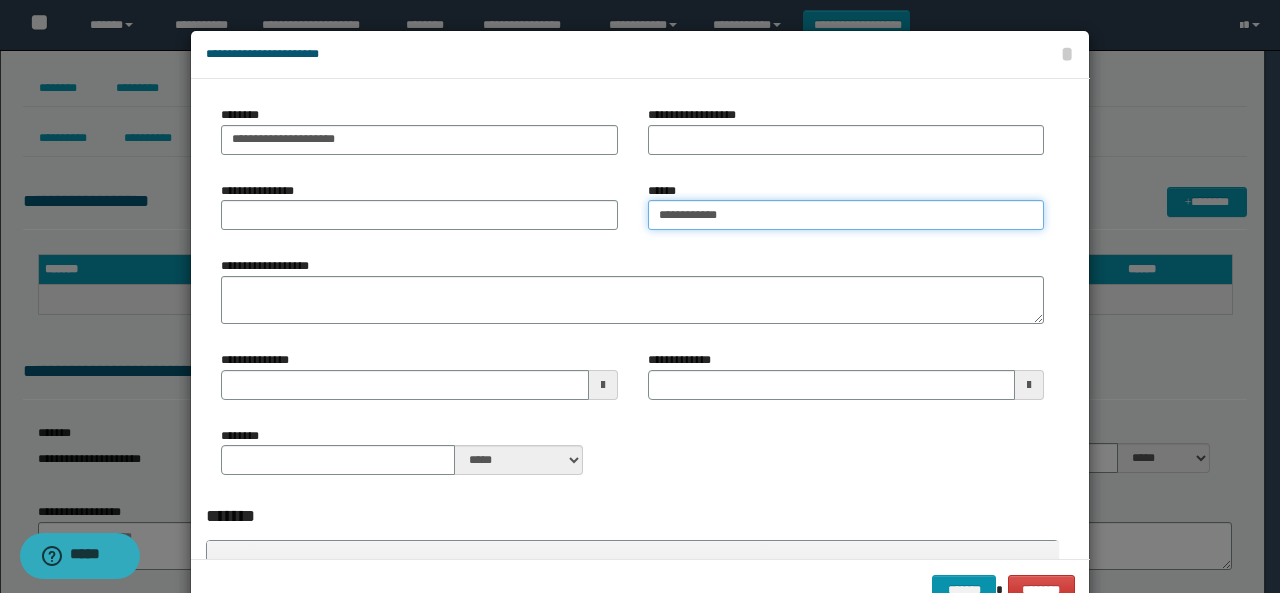 type 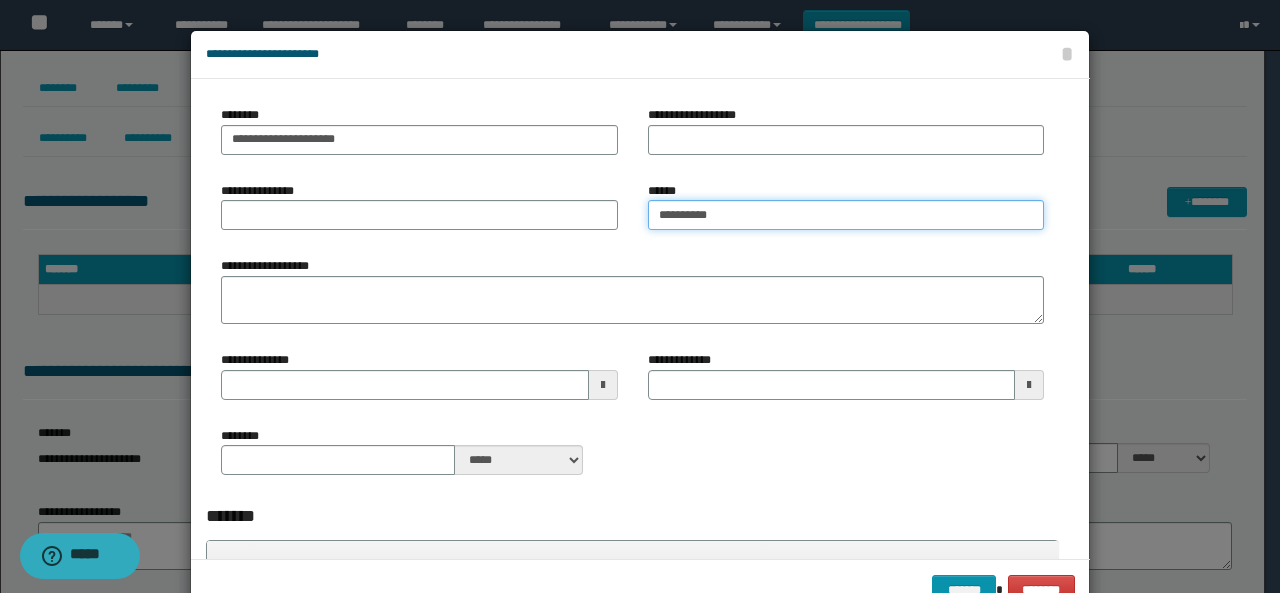 type on "*********" 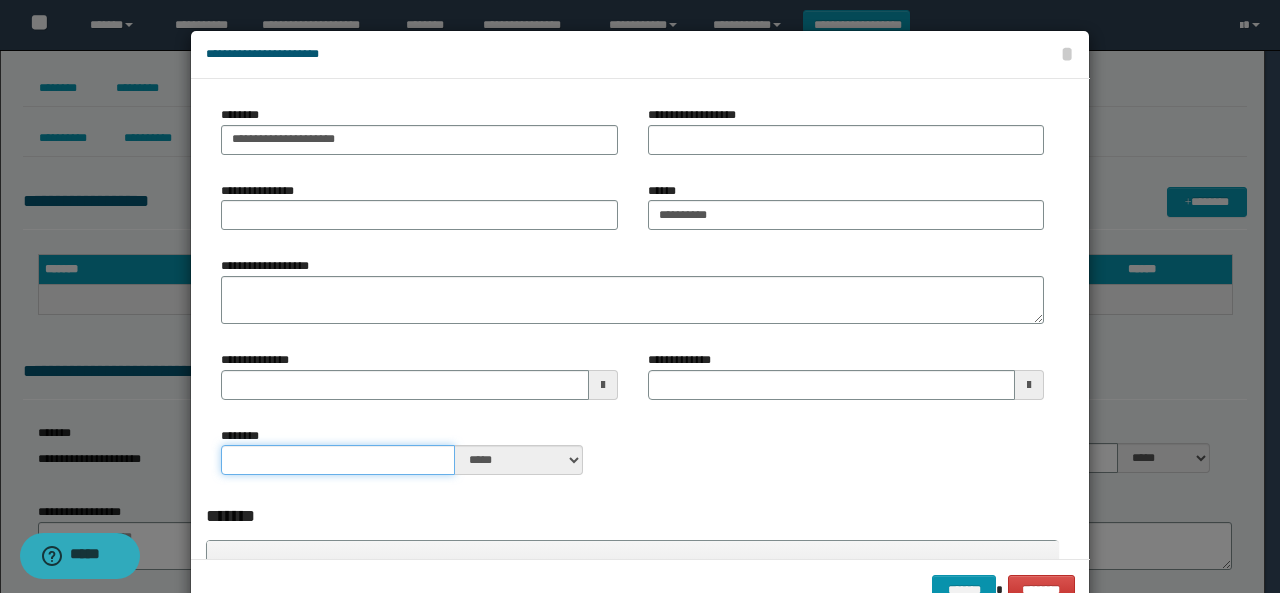 click on "********" at bounding box center [338, 460] 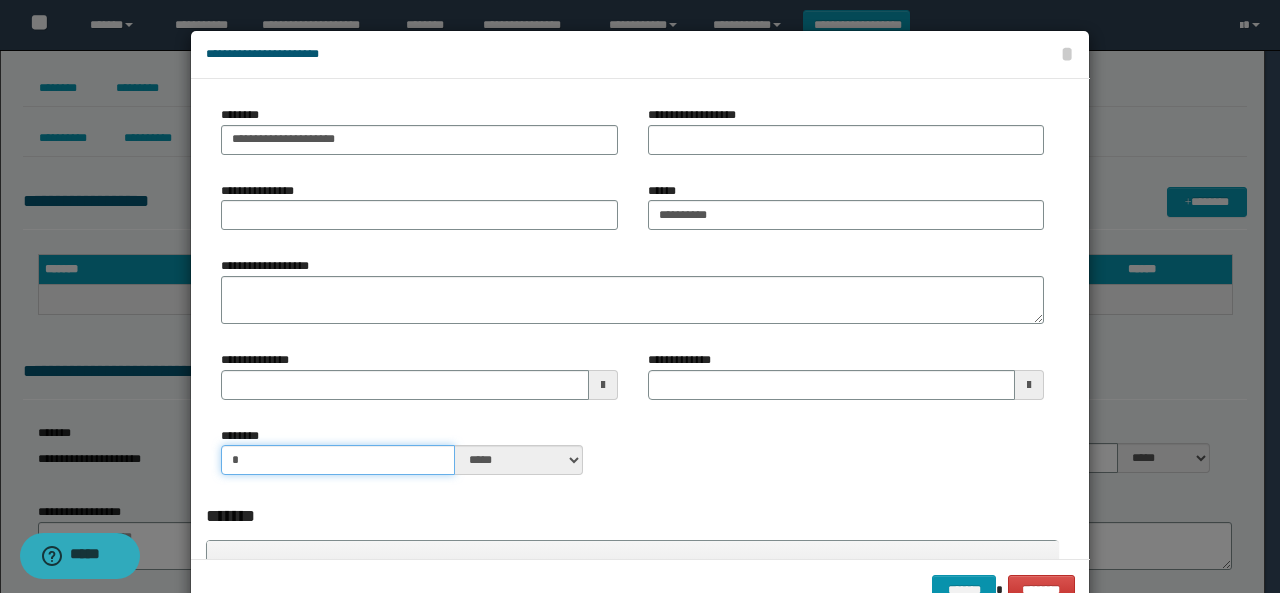 type on "*" 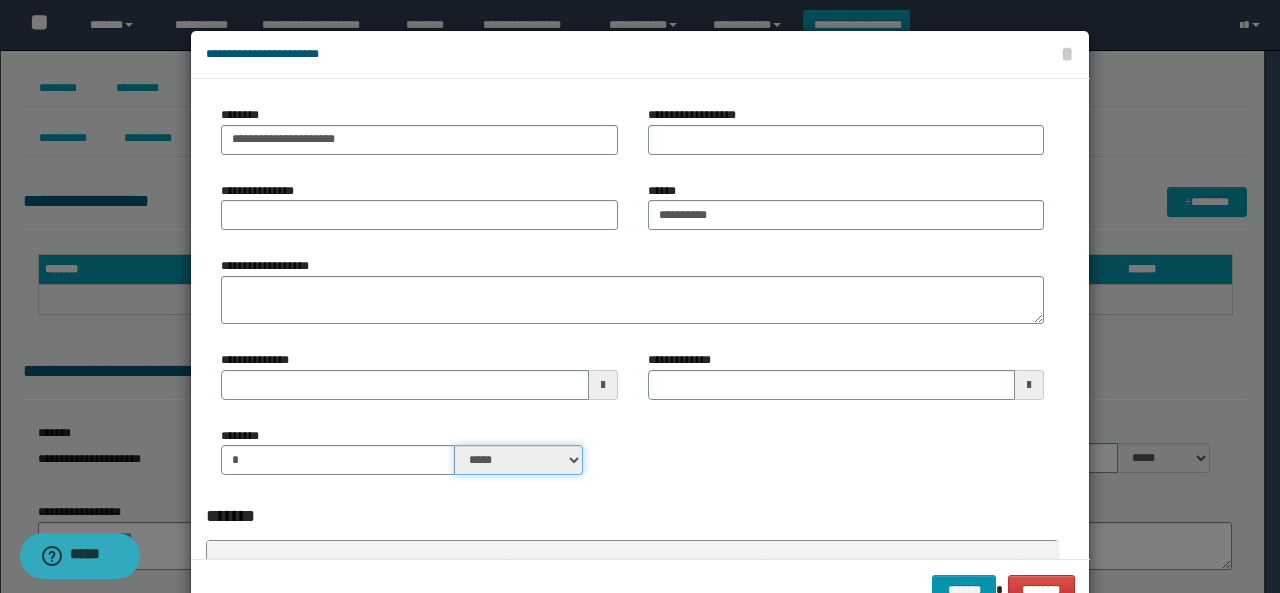 click on "*****
****" at bounding box center (519, 460) 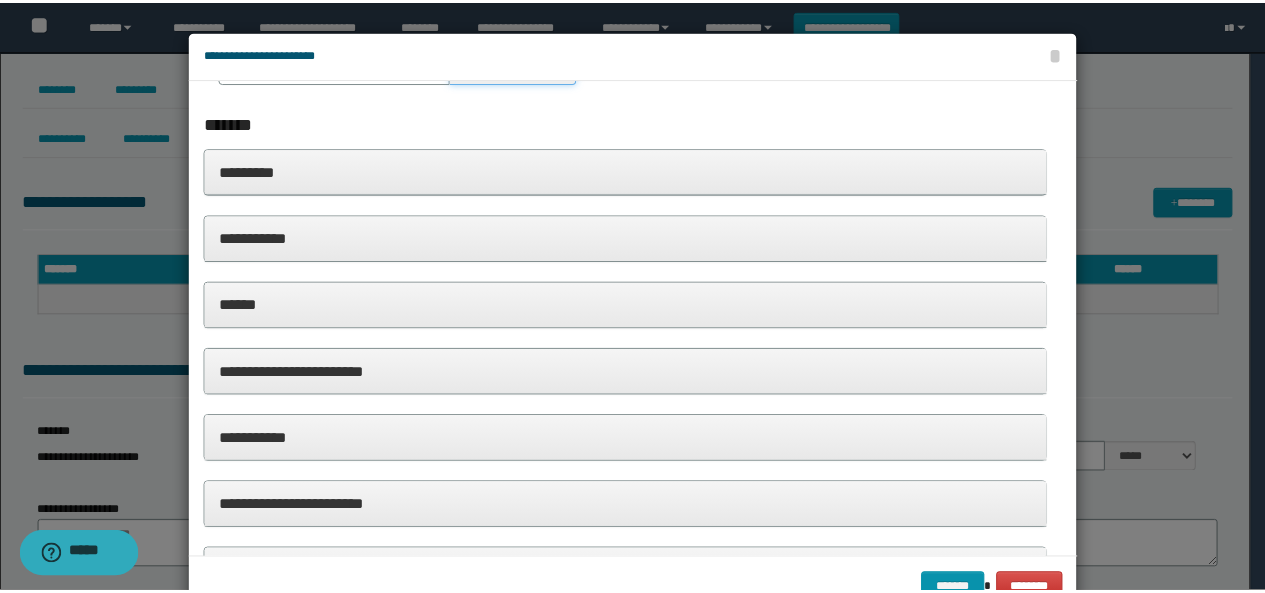 scroll, scrollTop: 400, scrollLeft: 0, axis: vertical 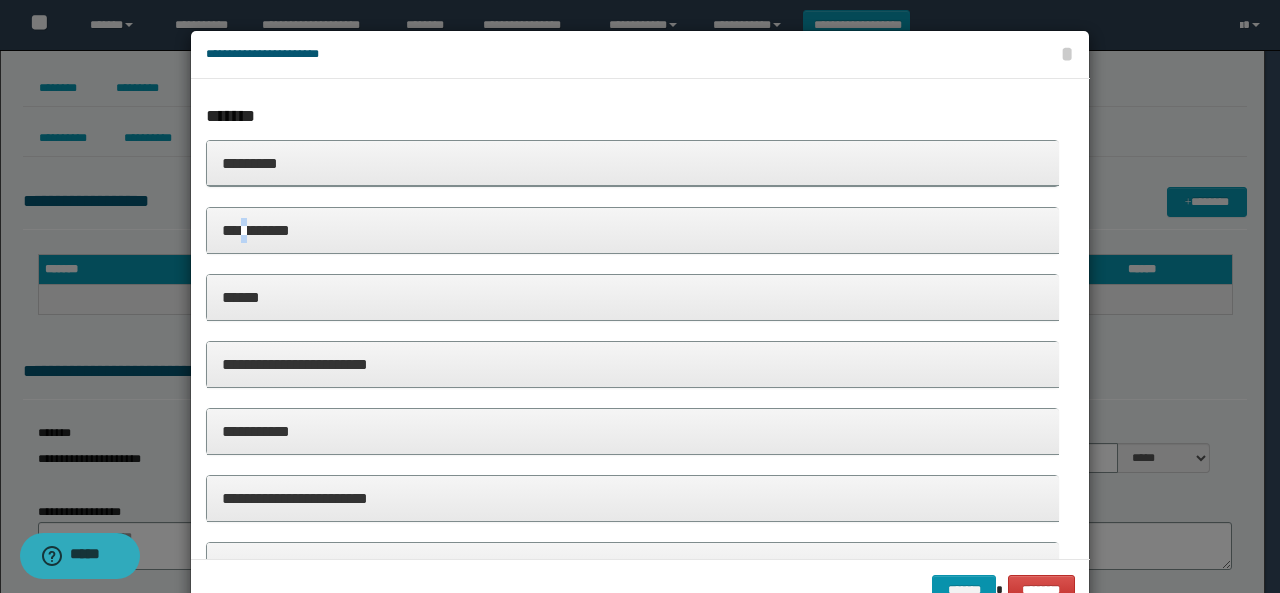 click on "**********" at bounding box center [633, 230] 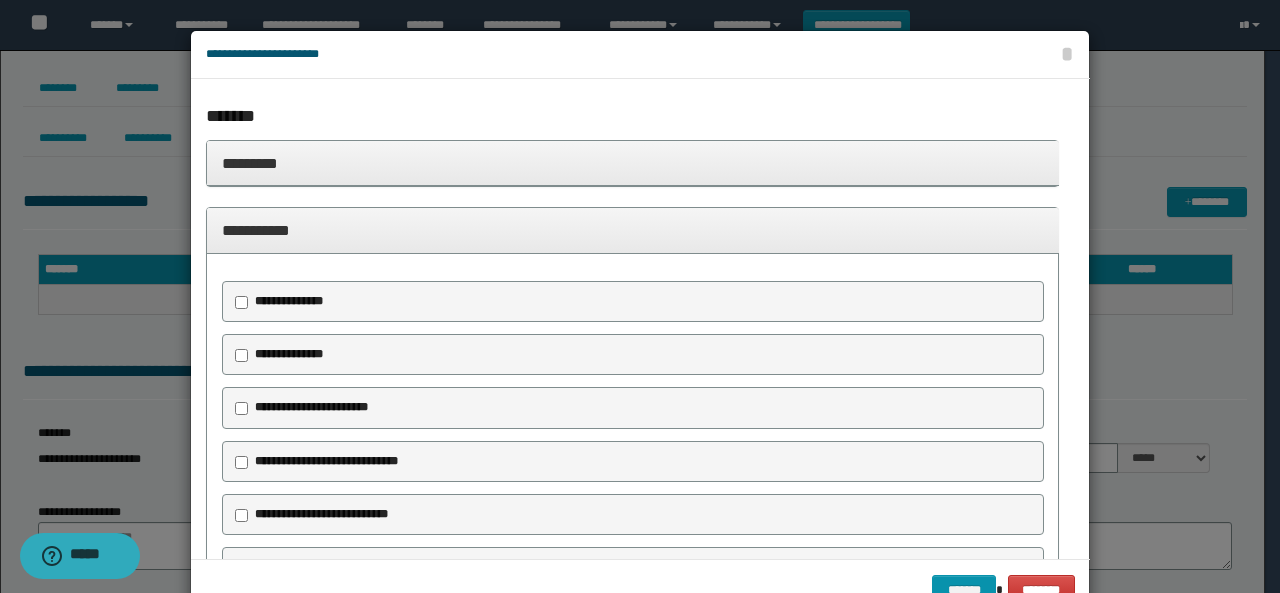 click on "**********" at bounding box center (326, 461) 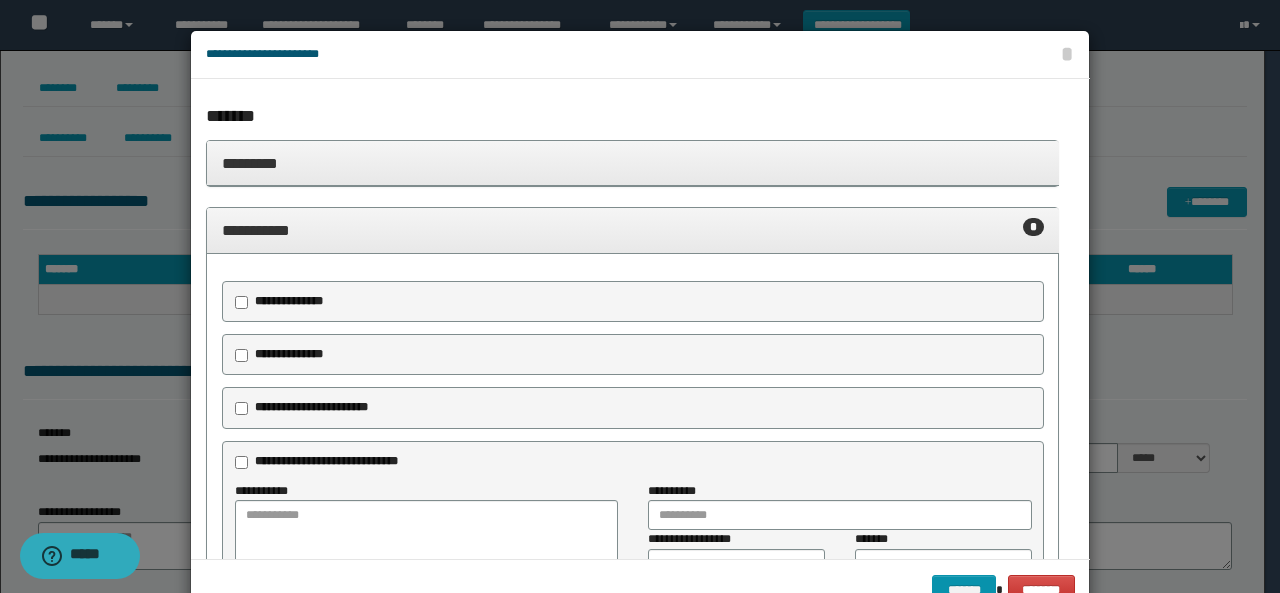 click on "**********" at bounding box center (311, 407) 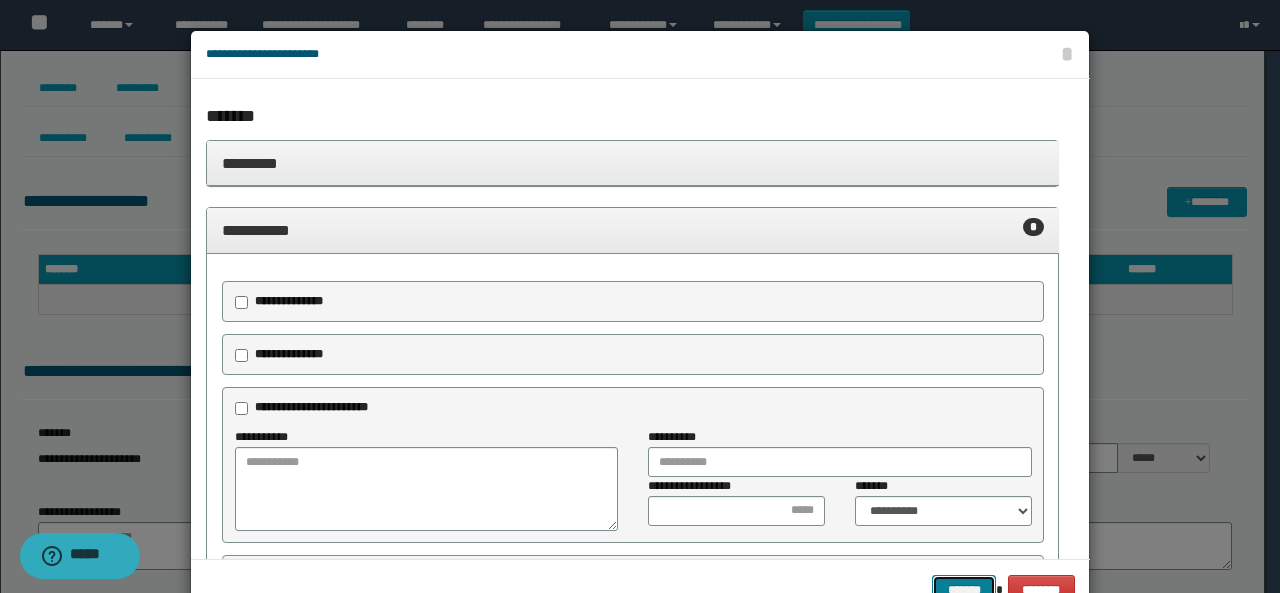 click on "*******" at bounding box center (964, 589) 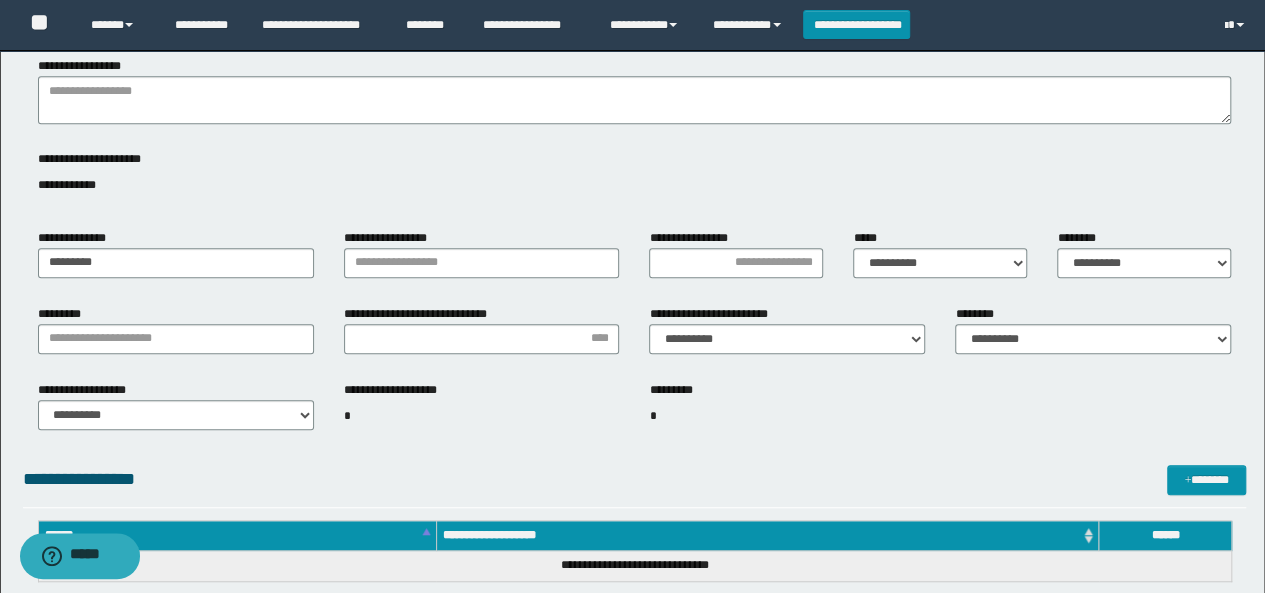 scroll, scrollTop: 500, scrollLeft: 0, axis: vertical 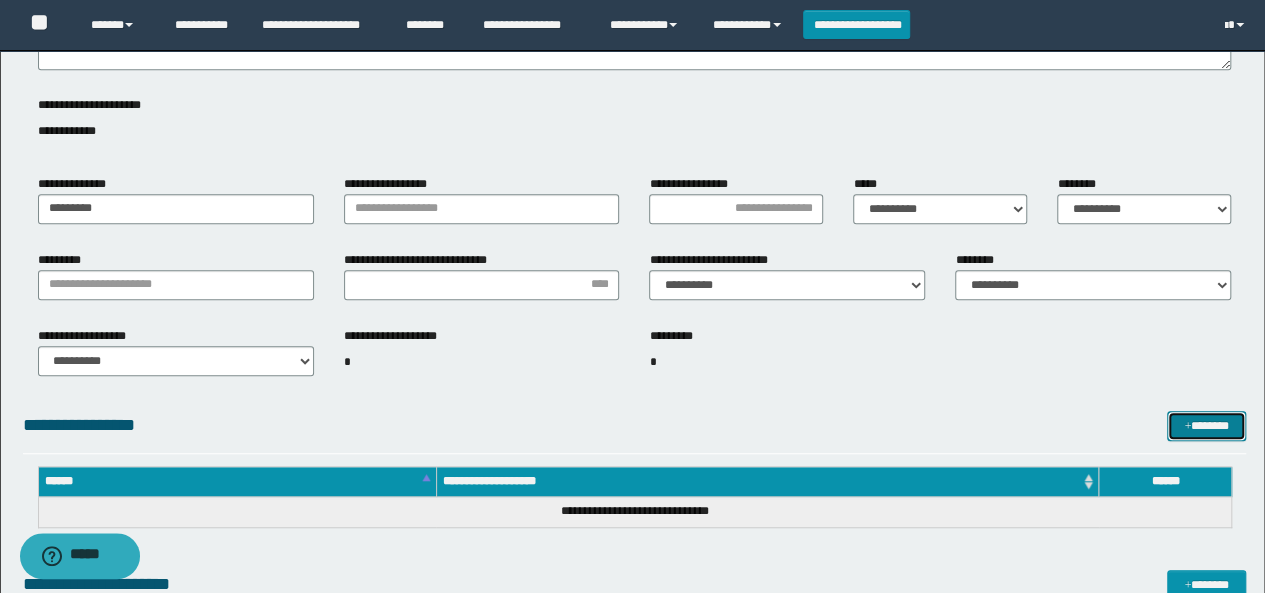 click on "*******" at bounding box center [1206, 425] 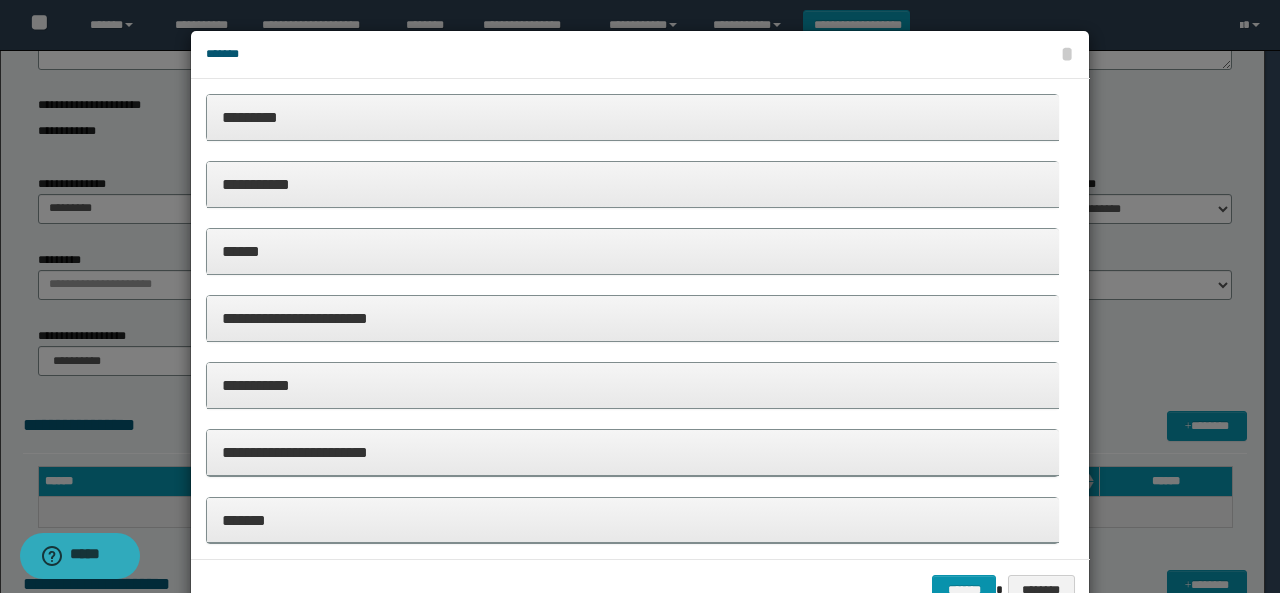 click on "**********" at bounding box center (633, 184) 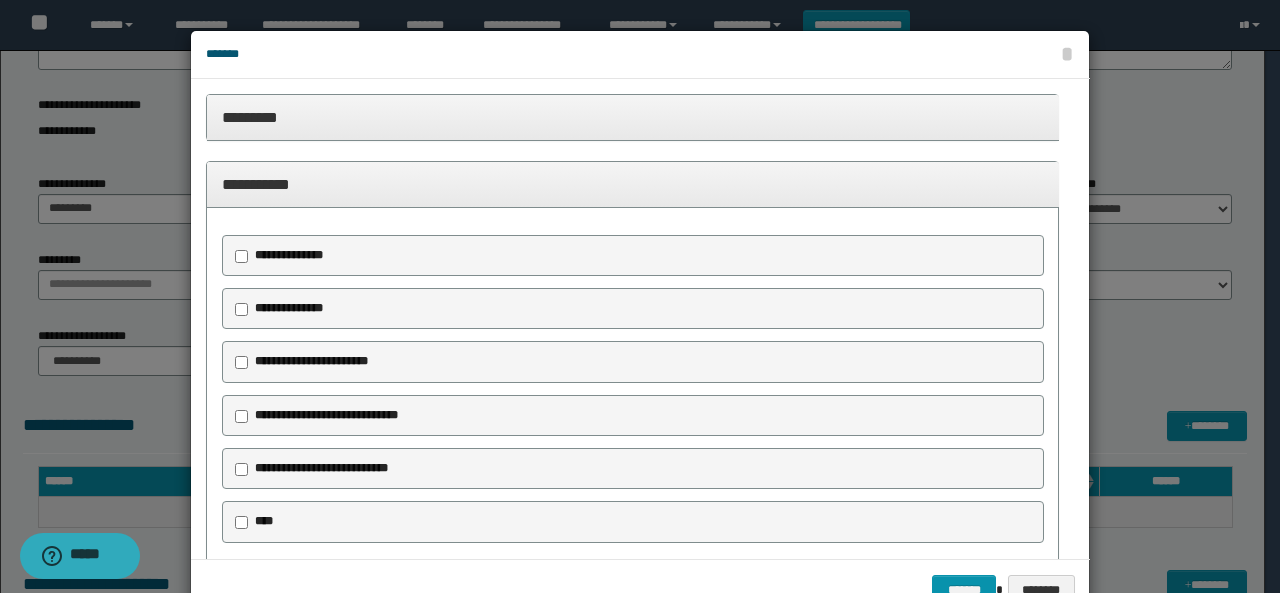 click on "**********" at bounding box center [326, 415] 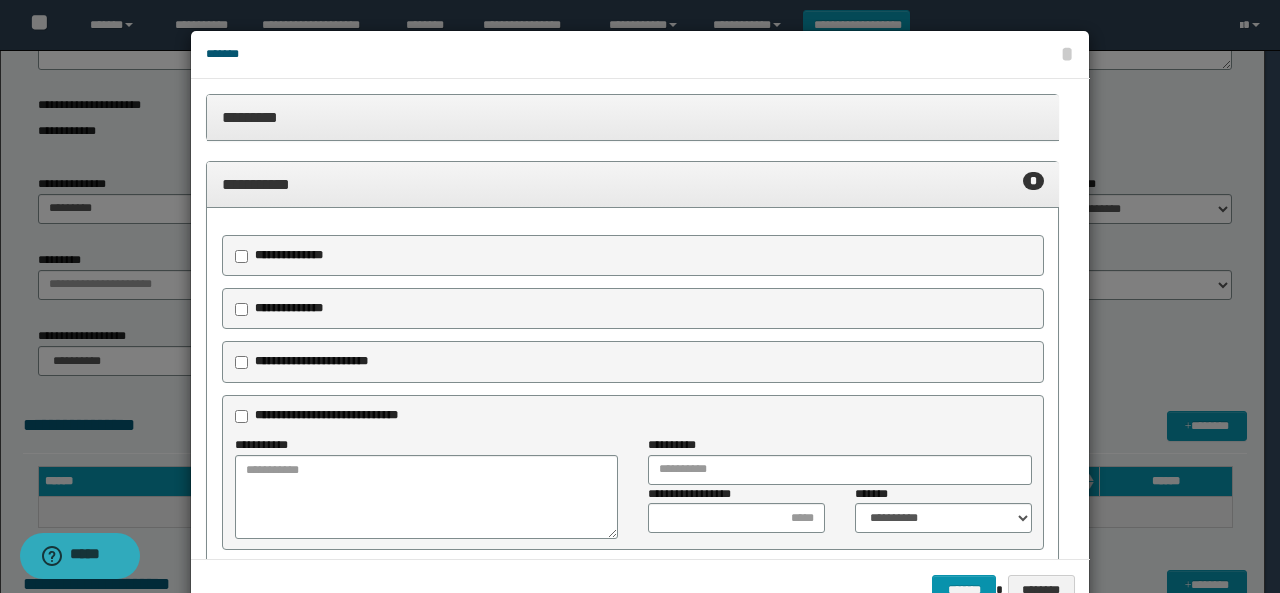 click on "**********" at bounding box center (311, 361) 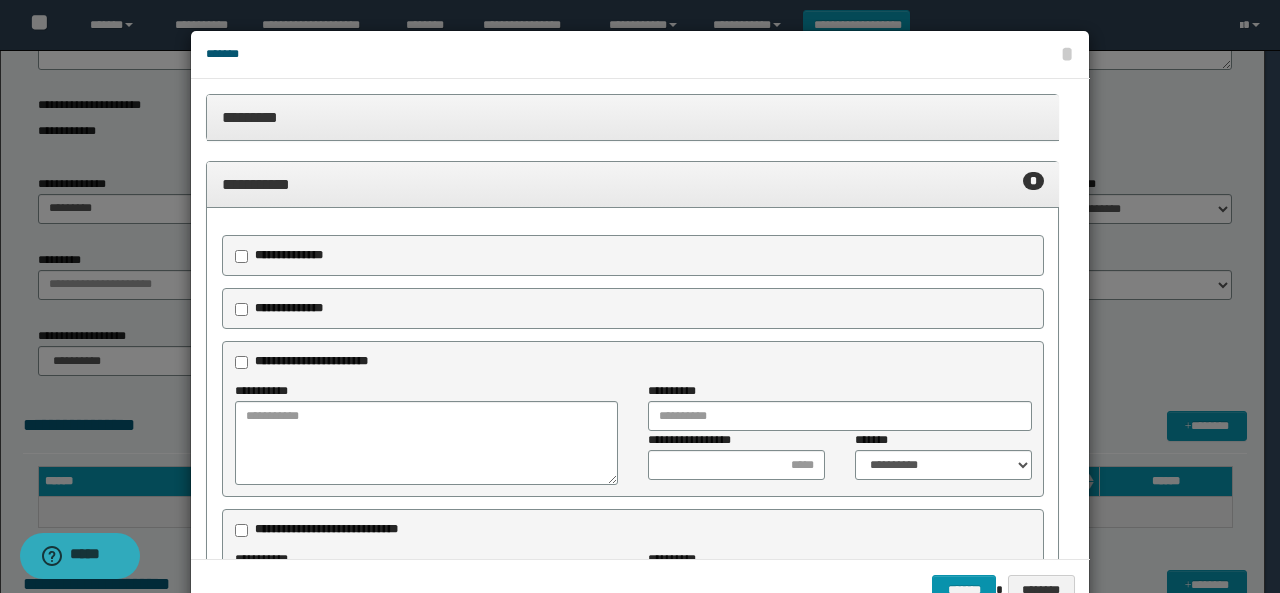click on "**********" at bounding box center [289, 308] 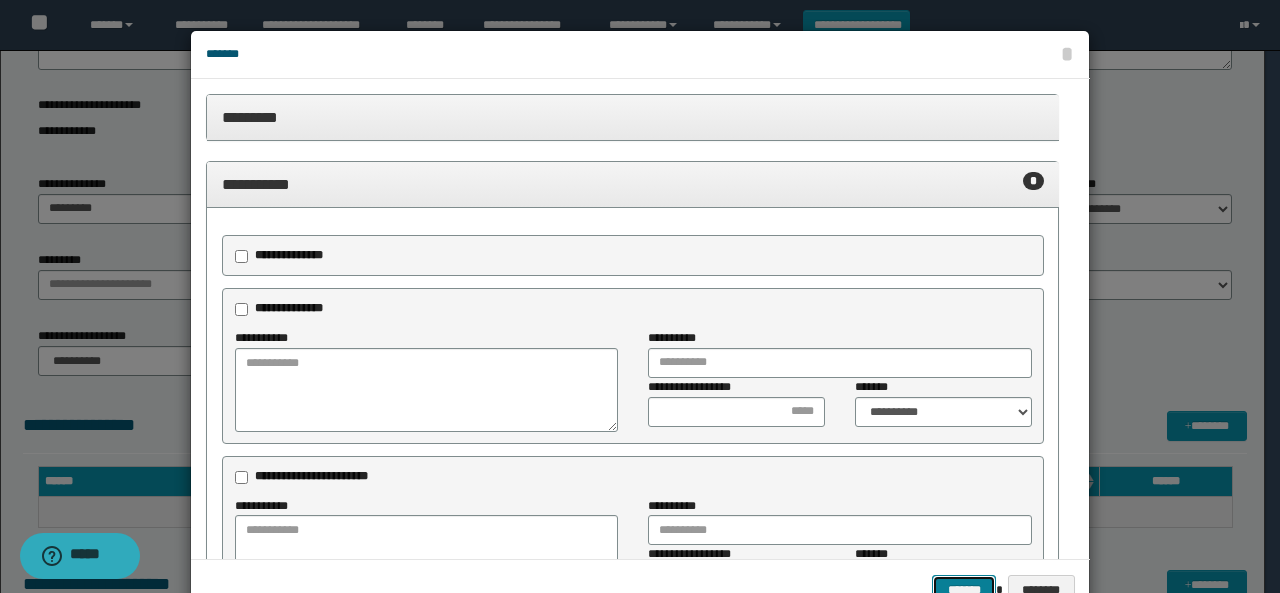 click on "*******" at bounding box center (964, 589) 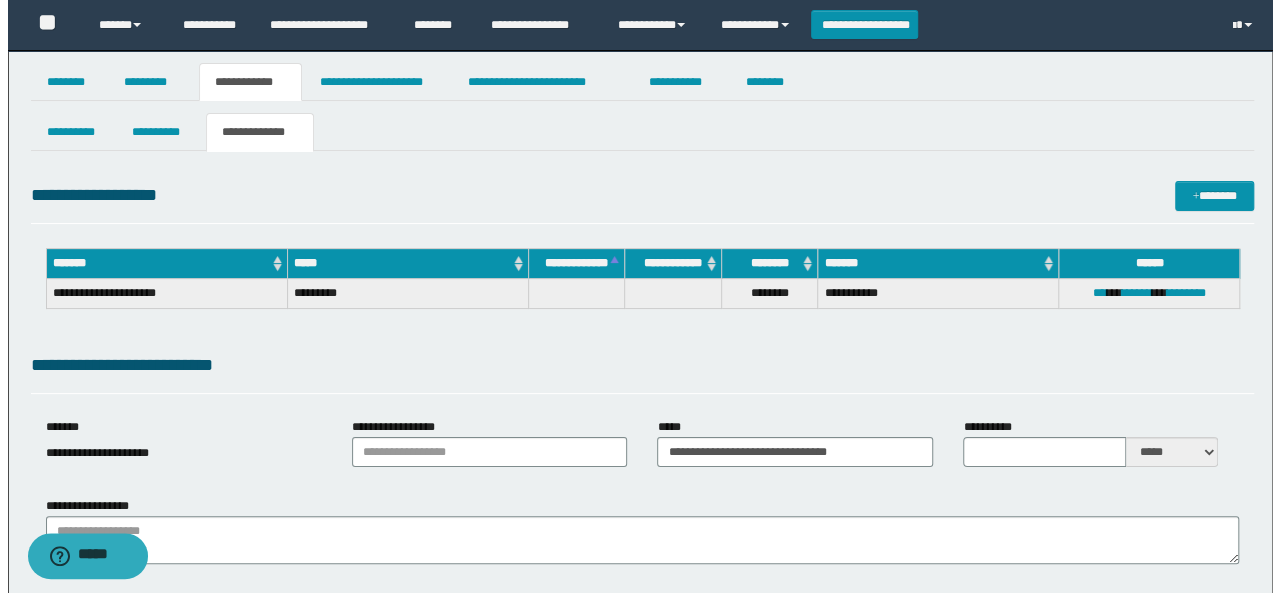 scroll, scrollTop: 0, scrollLeft: 0, axis: both 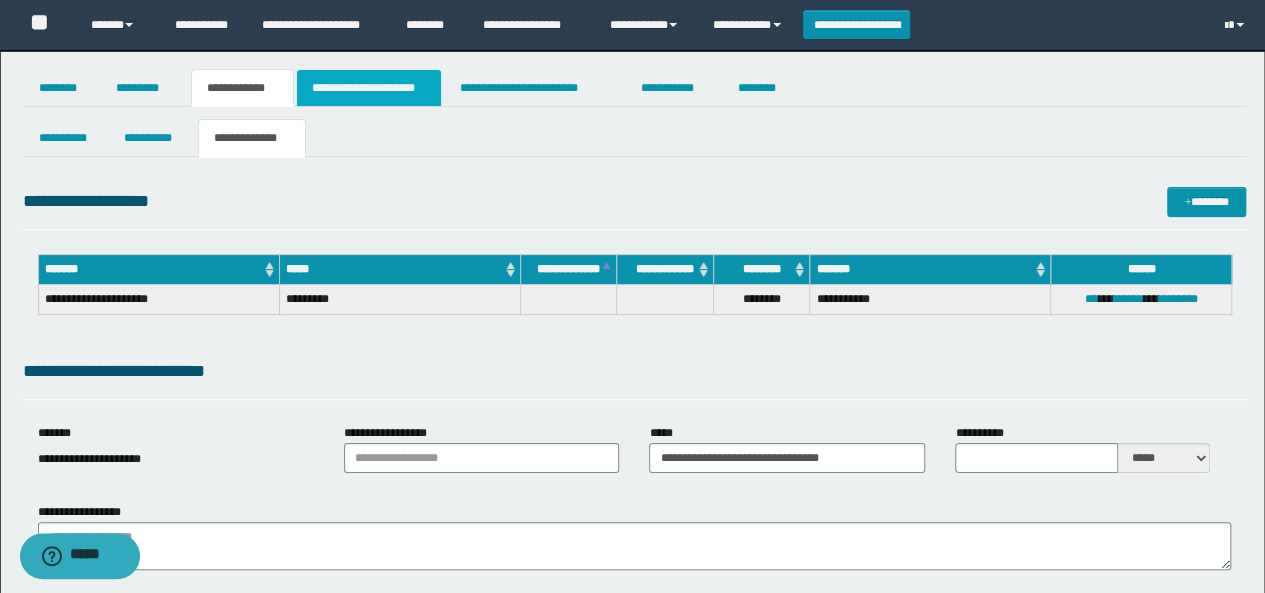 click on "**********" at bounding box center (369, 88) 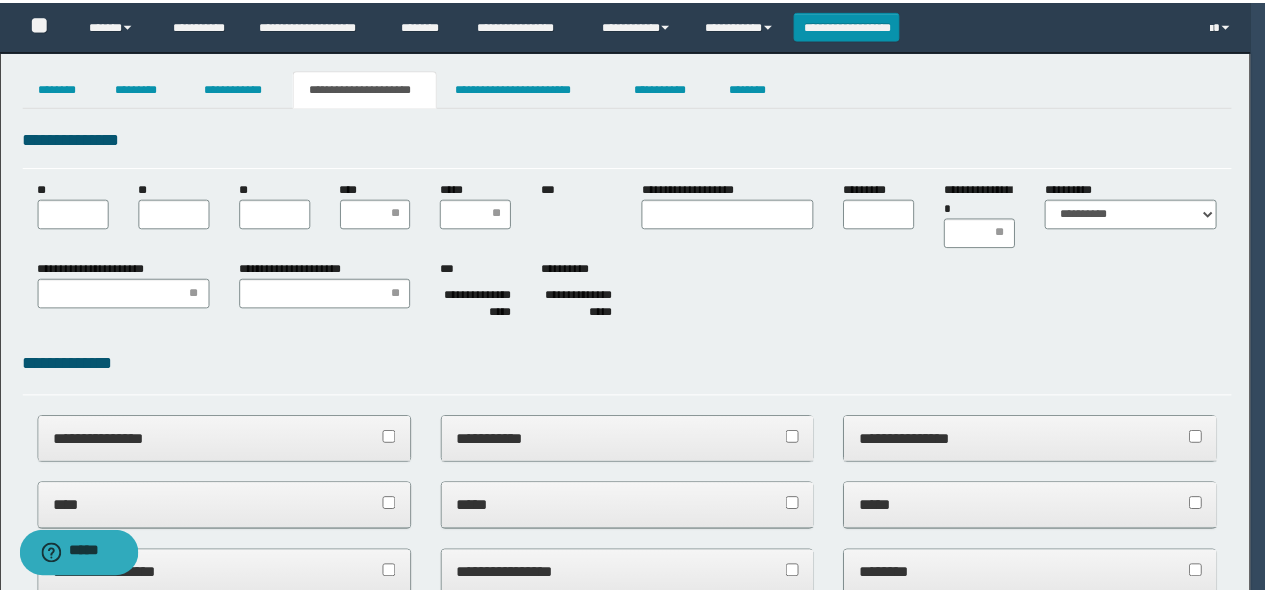 scroll, scrollTop: 0, scrollLeft: 0, axis: both 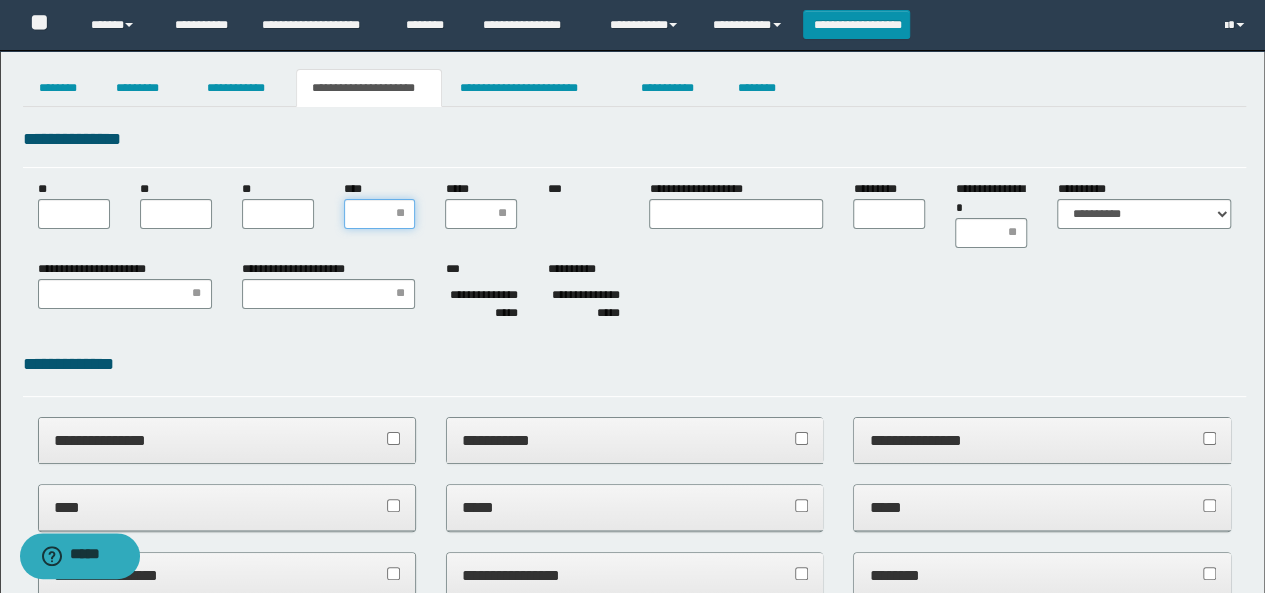 click on "****" at bounding box center [380, 214] 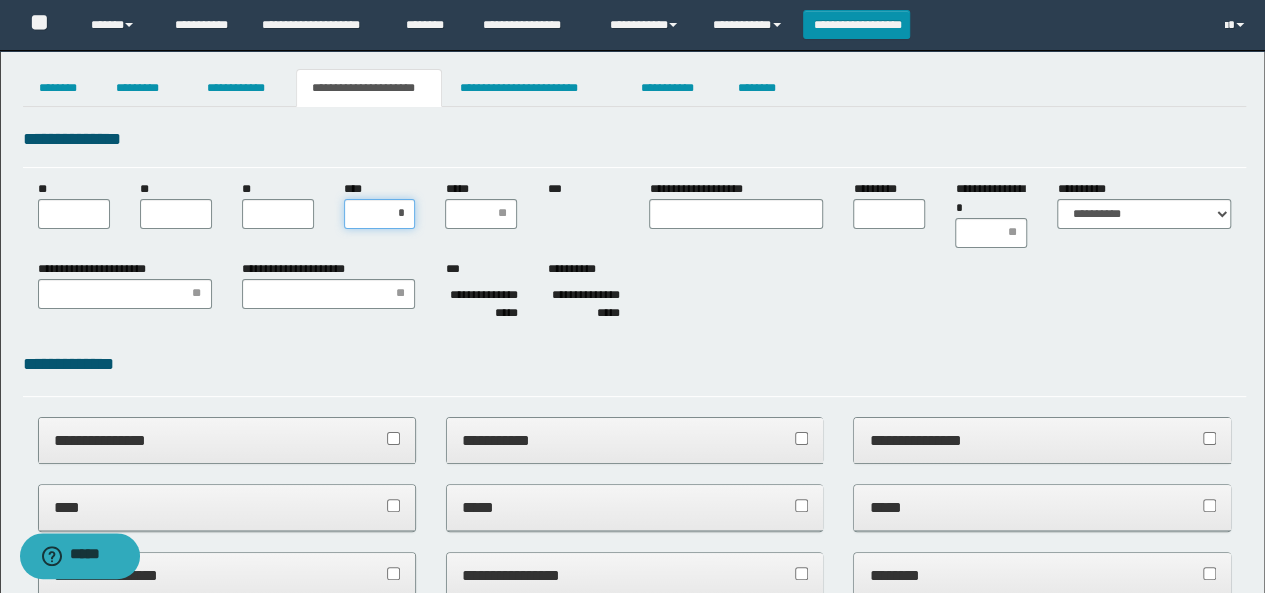 type on "**" 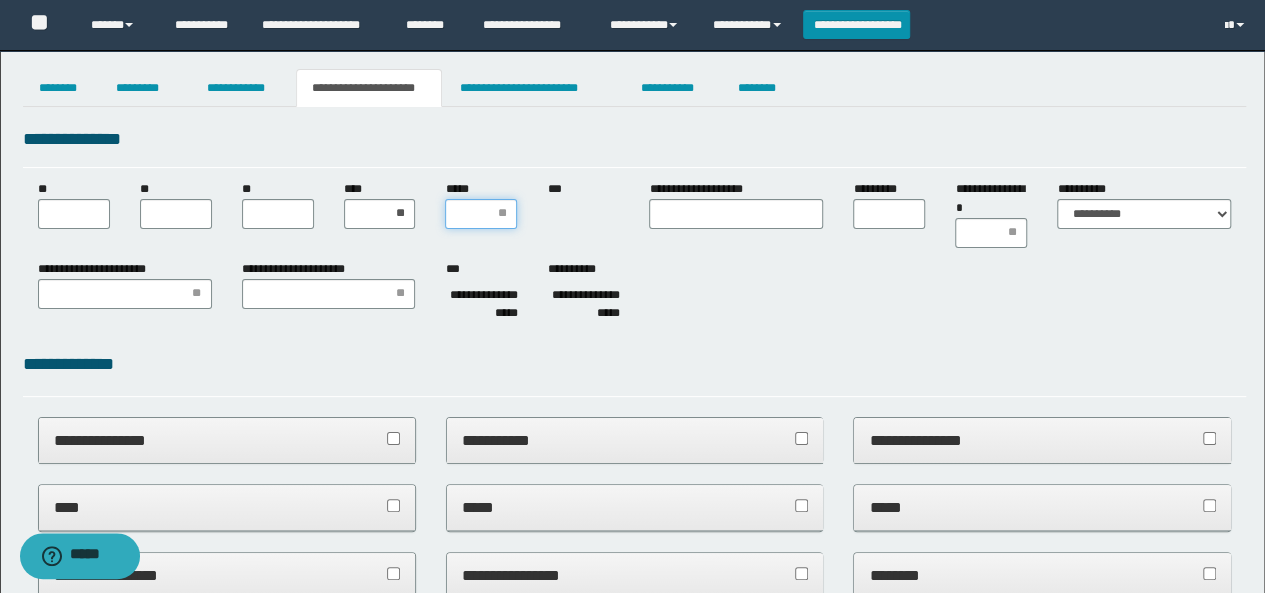 click on "*****" at bounding box center [481, 214] 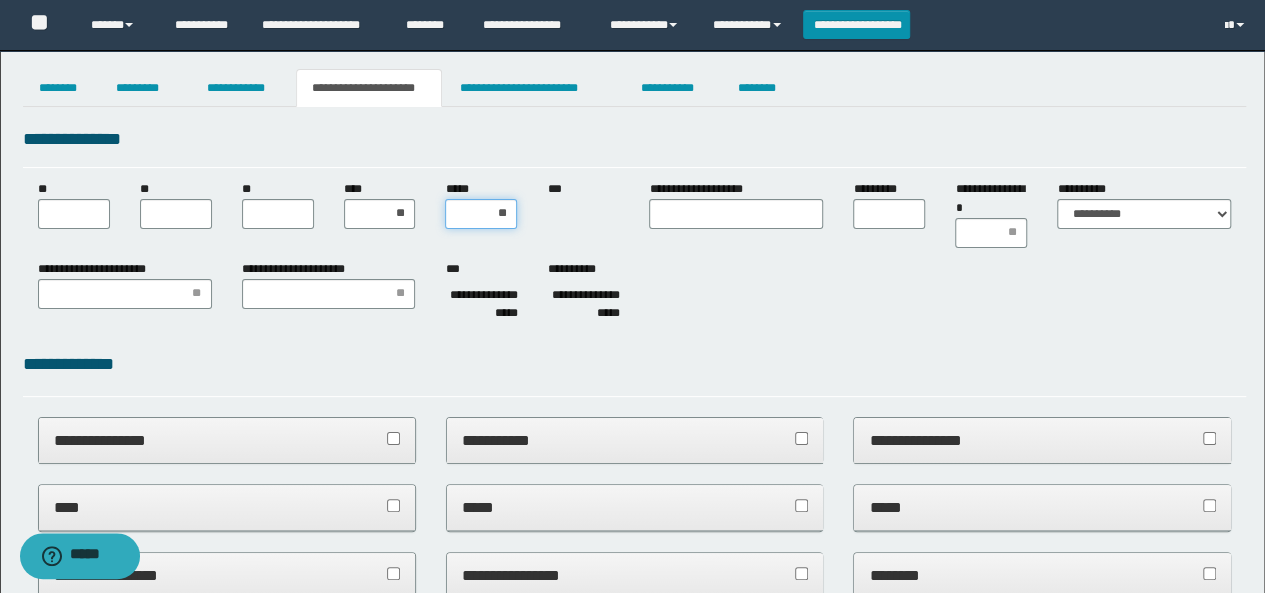 type on "***" 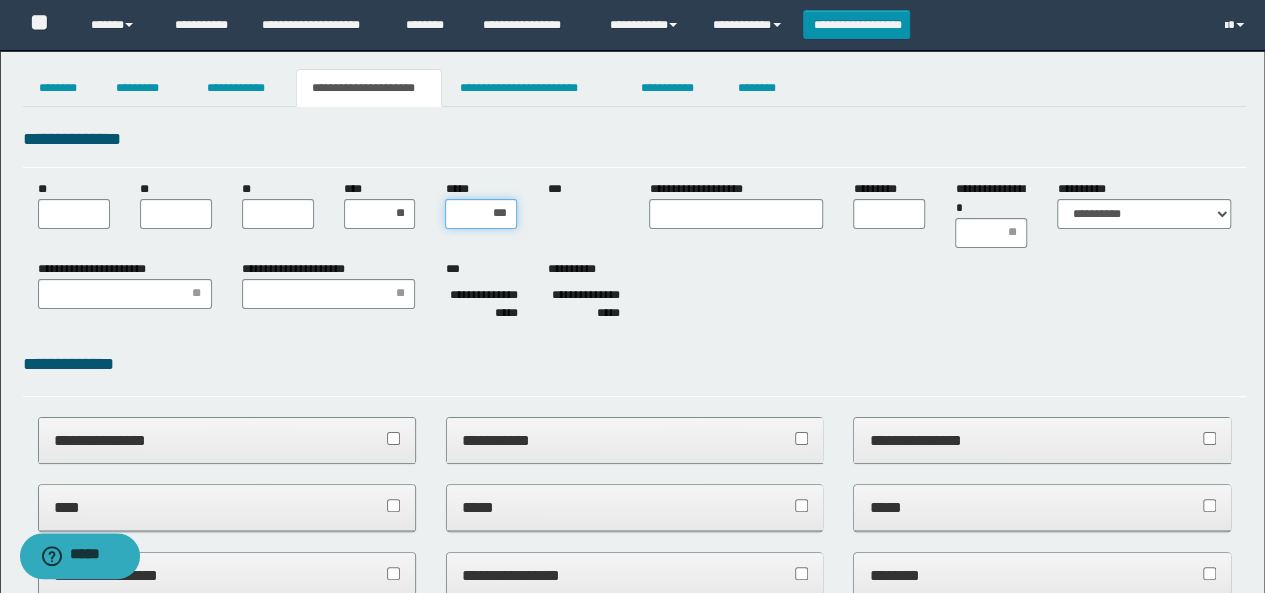 type 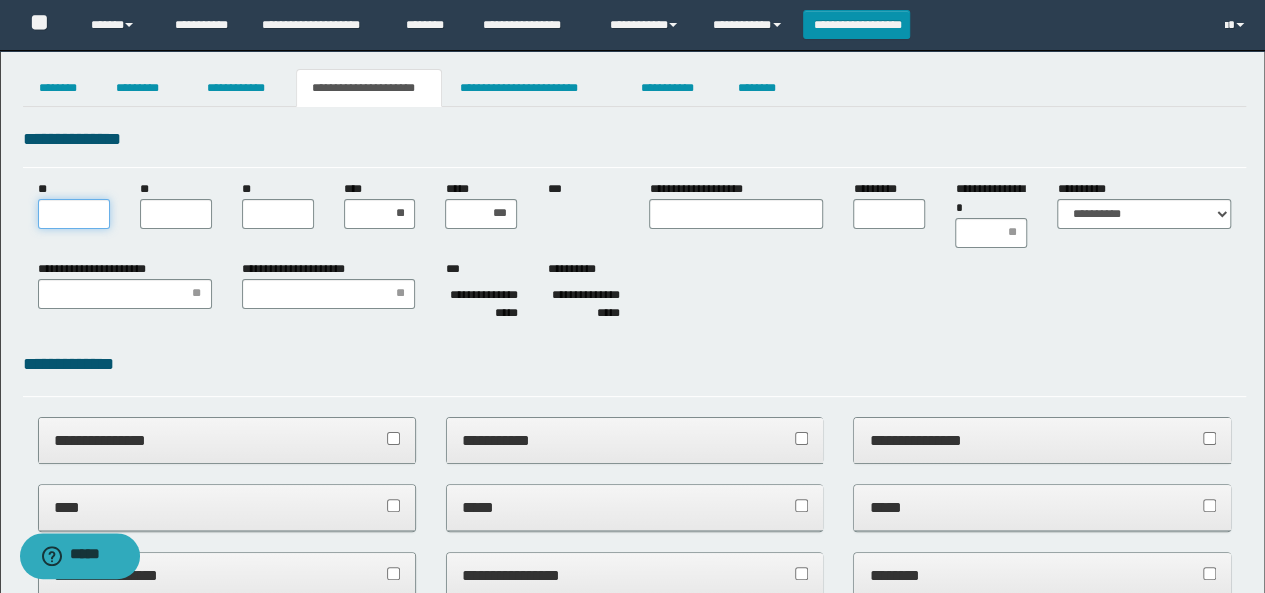 click on "**" at bounding box center [74, 214] 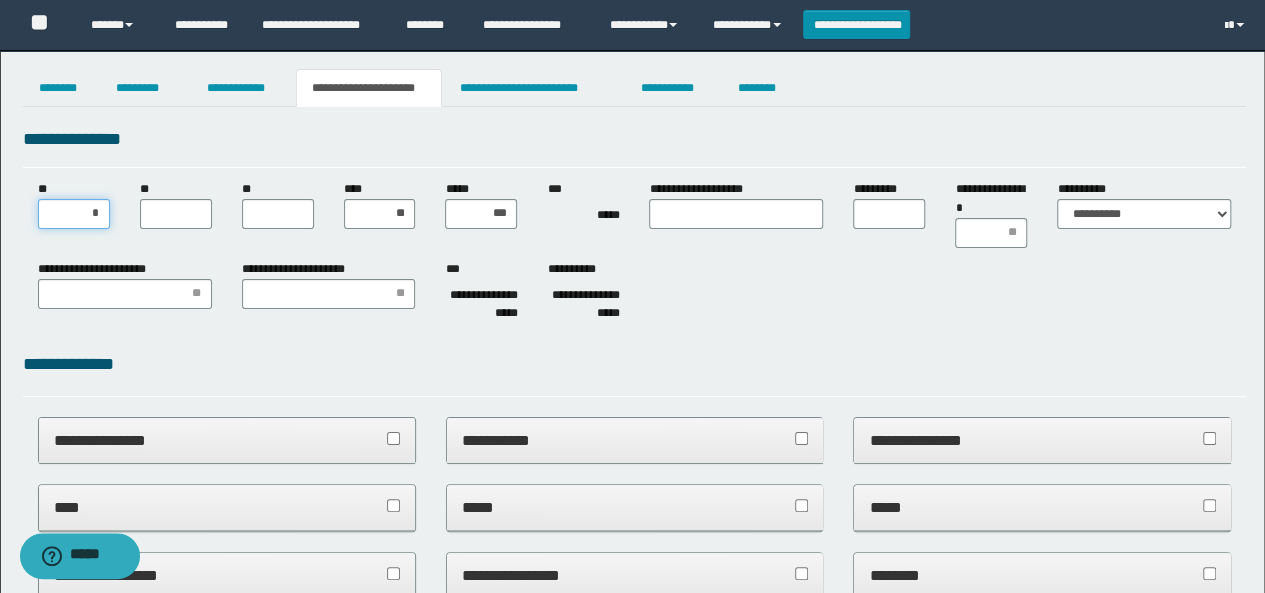 type on "**" 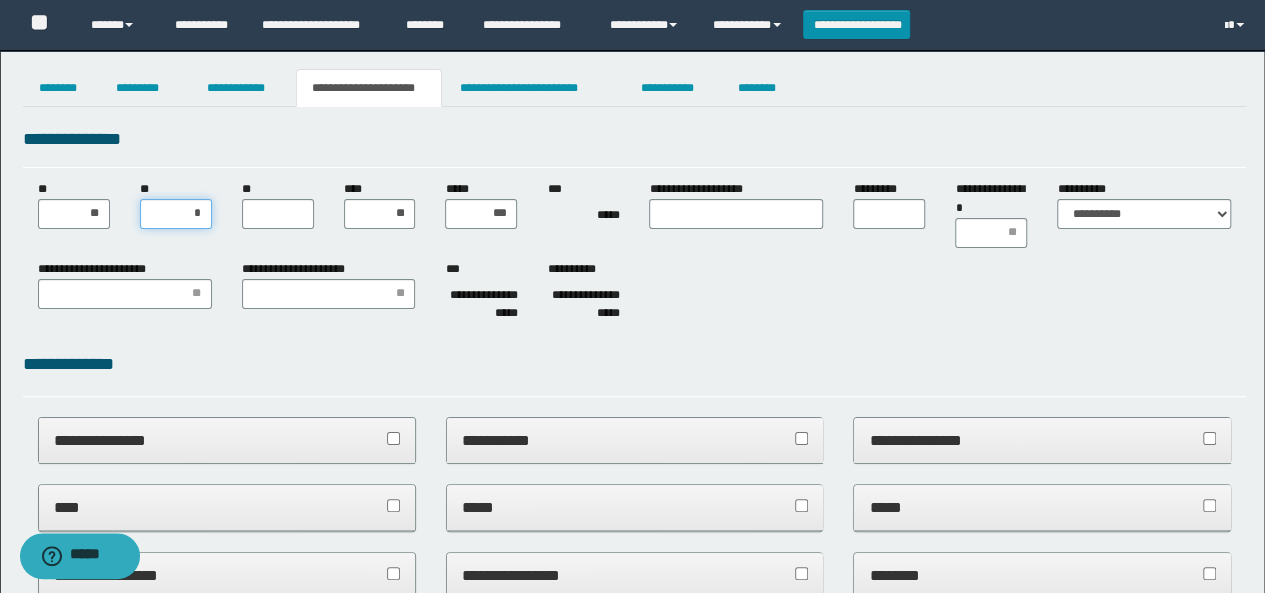 type on "**" 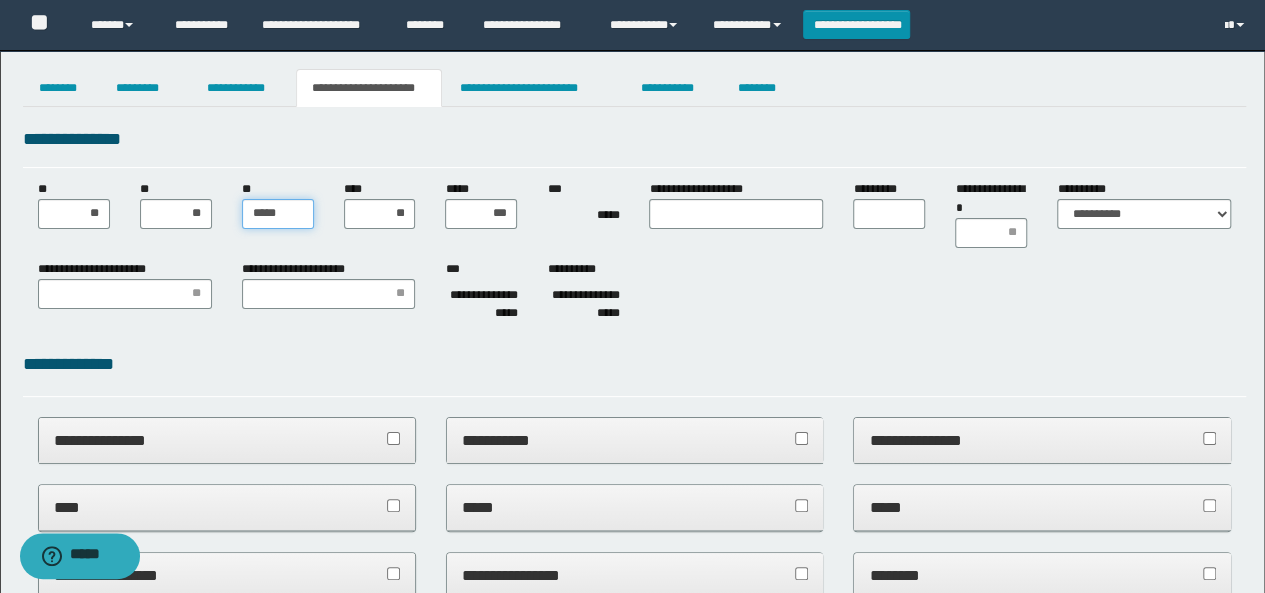 type on "******" 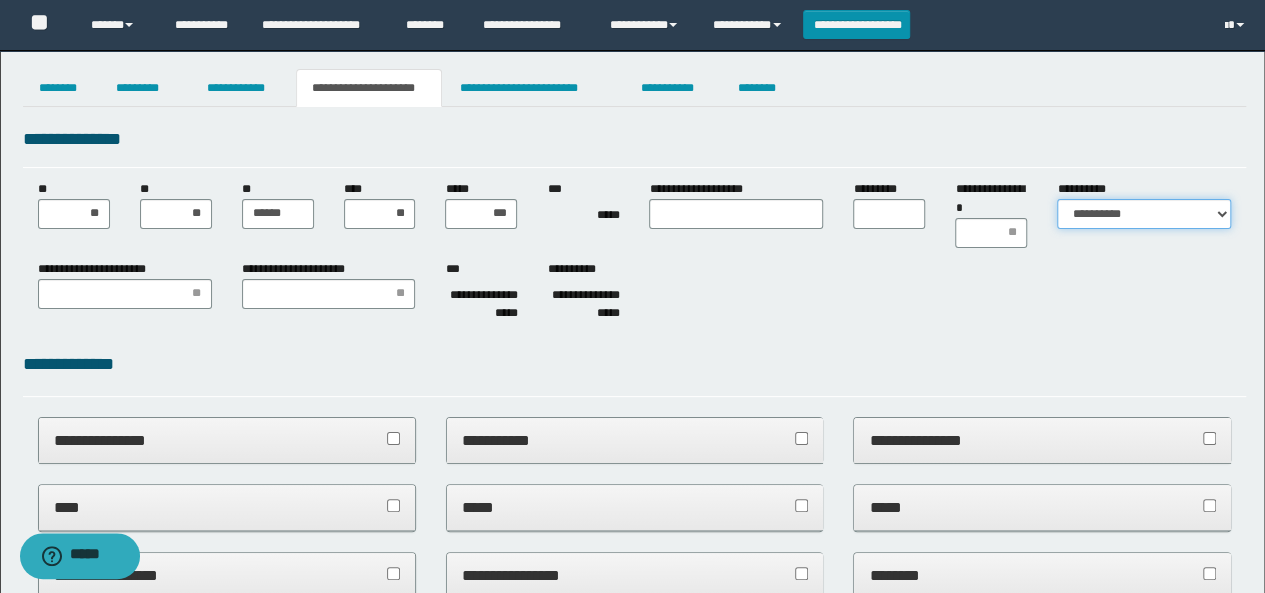 drag, startPoint x: 1094, startPoint y: 208, endPoint x: 1085, endPoint y: 216, distance: 12.0415945 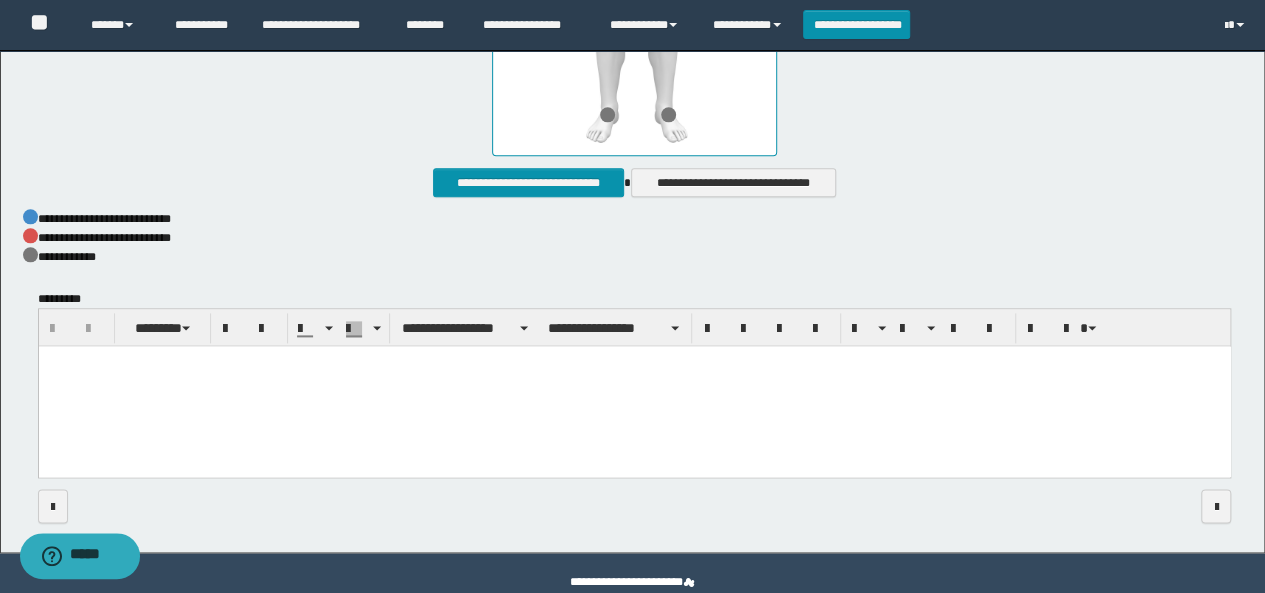 scroll, scrollTop: 1172, scrollLeft: 0, axis: vertical 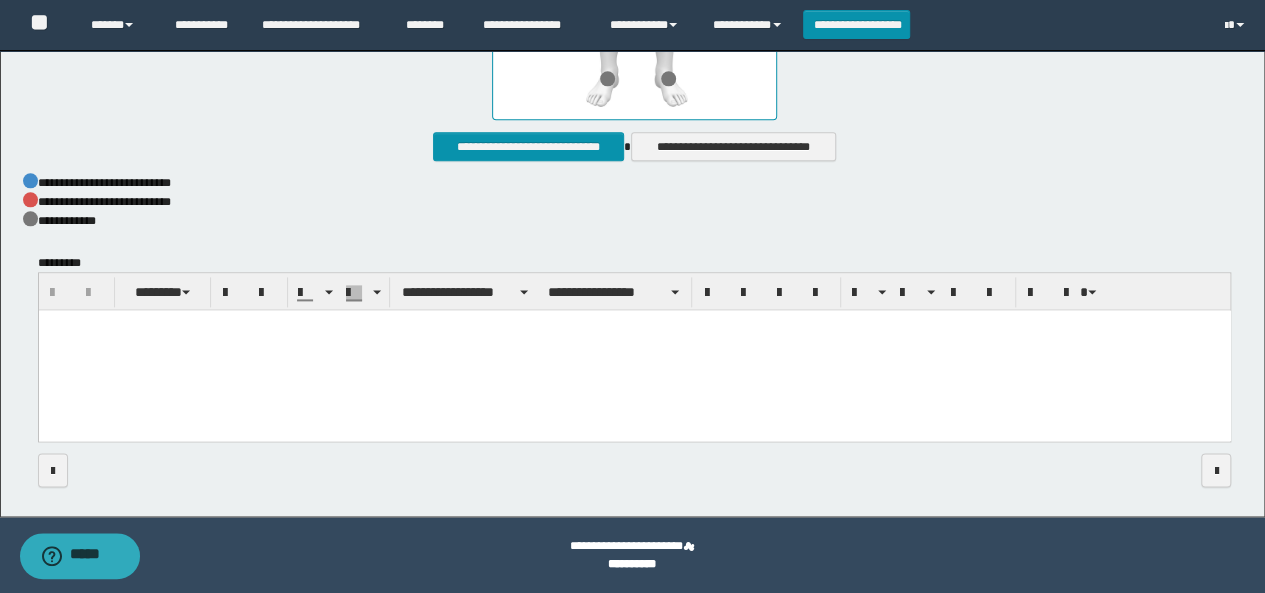click at bounding box center [634, 351] 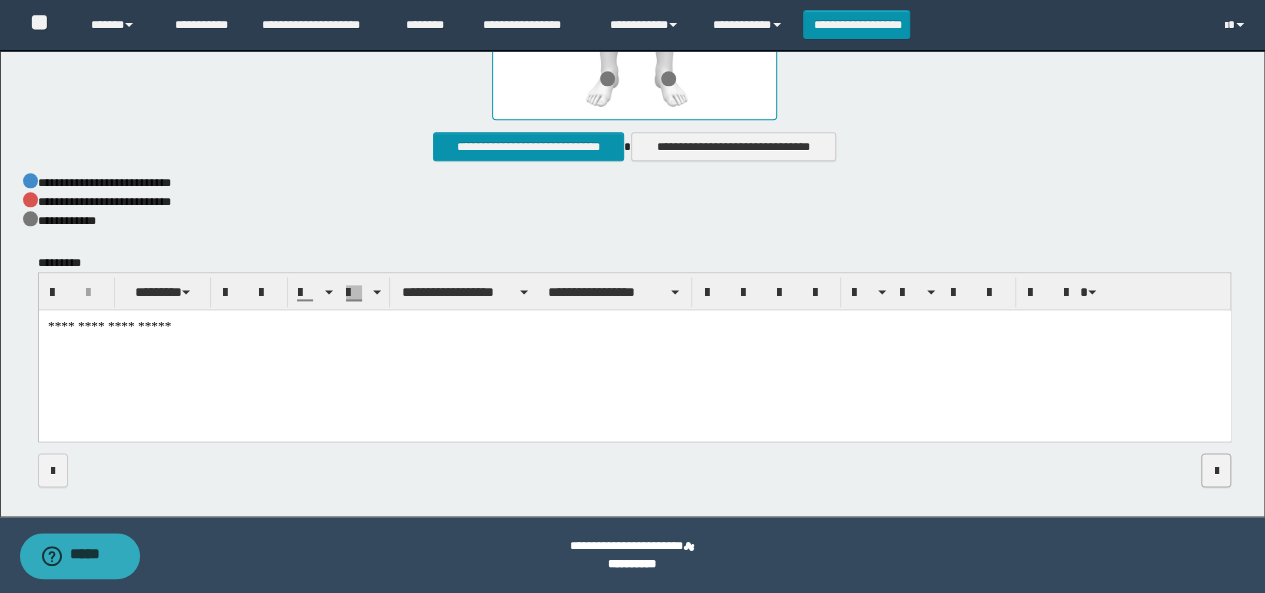 click at bounding box center (1216, 471) 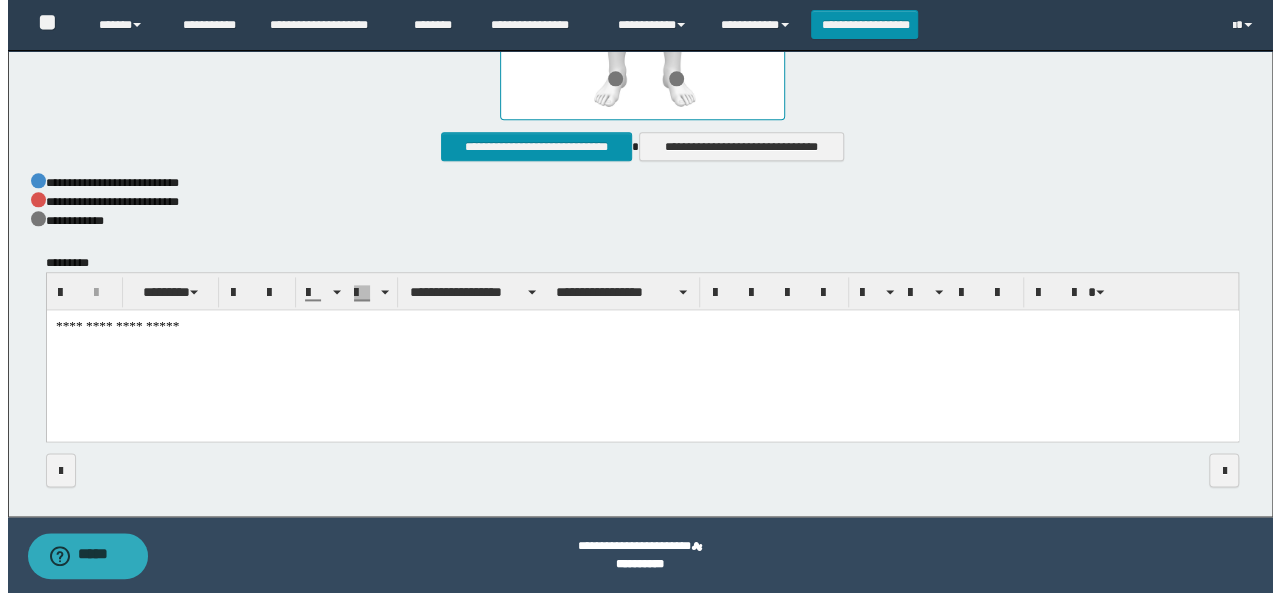 scroll, scrollTop: 0, scrollLeft: 0, axis: both 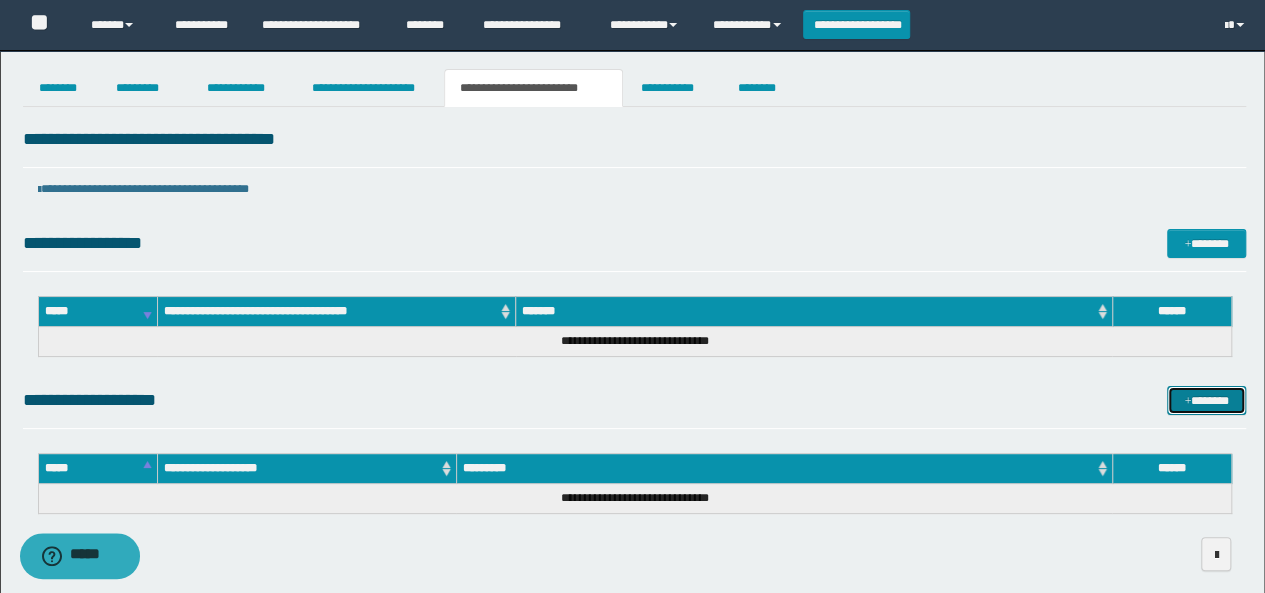 click on "*******" at bounding box center [1206, 400] 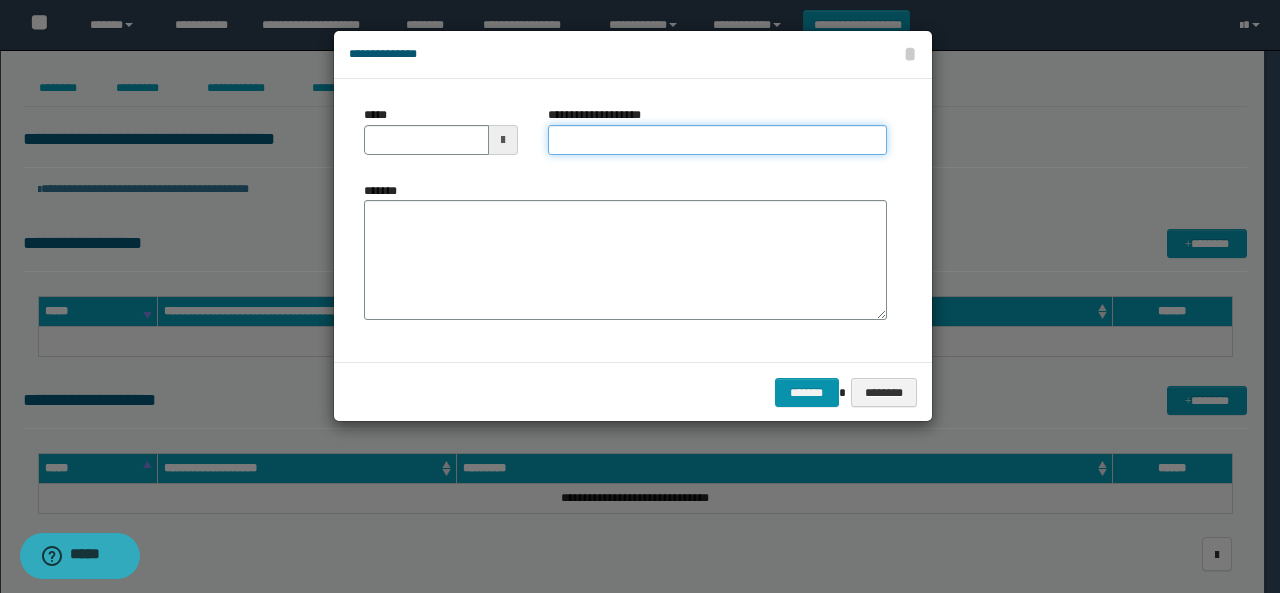 drag, startPoint x: 596, startPoint y: 137, endPoint x: 580, endPoint y: 182, distance: 47.759815 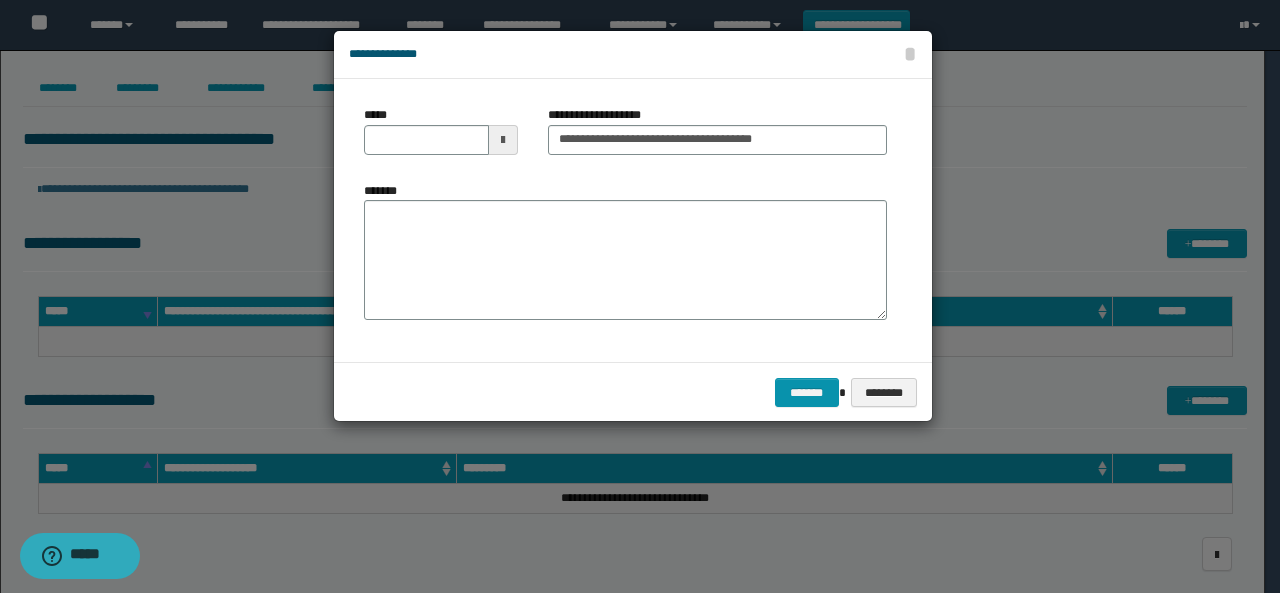 click at bounding box center [503, 140] 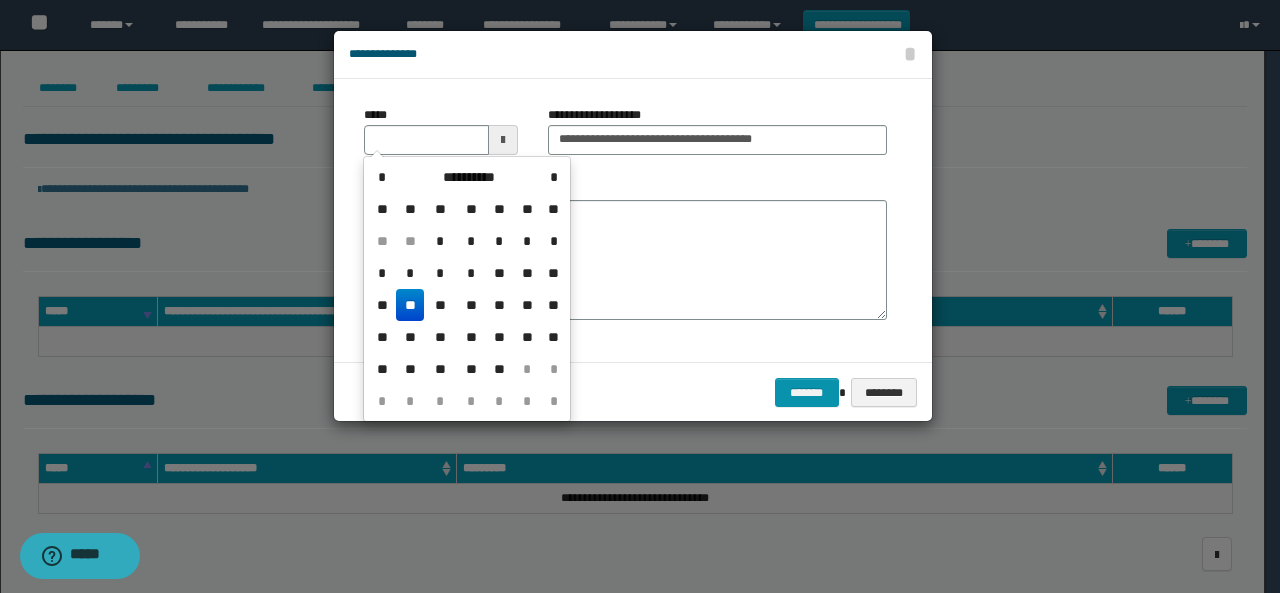 click on "**" at bounding box center (410, 305) 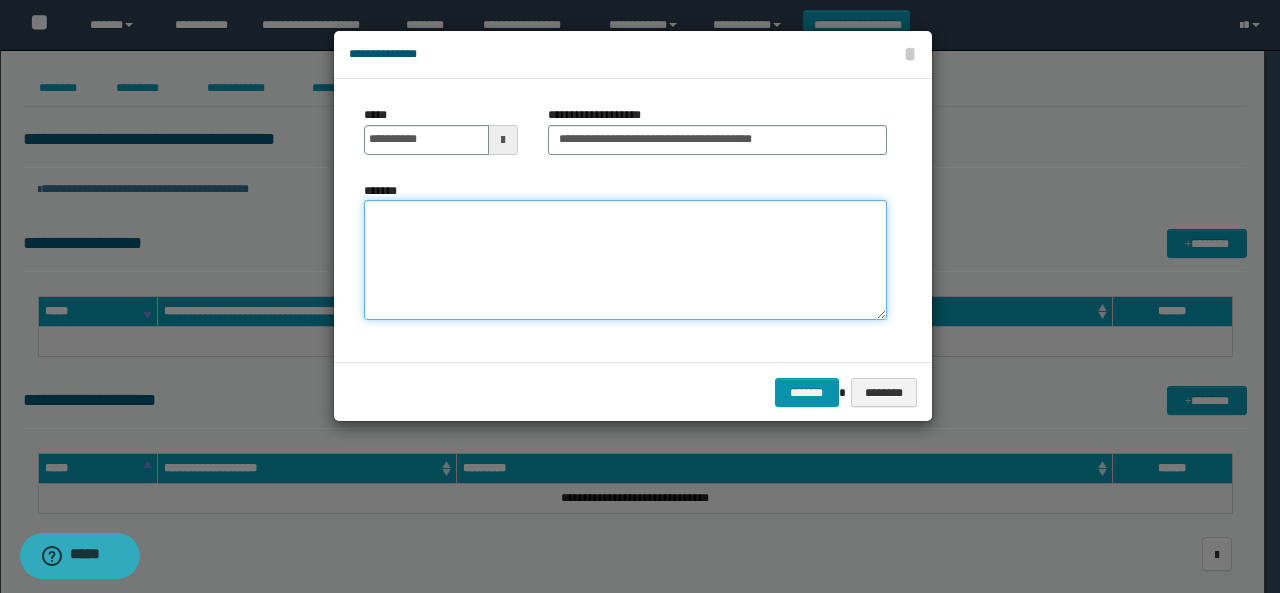 click on "*******" at bounding box center (625, 260) 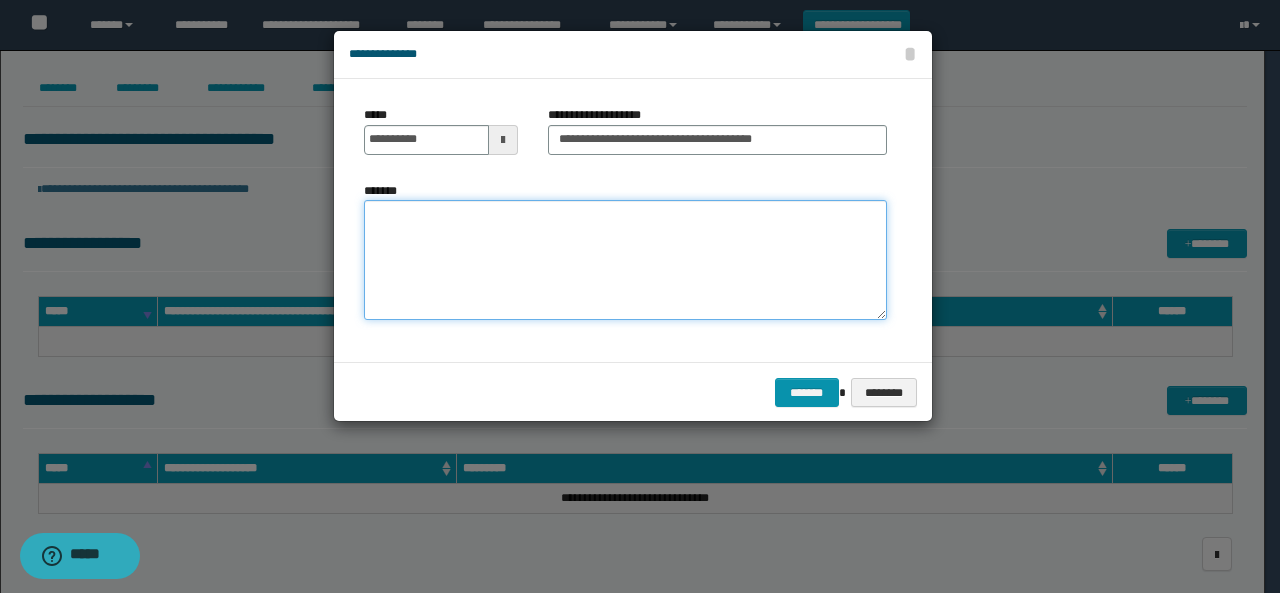 click on "*******" at bounding box center (625, 260) 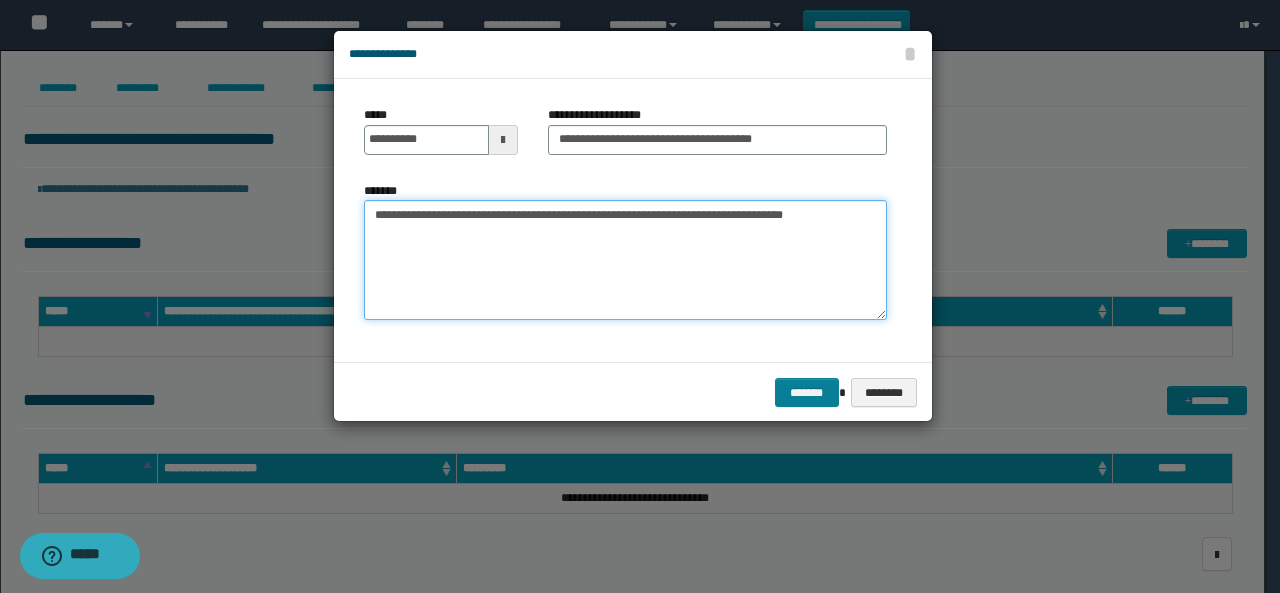 type on "**********" 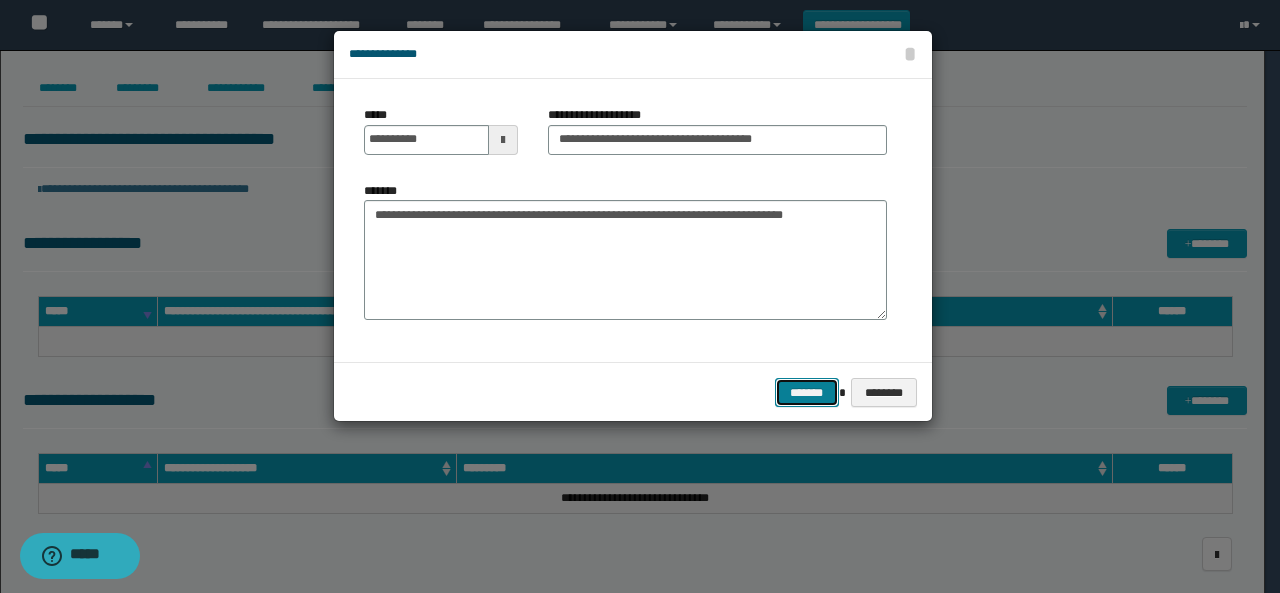 click on "*******" at bounding box center (807, 392) 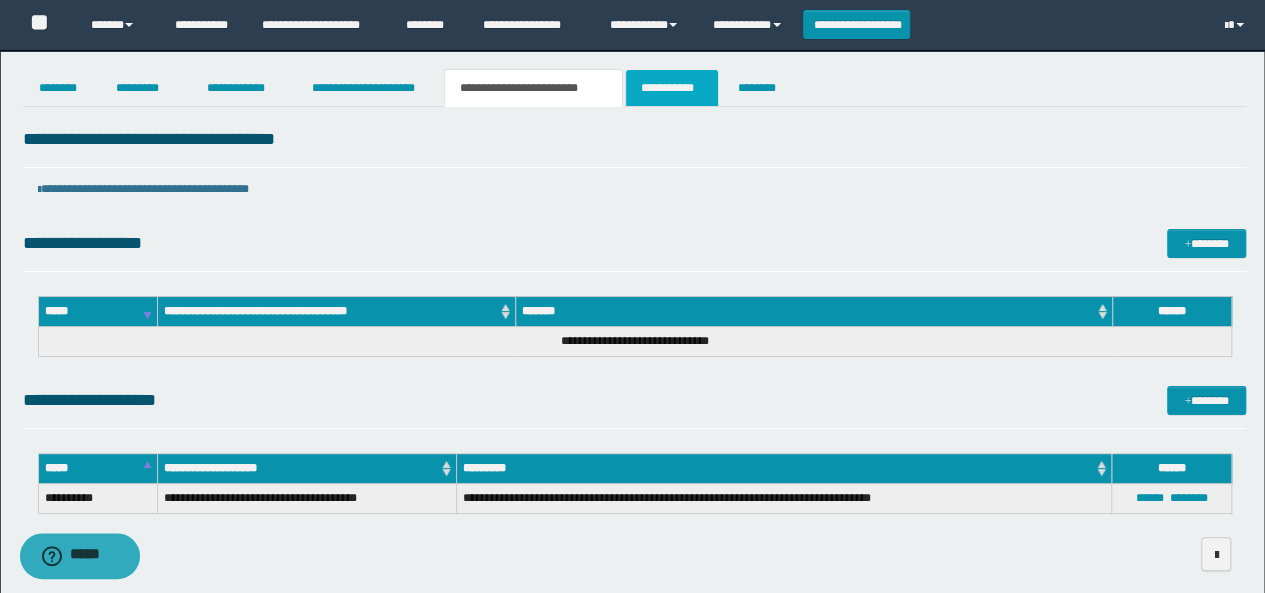 click on "**********" at bounding box center [672, 88] 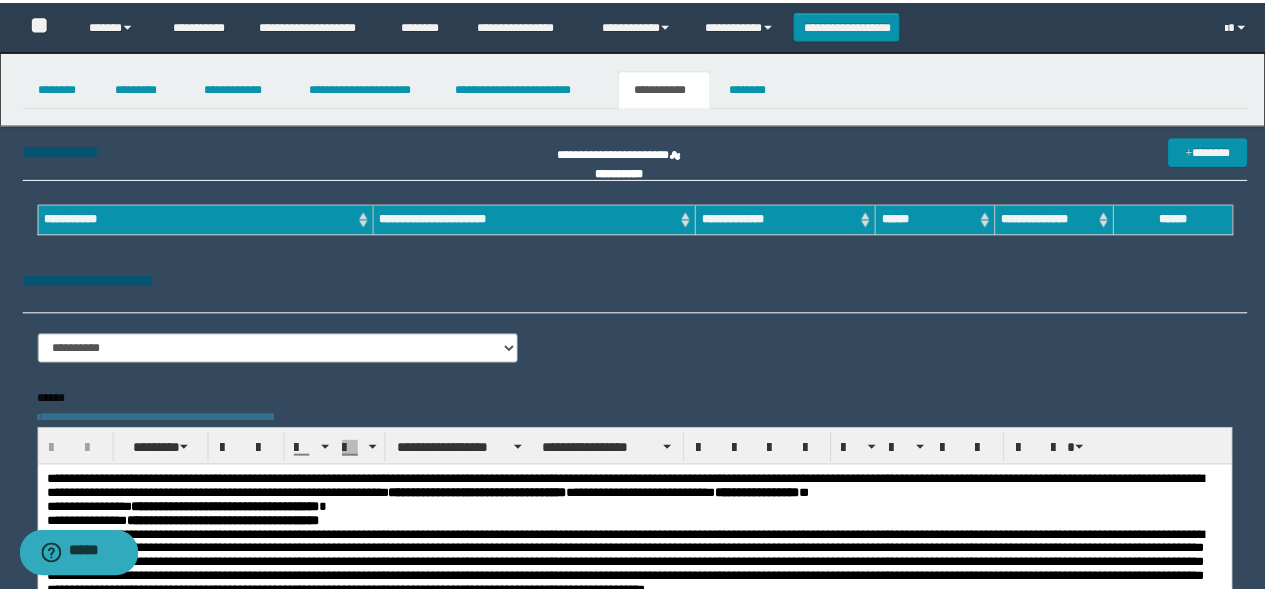 scroll, scrollTop: 0, scrollLeft: 0, axis: both 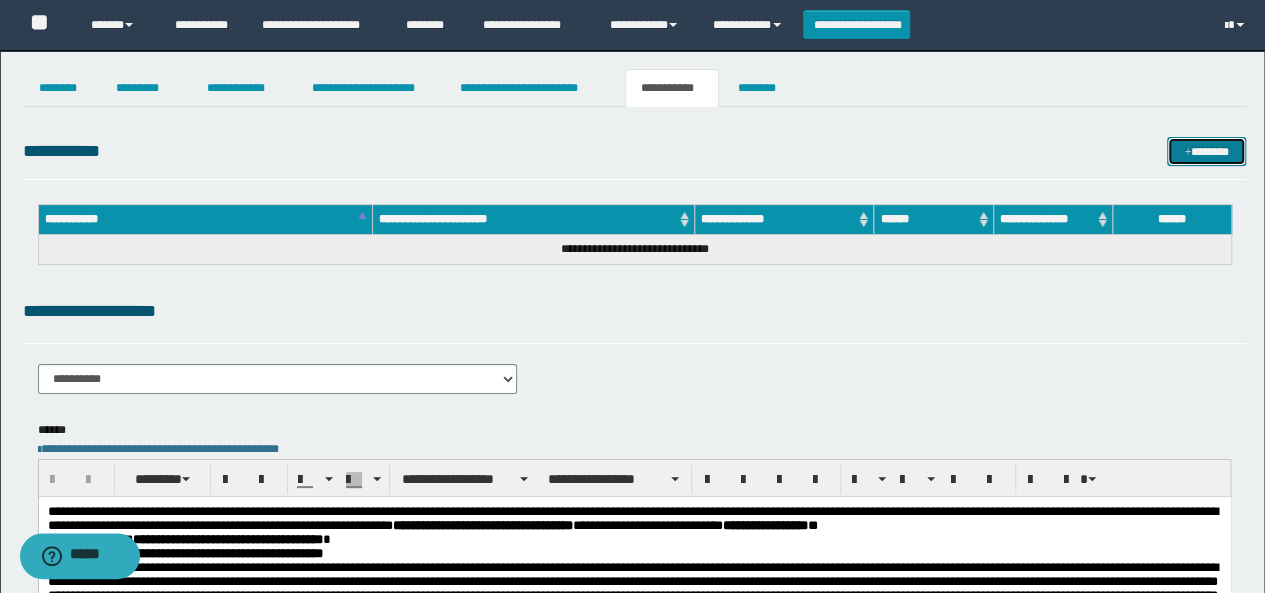 click on "*******" at bounding box center (1206, 151) 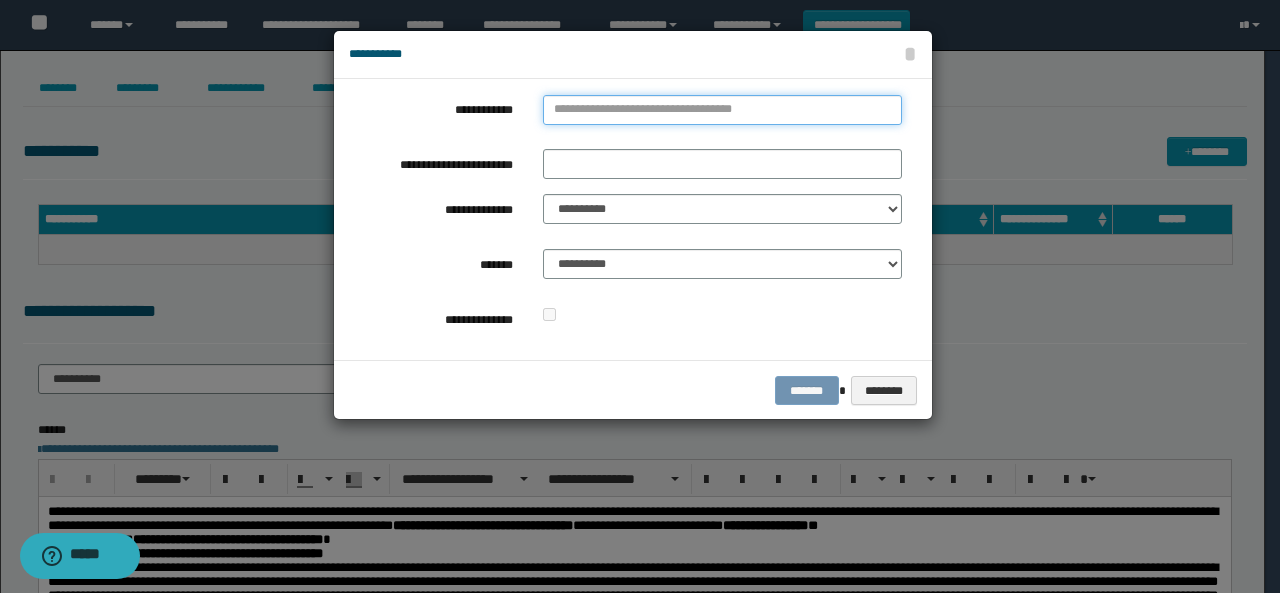 click on "**********" at bounding box center (722, 110) 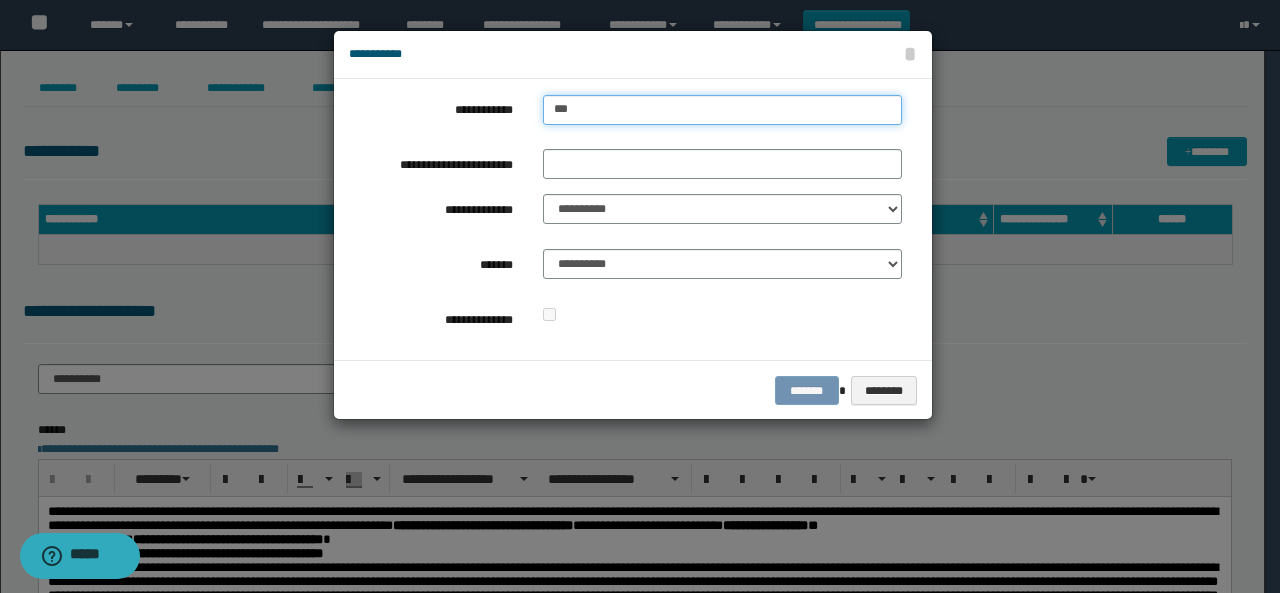 type on "****" 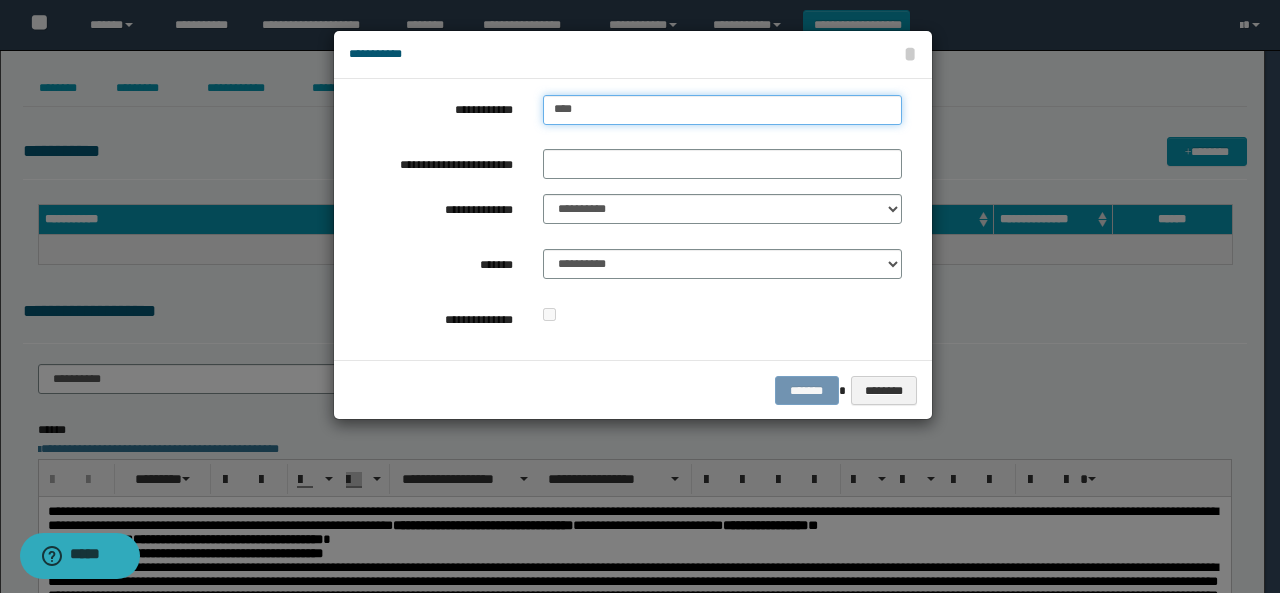 type on "****" 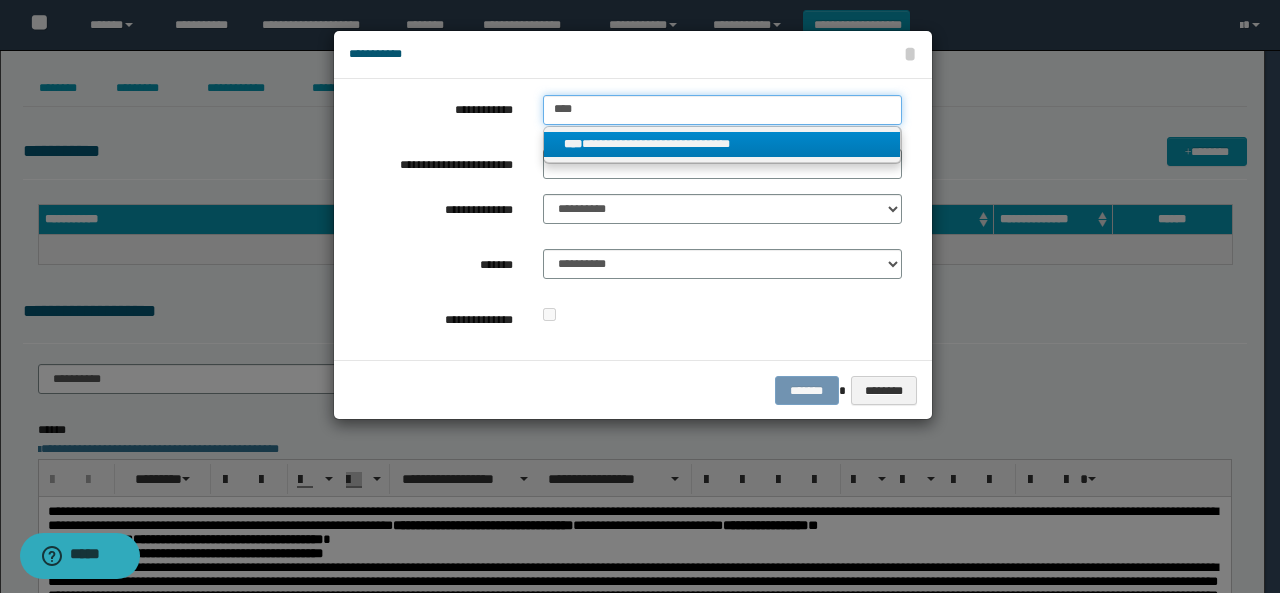 type on "****" 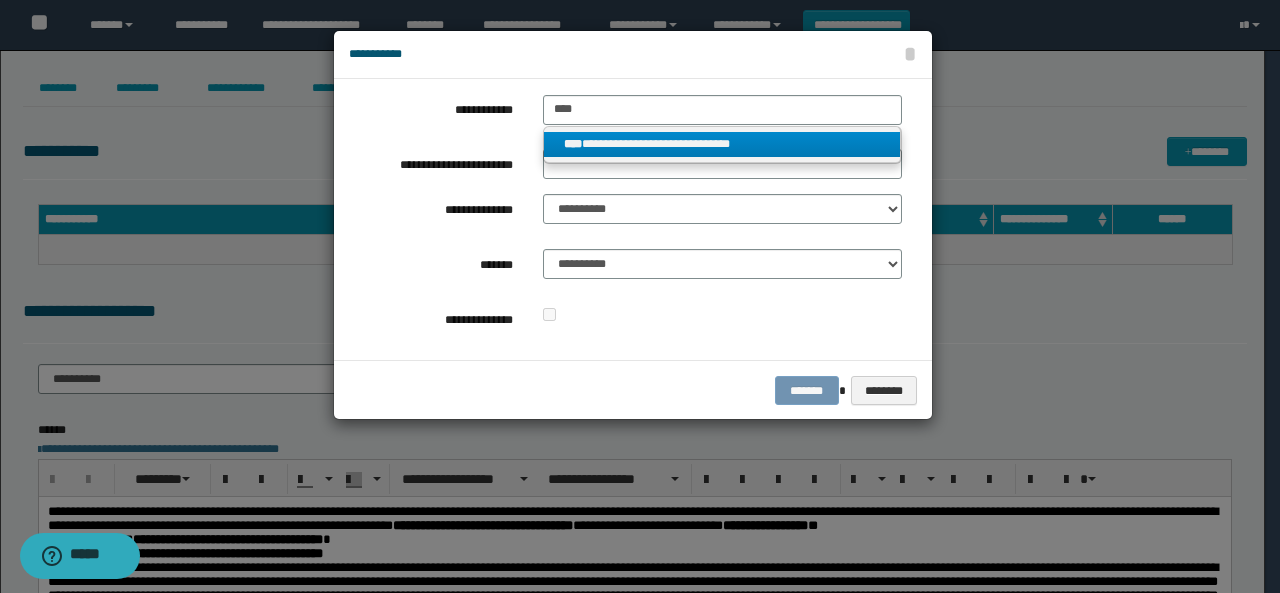 click on "**********" at bounding box center [722, 144] 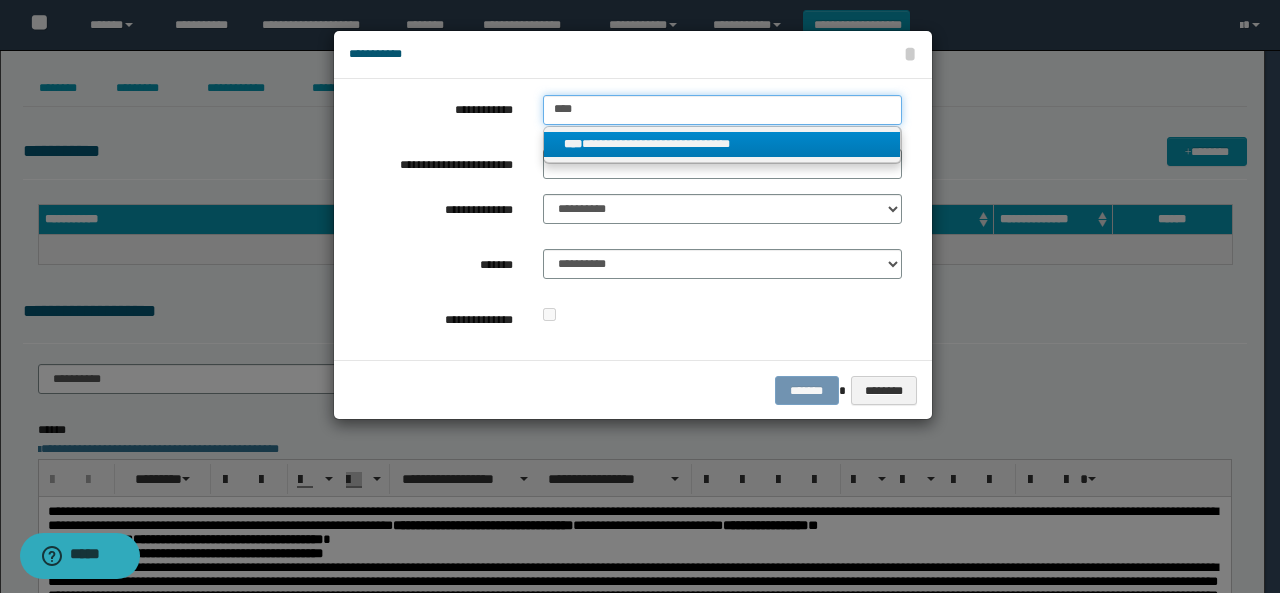 type 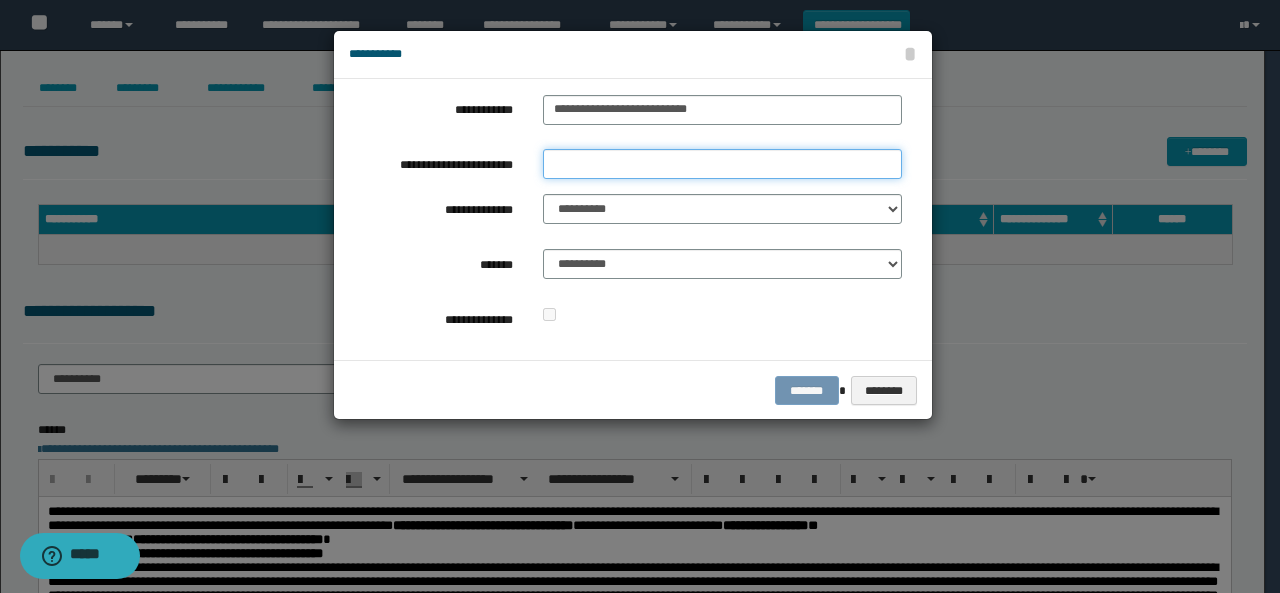 click on "**********" at bounding box center [722, 164] 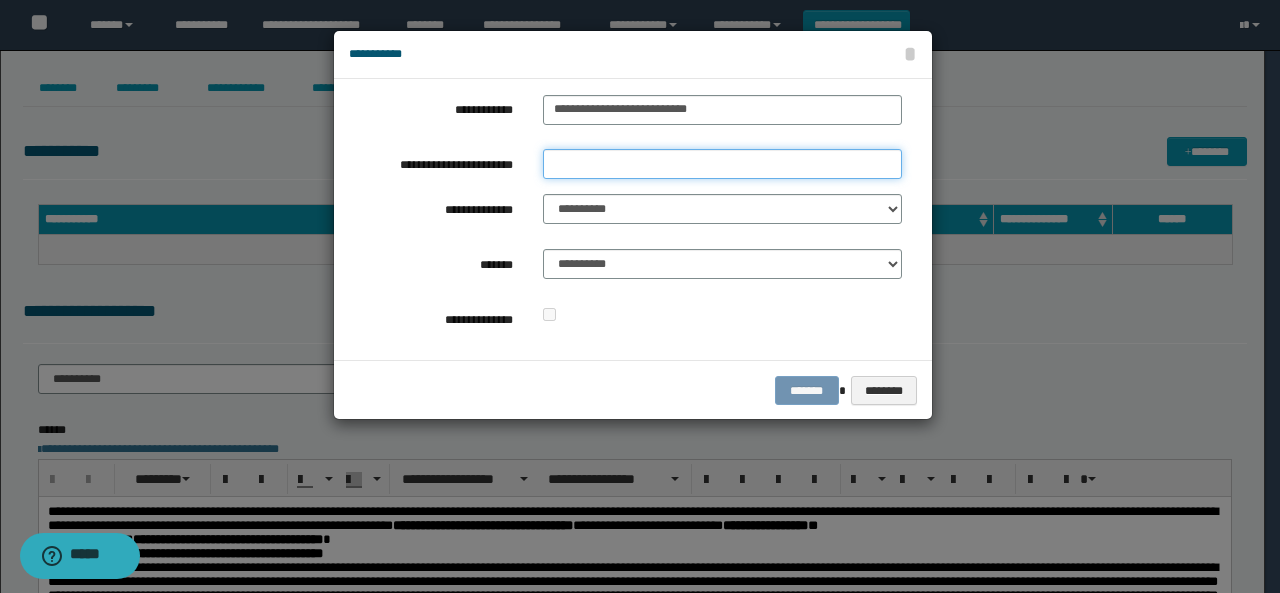 type on "**" 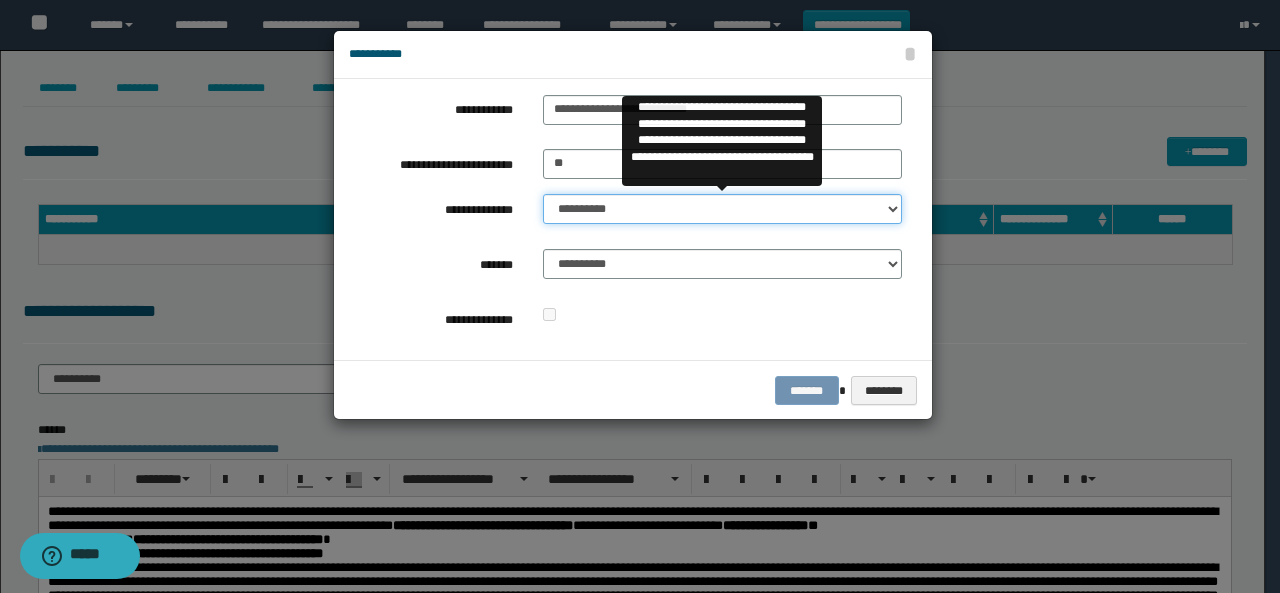 click on "**********" at bounding box center (722, 209) 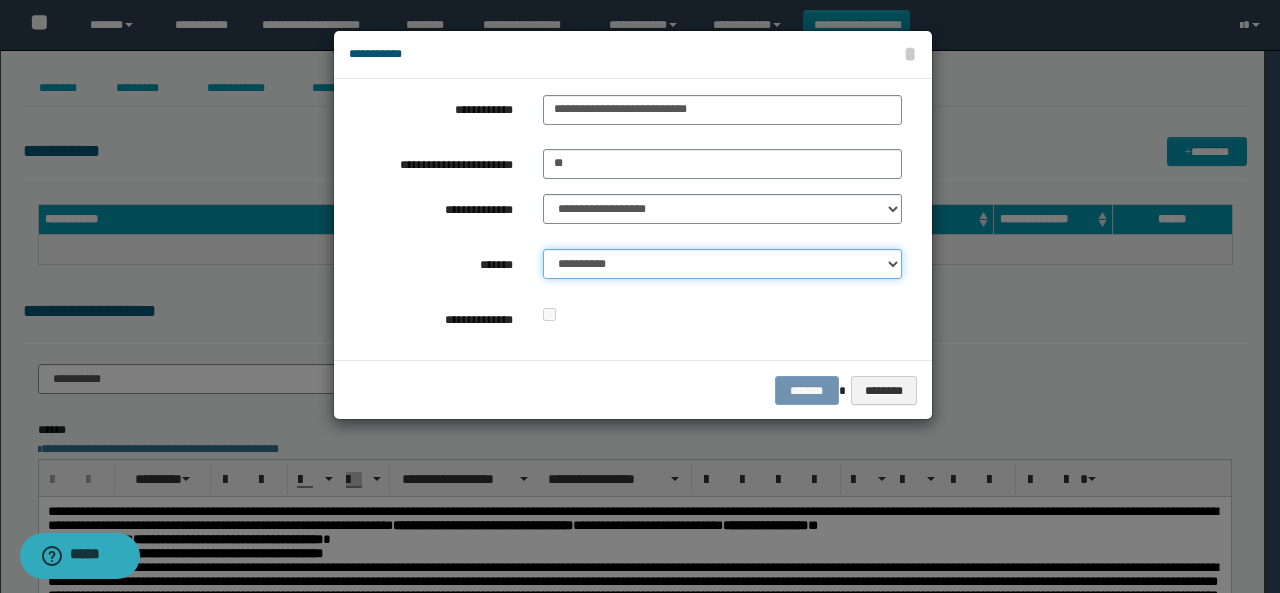 click on "**********" at bounding box center [722, 264] 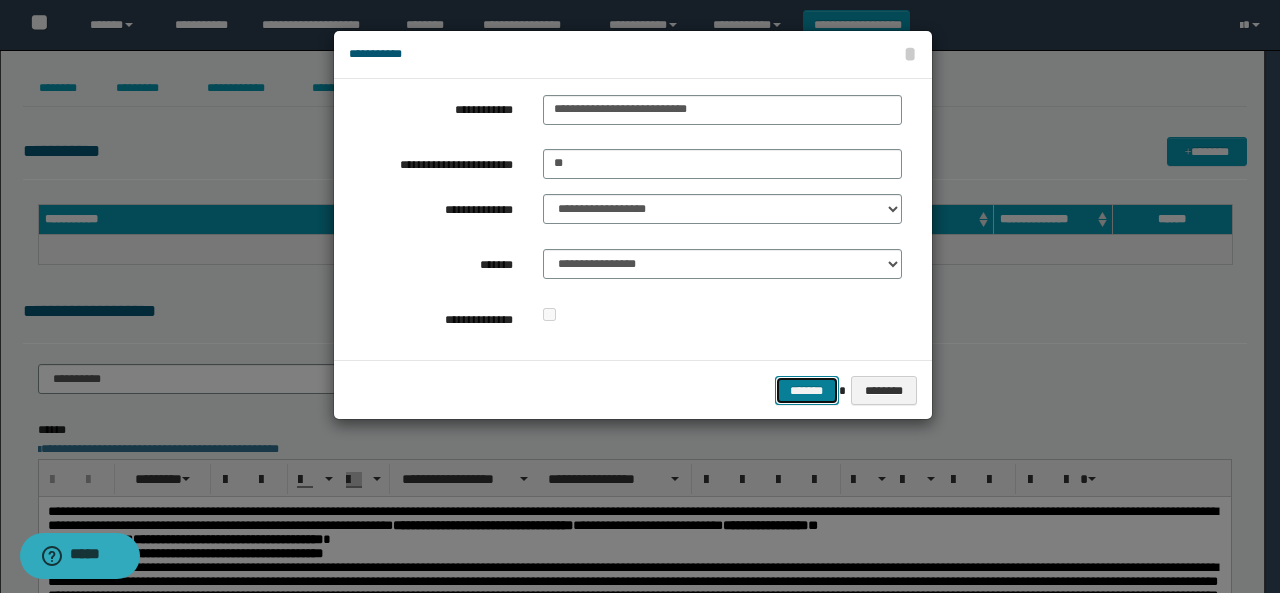 click on "*******" at bounding box center (807, 390) 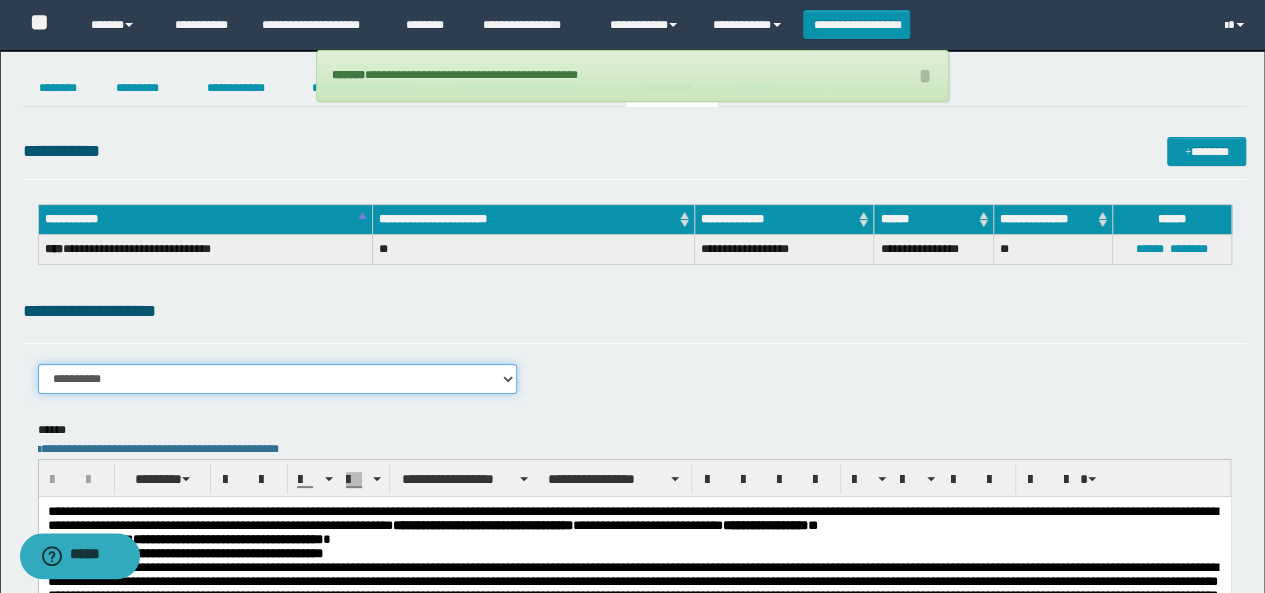 click on "**********" at bounding box center [278, 379] 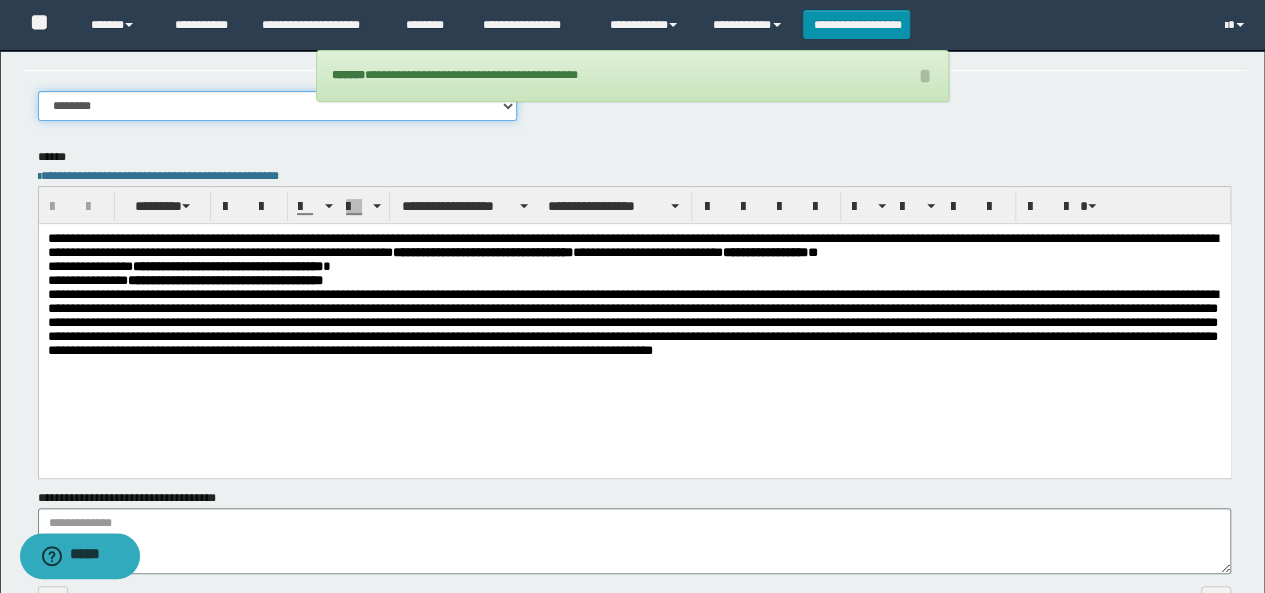 scroll, scrollTop: 405, scrollLeft: 0, axis: vertical 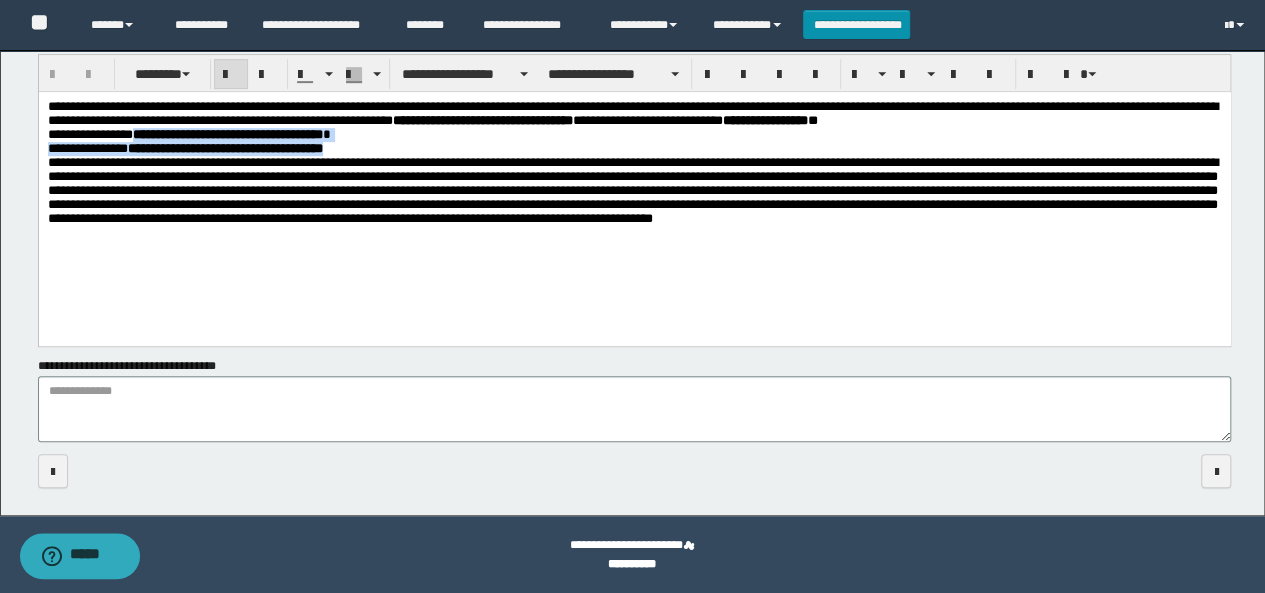 drag, startPoint x: 138, startPoint y: 141, endPoint x: 374, endPoint y: 150, distance: 236.17155 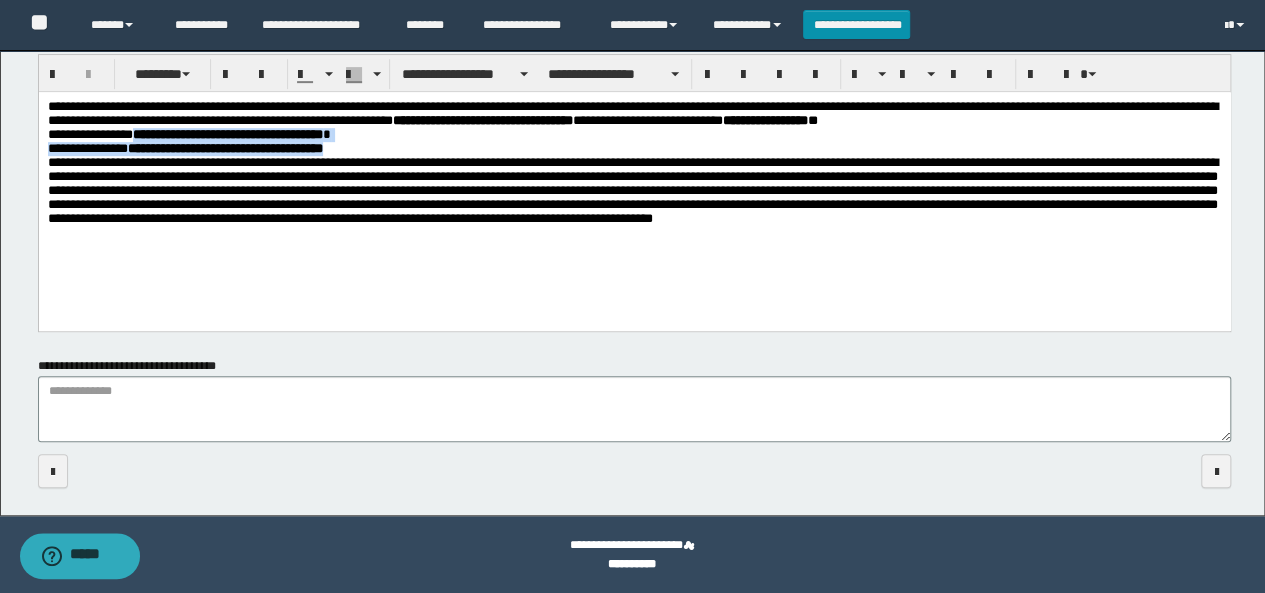 scroll, scrollTop: 390, scrollLeft: 0, axis: vertical 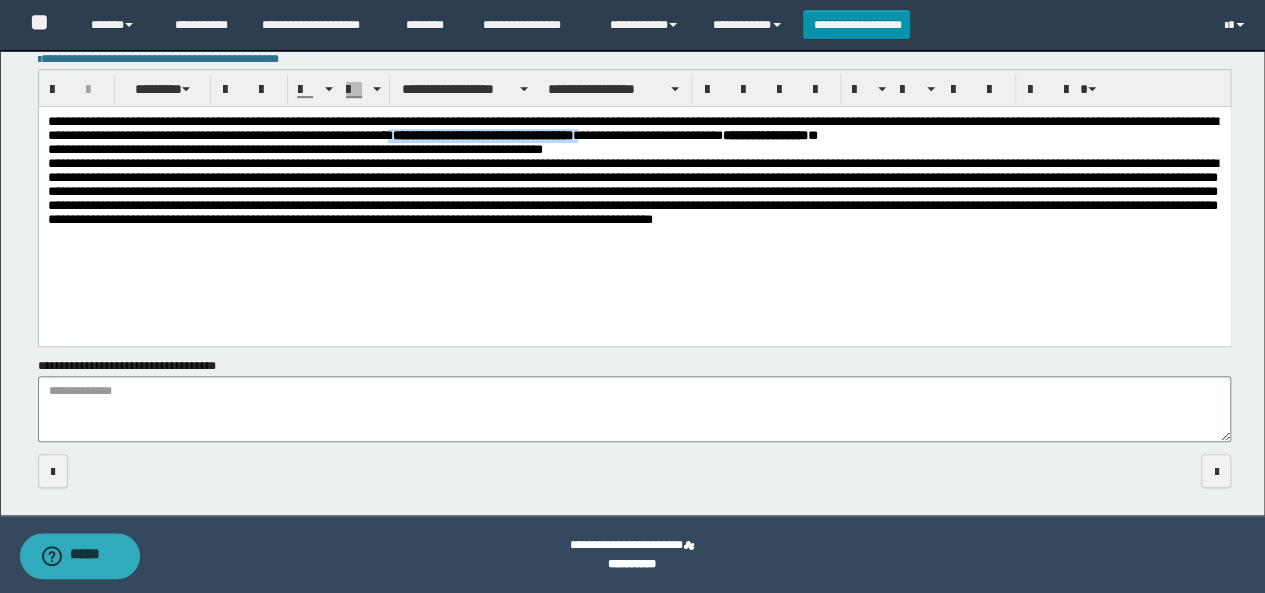drag, startPoint x: 535, startPoint y: 138, endPoint x: 638, endPoint y: 281, distance: 176.2328 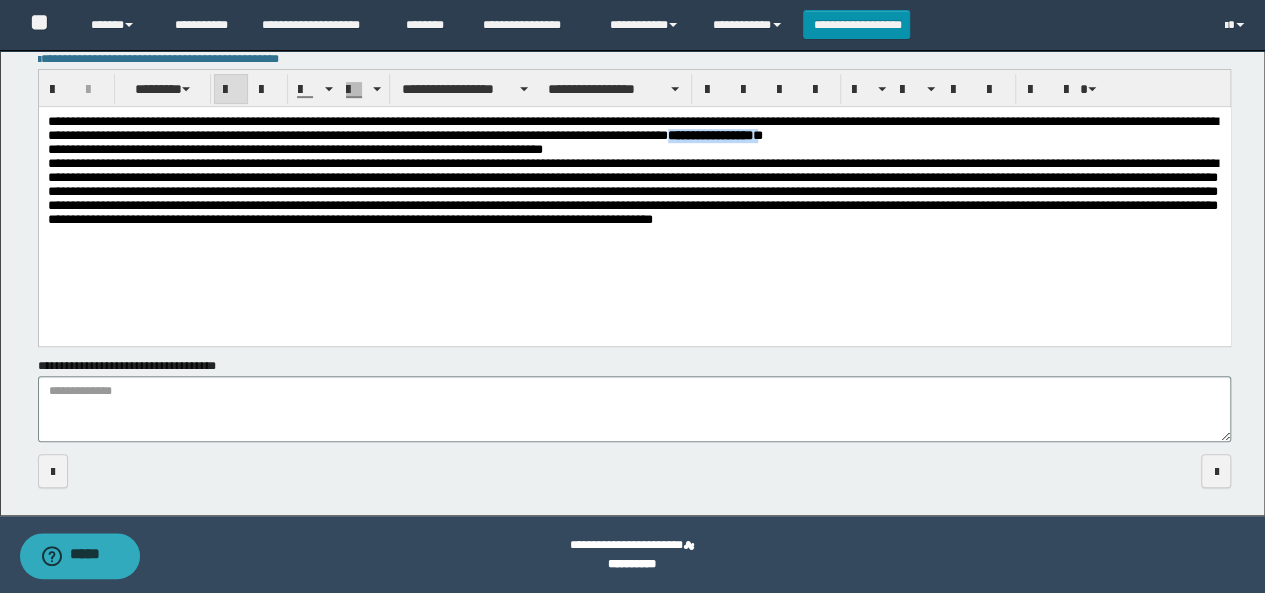 drag, startPoint x: 895, startPoint y: 140, endPoint x: 1003, endPoint y: 136, distance: 108.07405 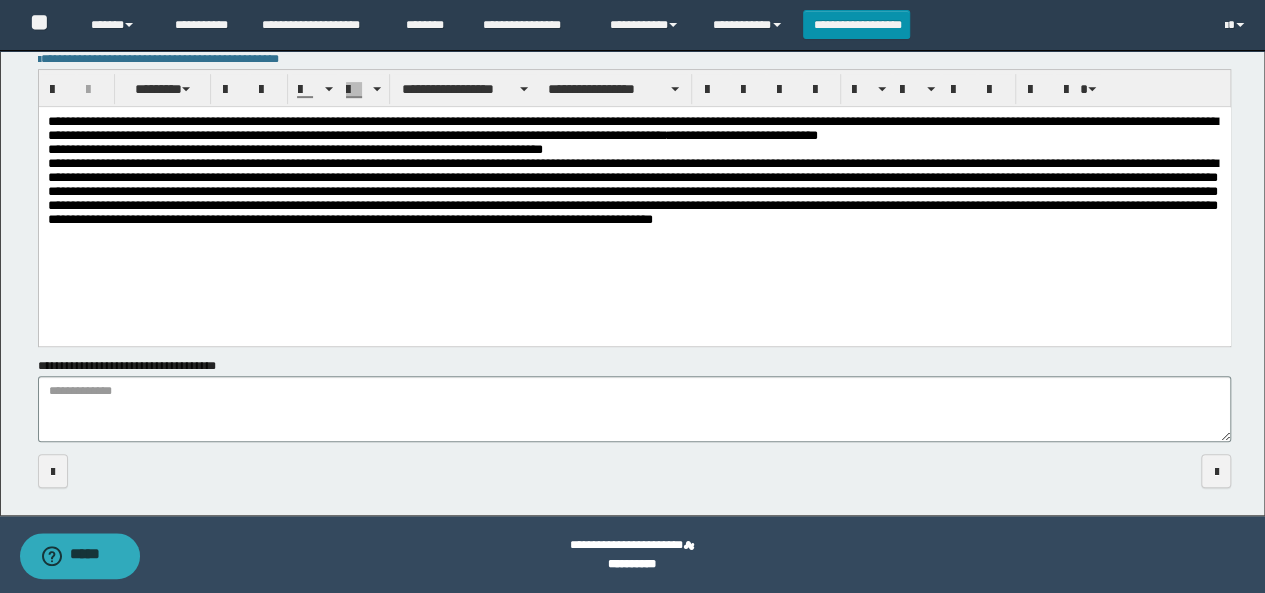 scroll, scrollTop: 0, scrollLeft: 0, axis: both 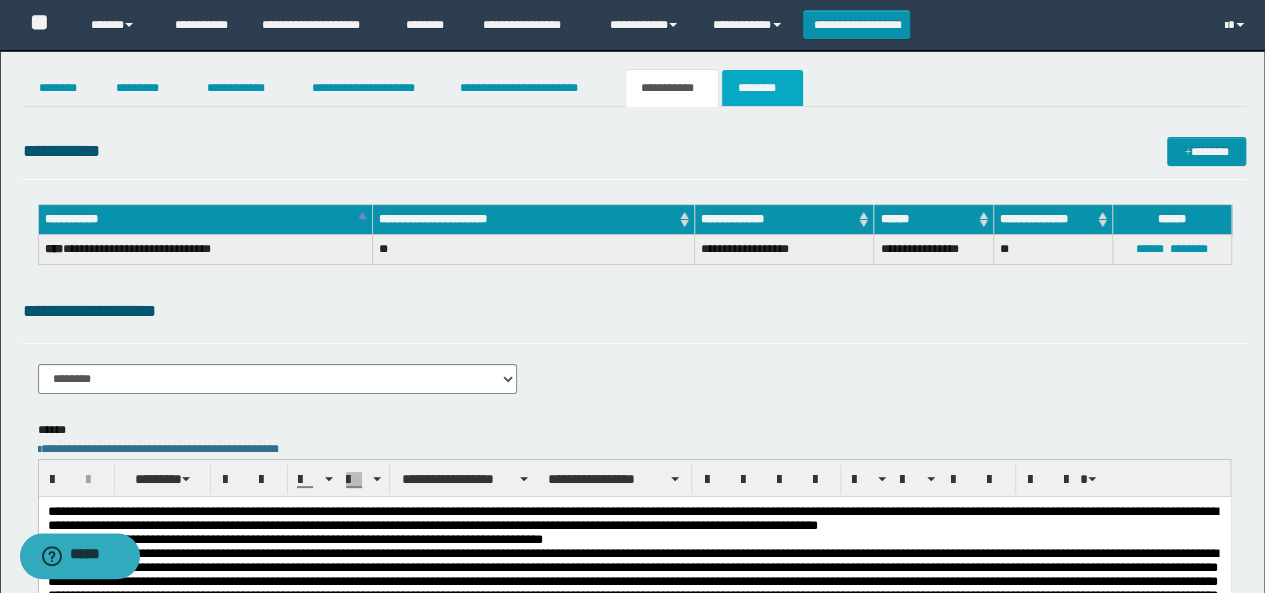 click on "********" at bounding box center [762, 88] 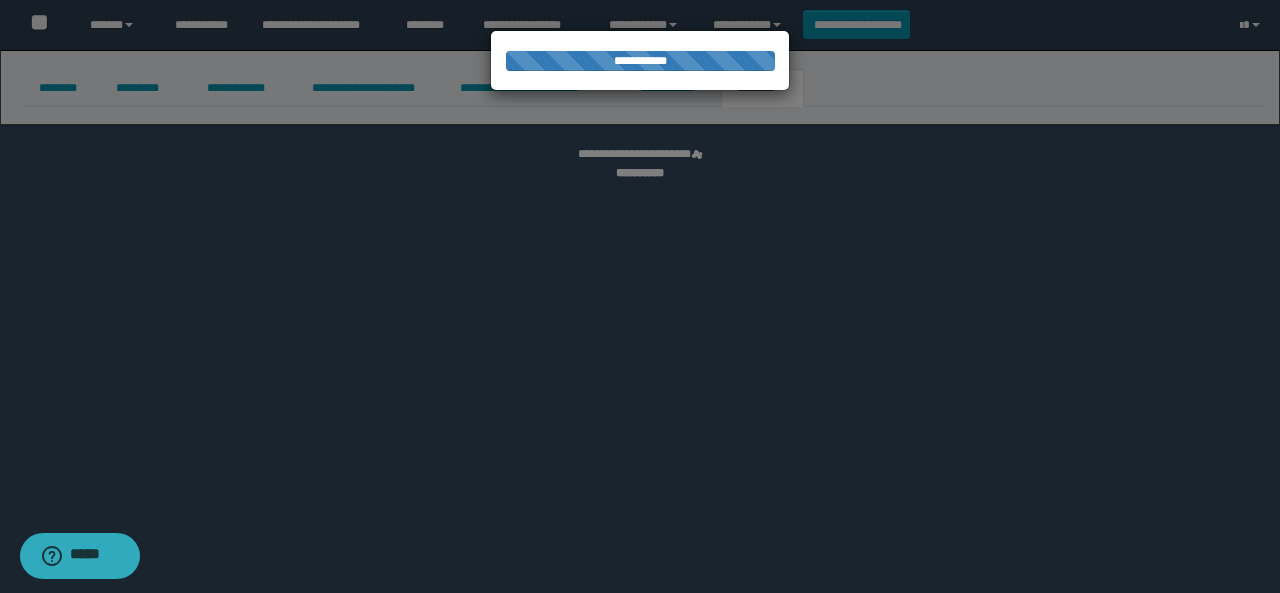 select 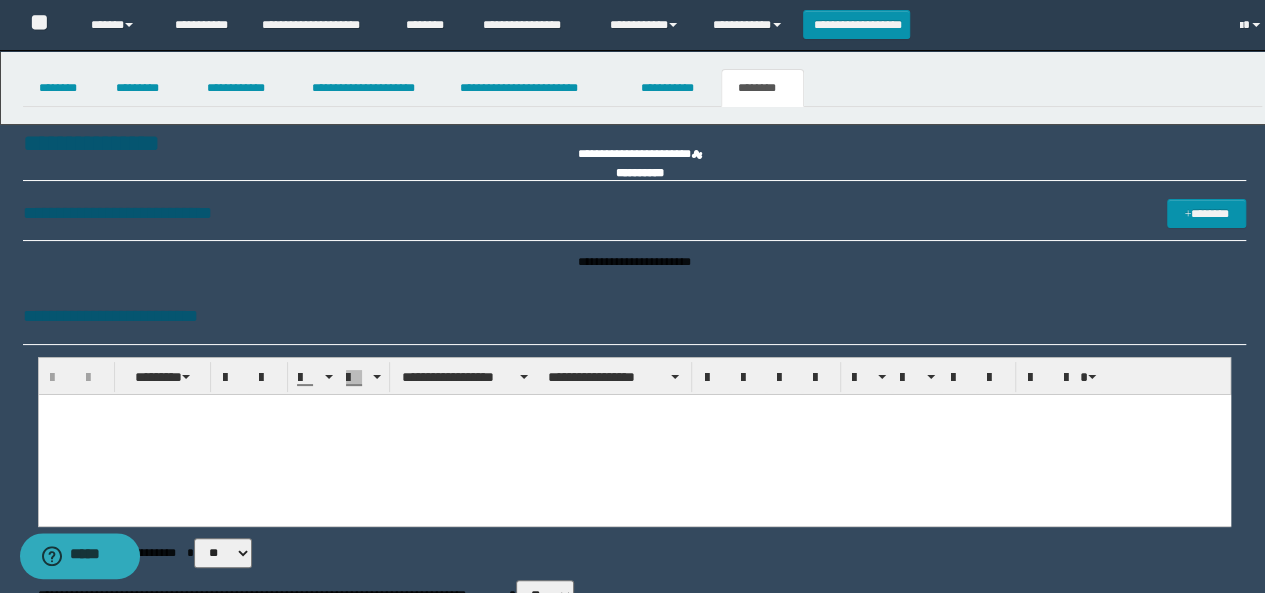 scroll, scrollTop: 0, scrollLeft: 0, axis: both 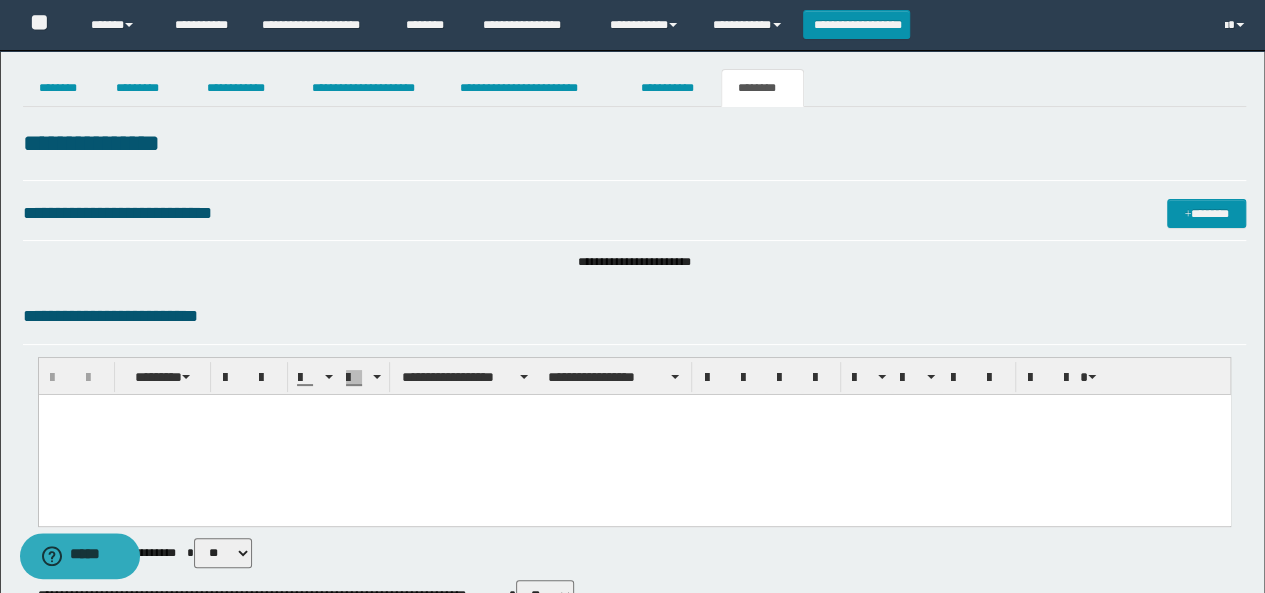 click at bounding box center (634, 435) 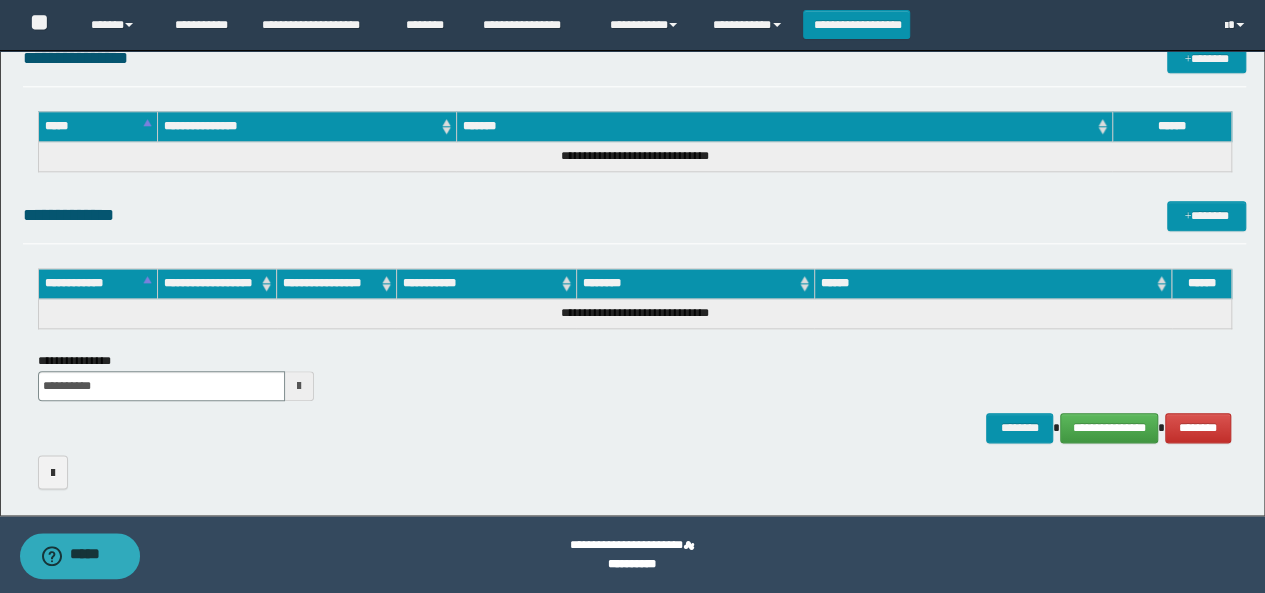 scroll, scrollTop: 980, scrollLeft: 0, axis: vertical 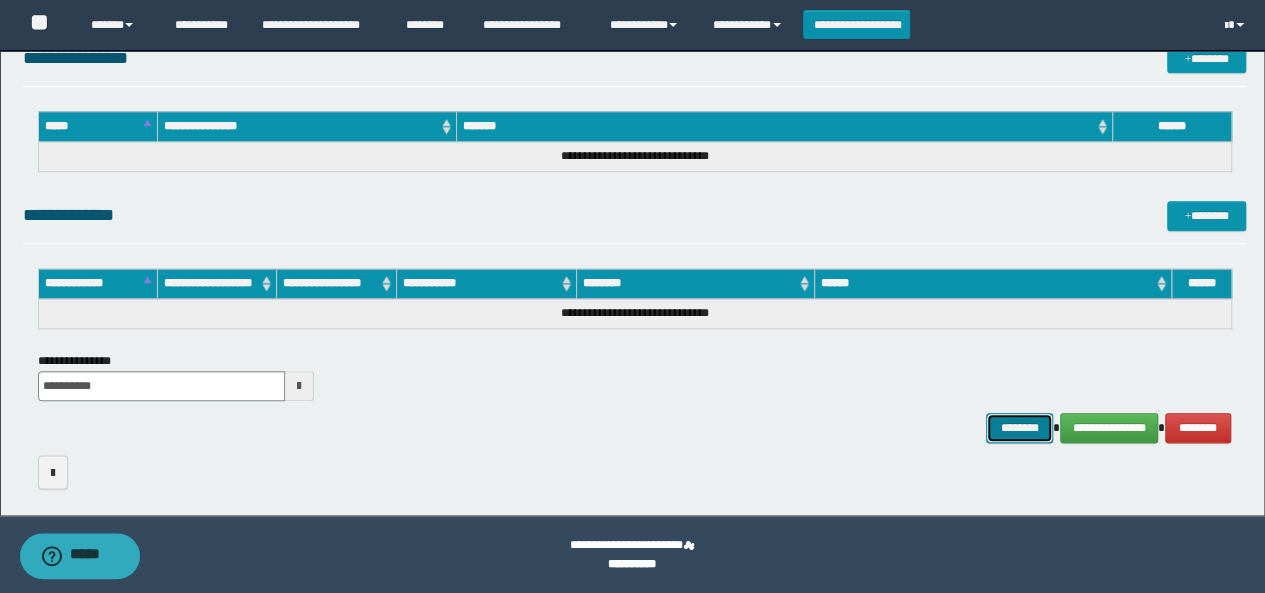 click on "********" at bounding box center [1019, 427] 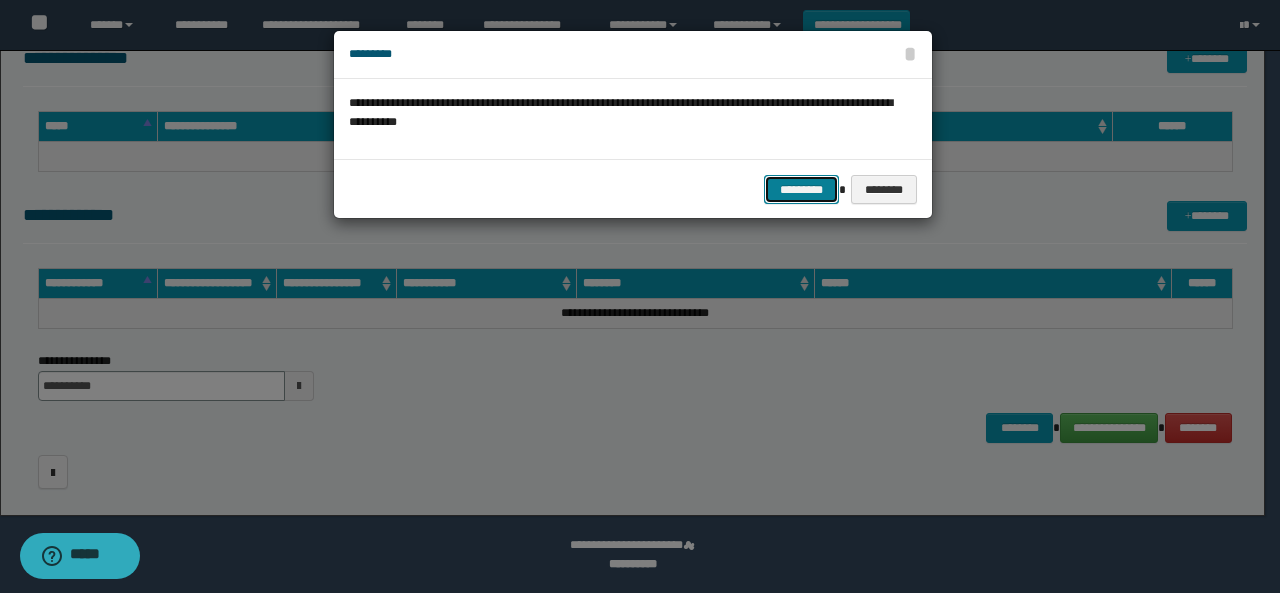 click on "*********" at bounding box center [801, 189] 